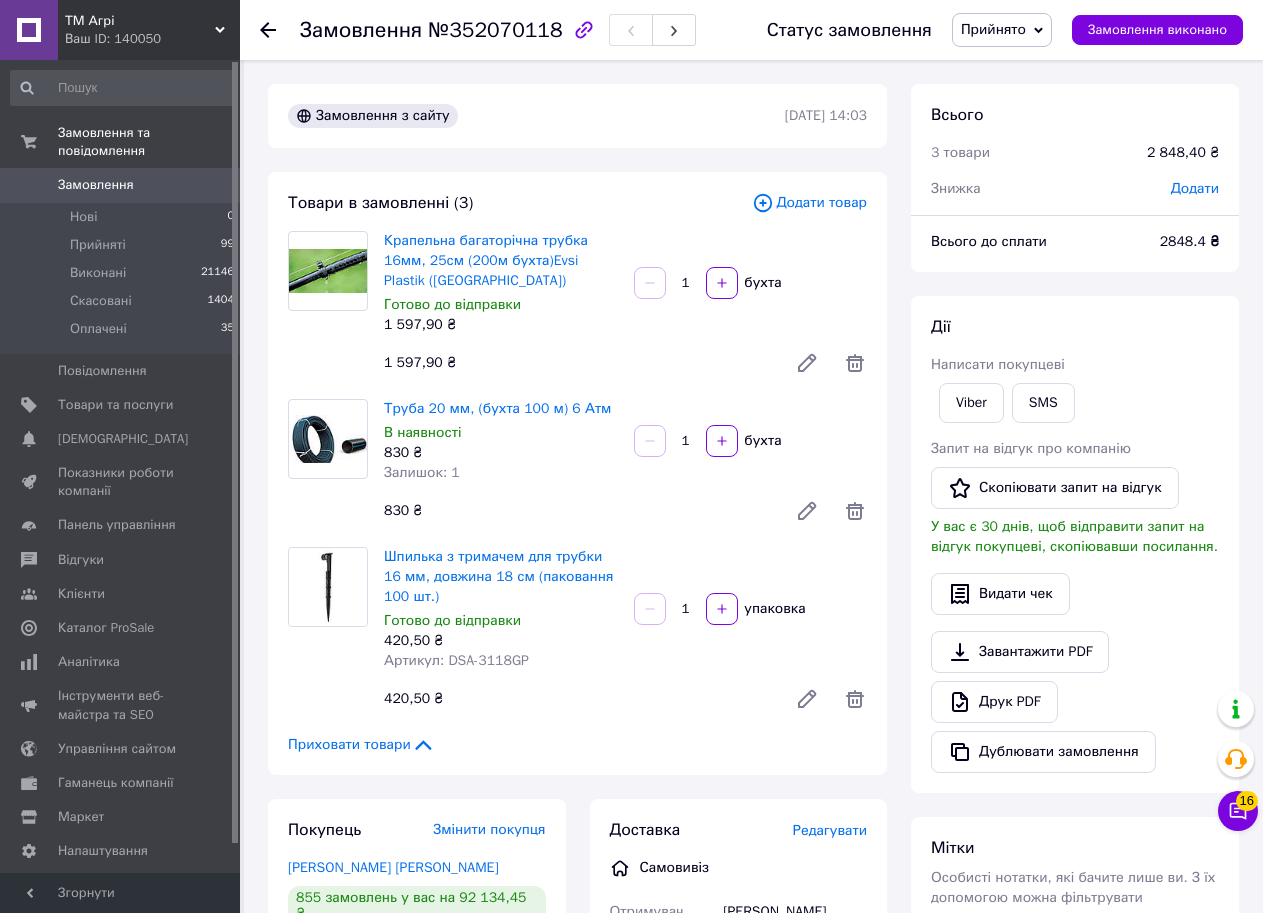 scroll, scrollTop: 0, scrollLeft: 0, axis: both 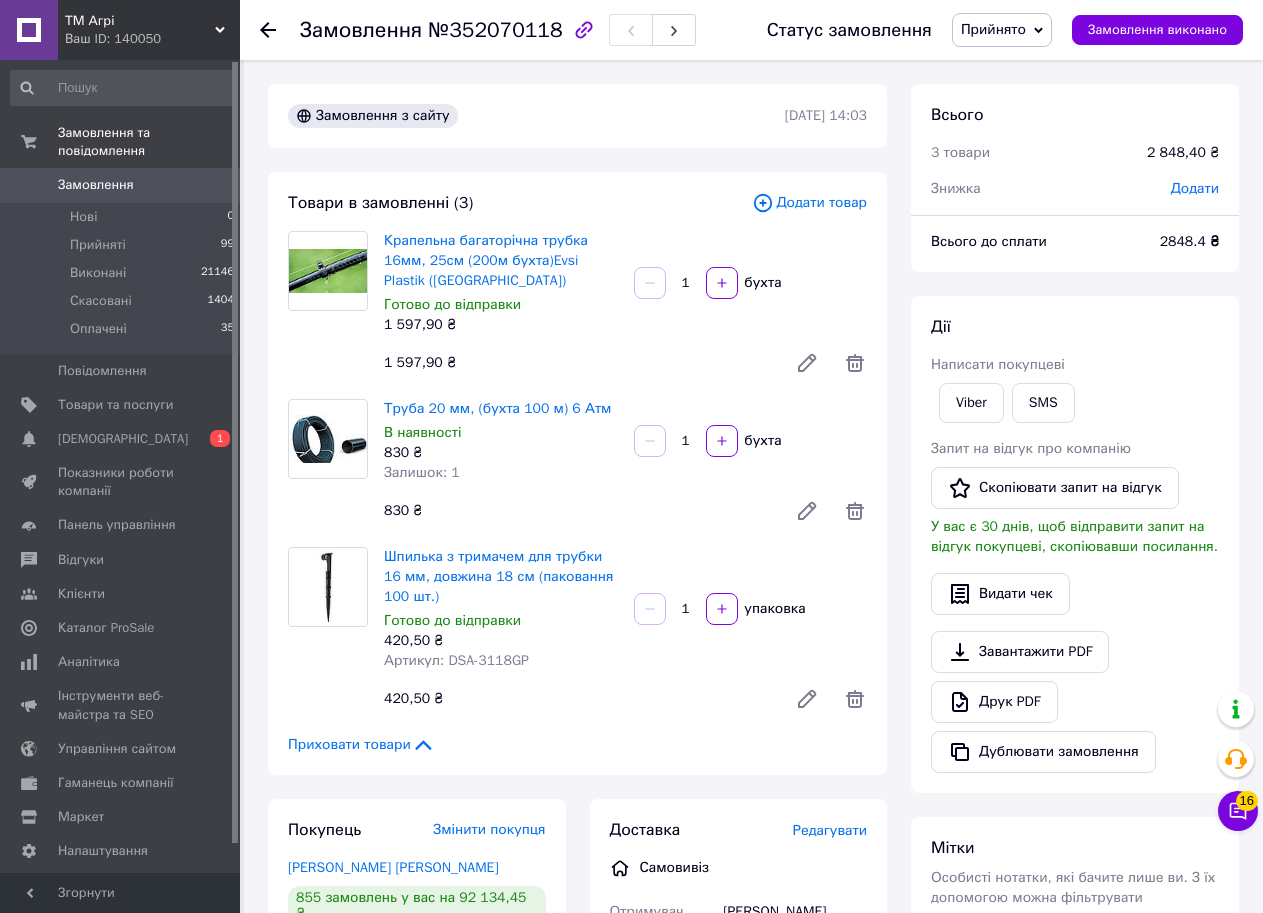 click on "Замовлення" at bounding box center (96, 185) 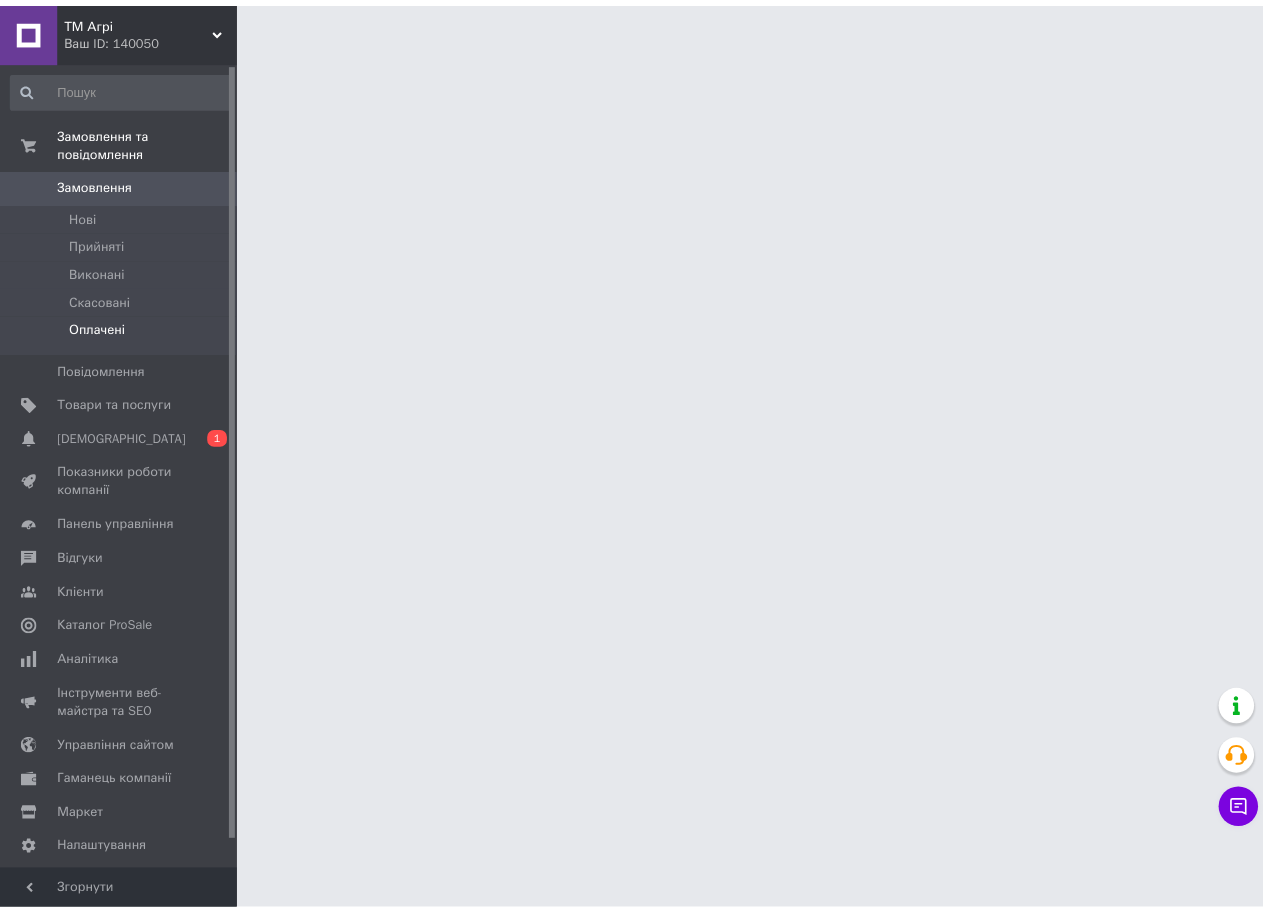 scroll, scrollTop: 0, scrollLeft: 0, axis: both 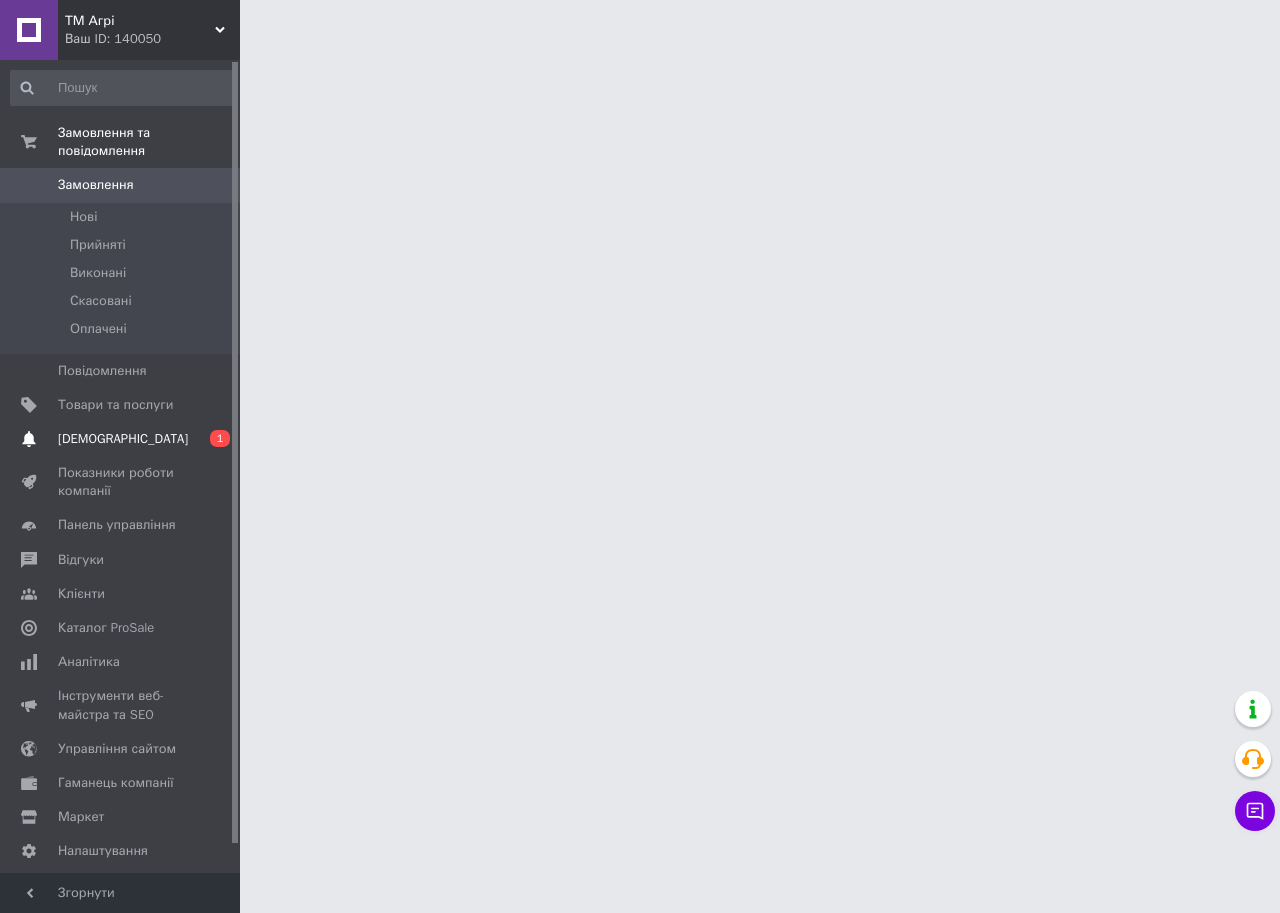 click on "[DEMOGRAPHIC_DATA]" at bounding box center (123, 439) 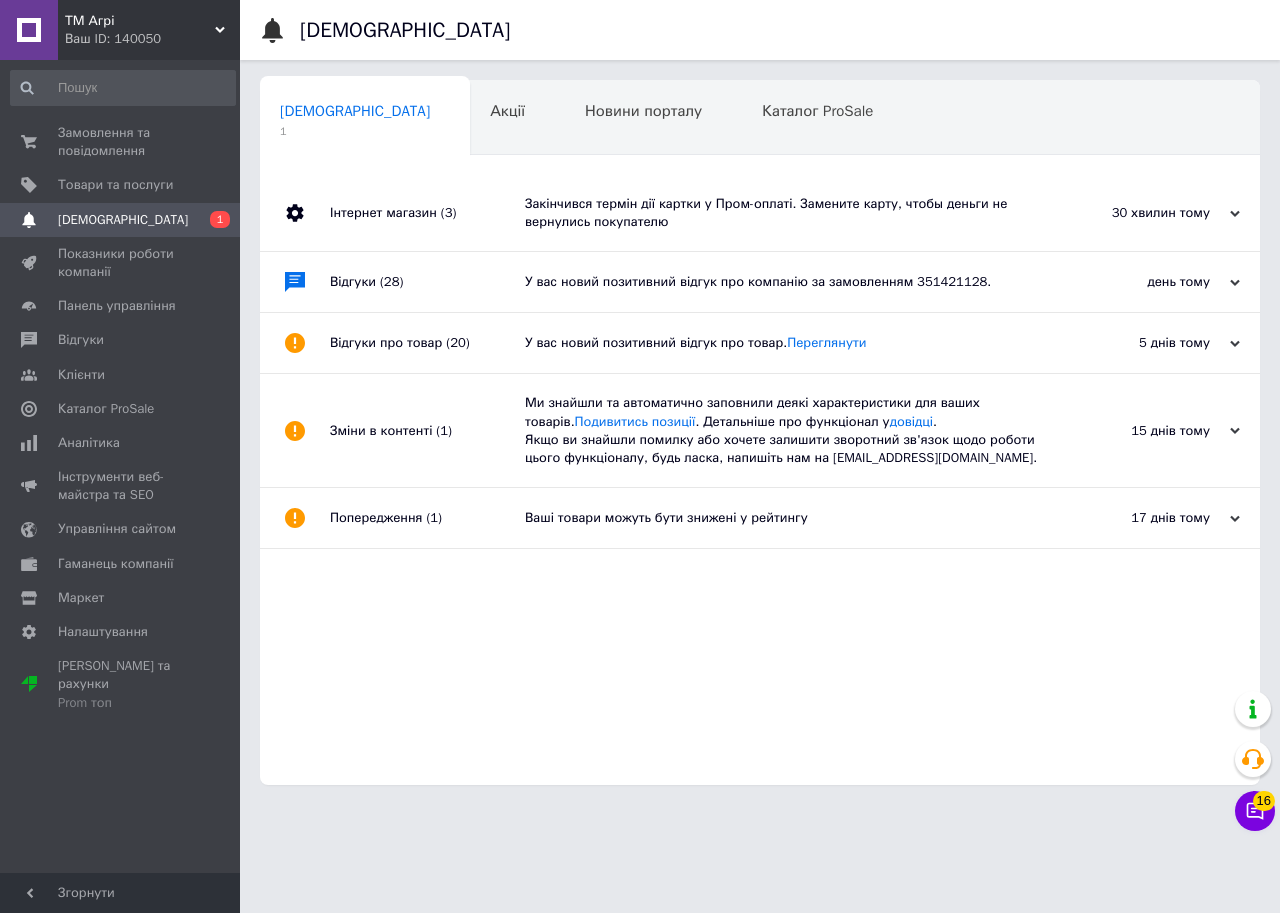 click on "Закінчився термін дії картки у Пром-оплаті. Замените карту, чтобы деньги не вернулись покупателю" at bounding box center (782, 213) 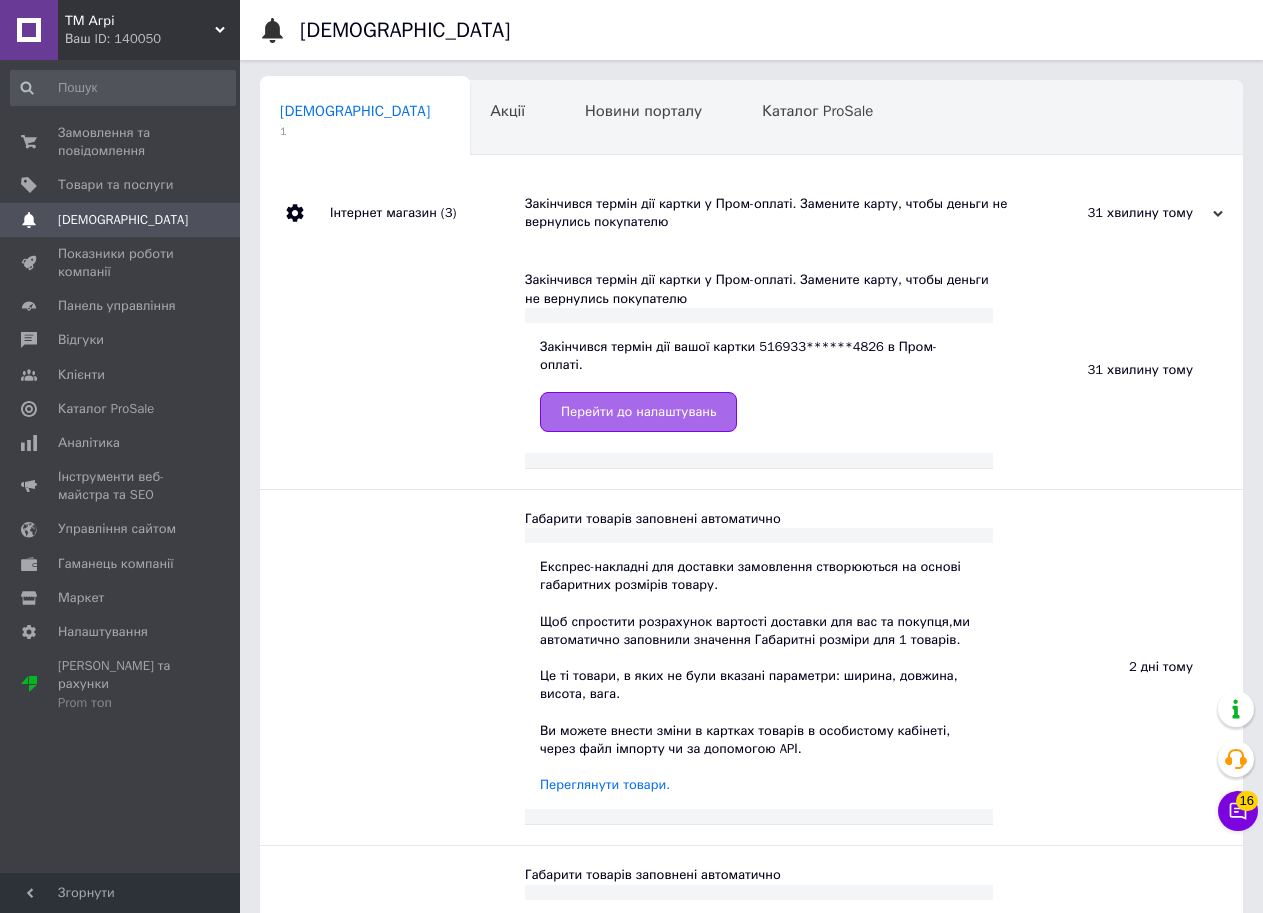 click on "Перейти до налаштувань" at bounding box center (638, 412) 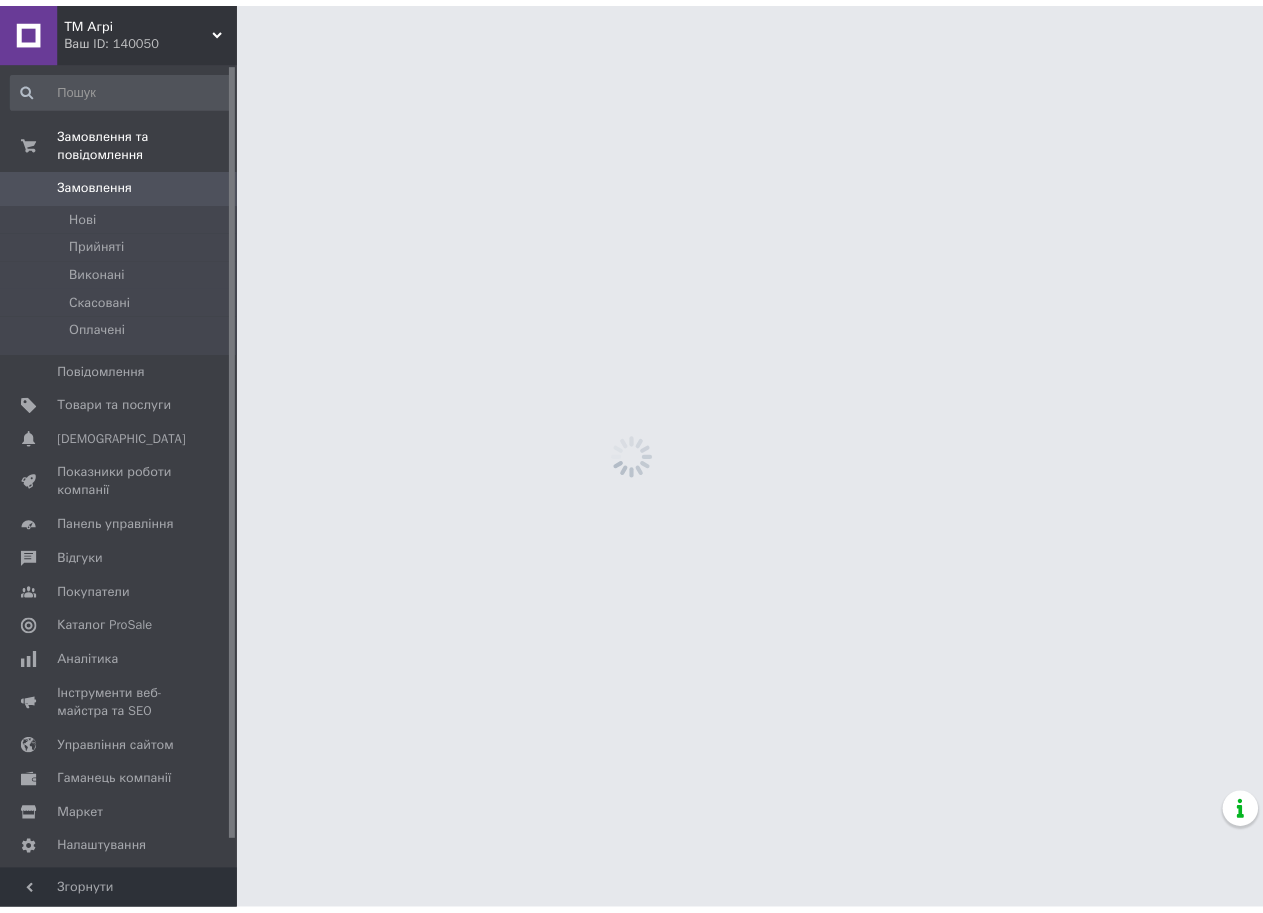 scroll, scrollTop: 0, scrollLeft: 0, axis: both 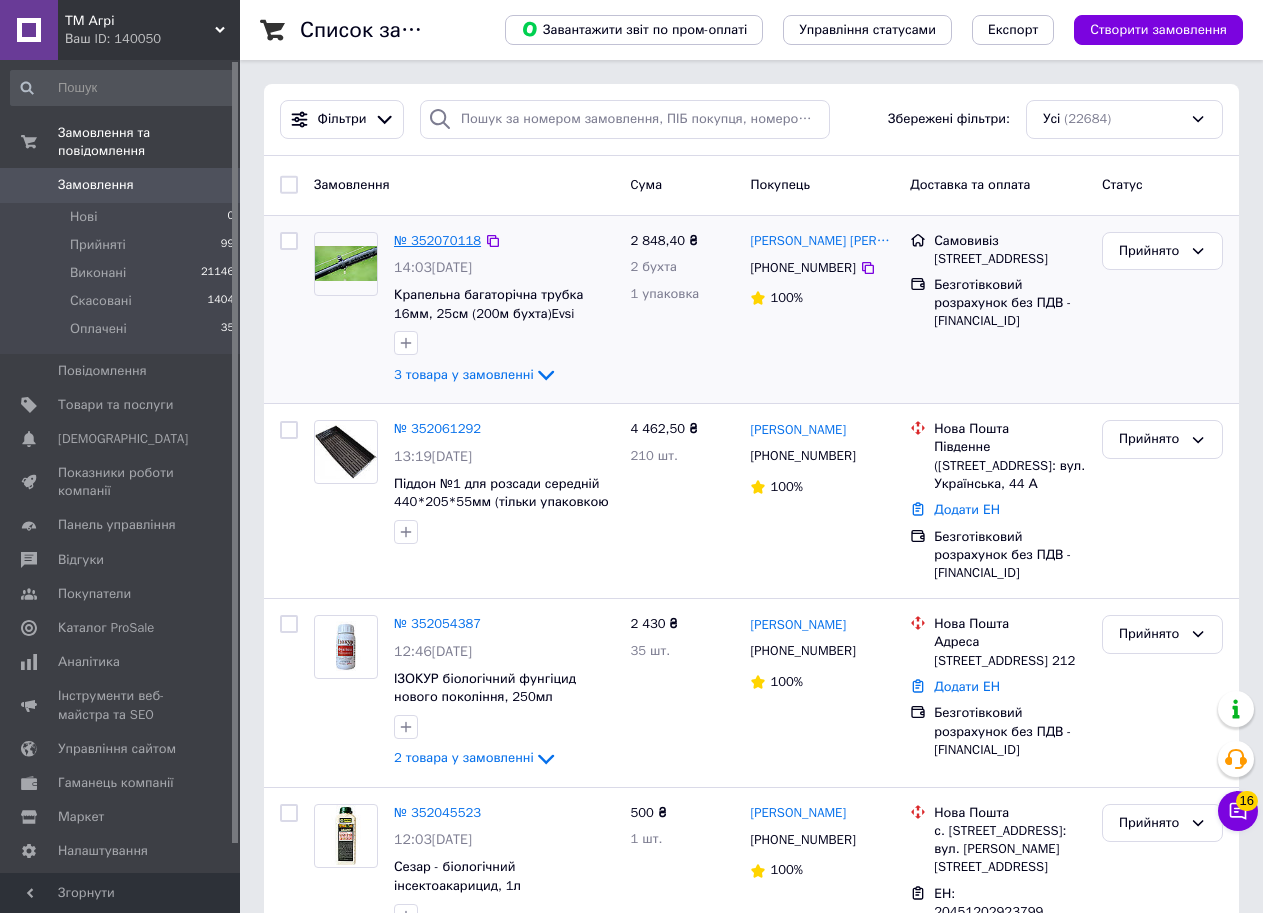 click on "№ 352070118" at bounding box center [437, 240] 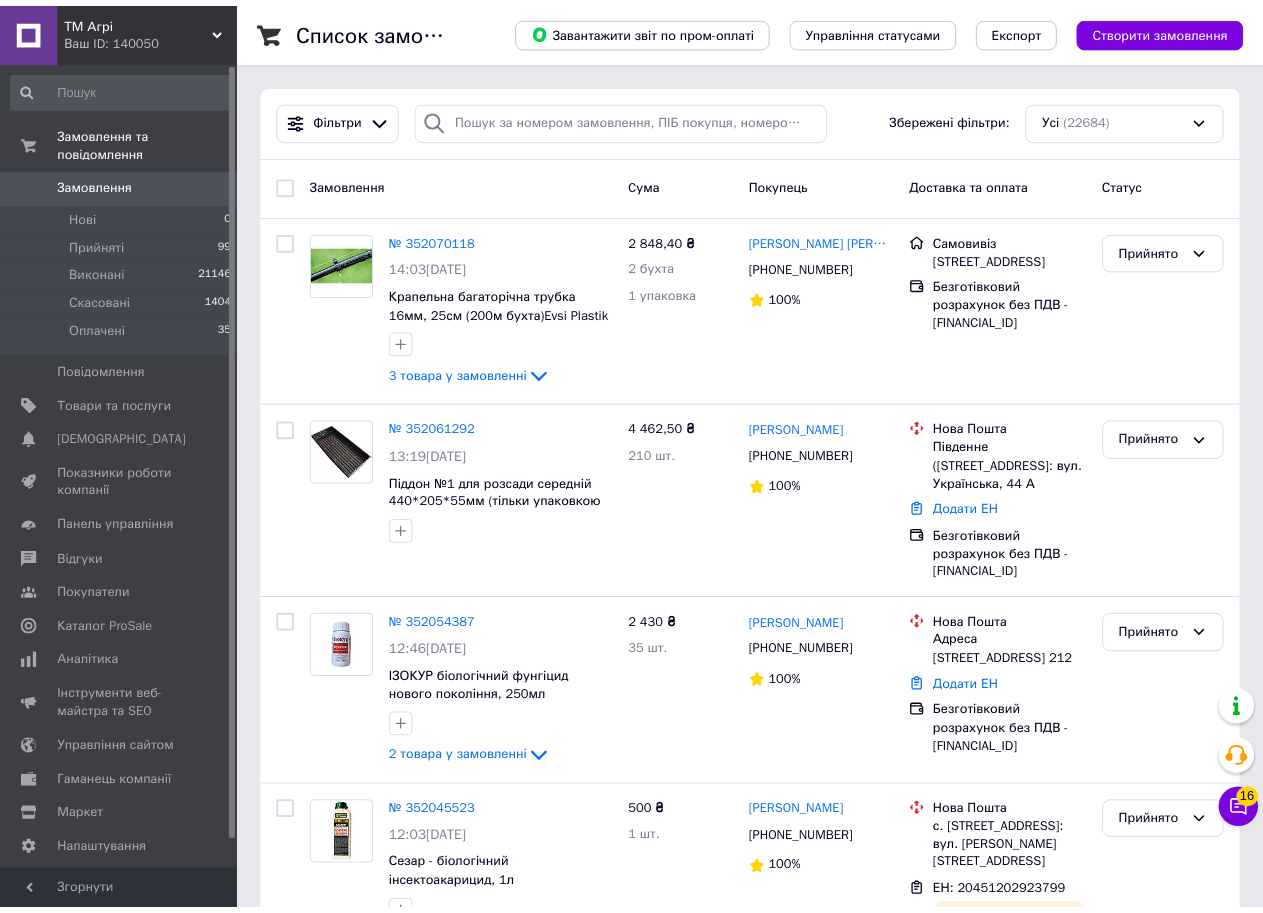 scroll, scrollTop: 0, scrollLeft: 0, axis: both 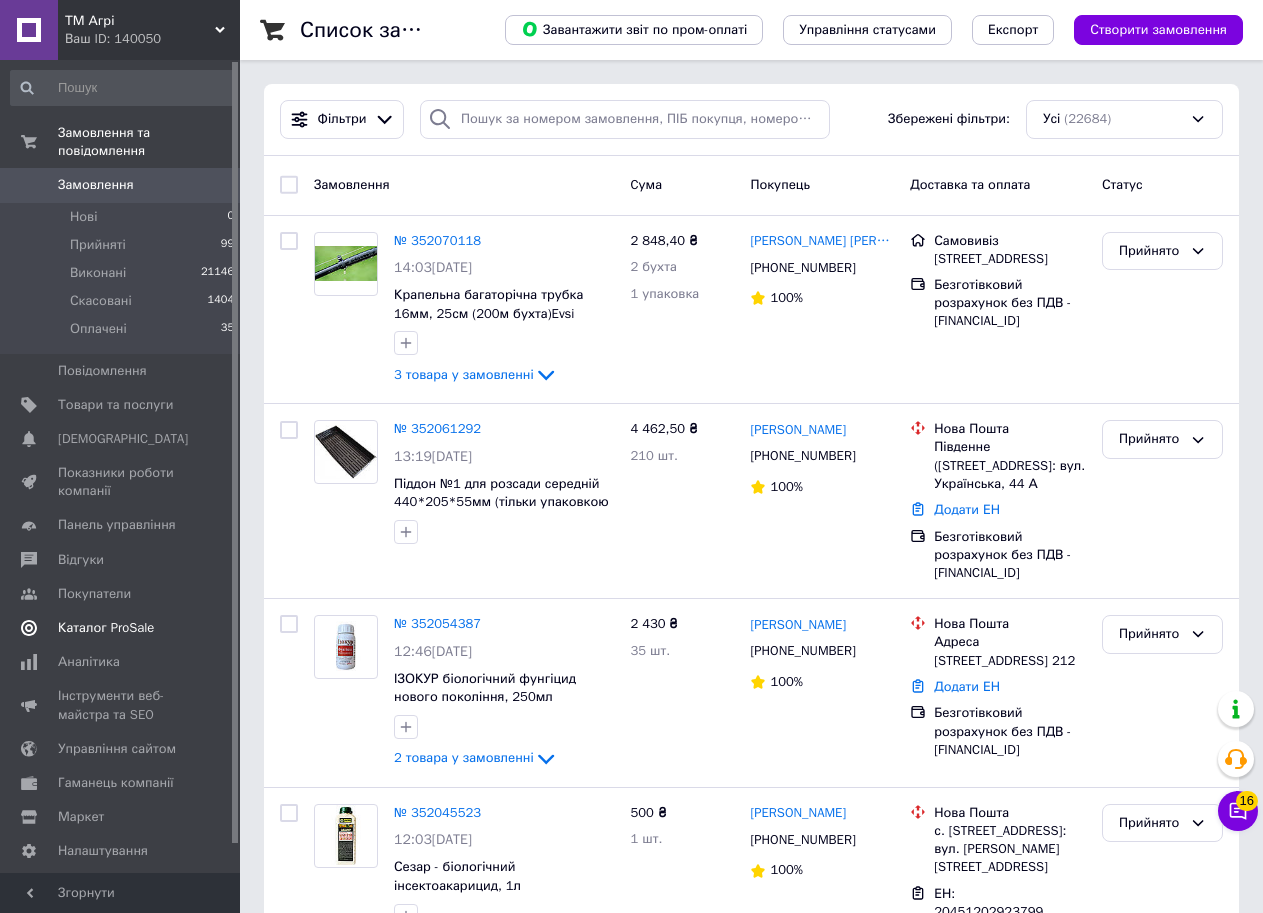drag, startPoint x: 339, startPoint y: 188, endPoint x: 66, endPoint y: 602, distance: 495.90826 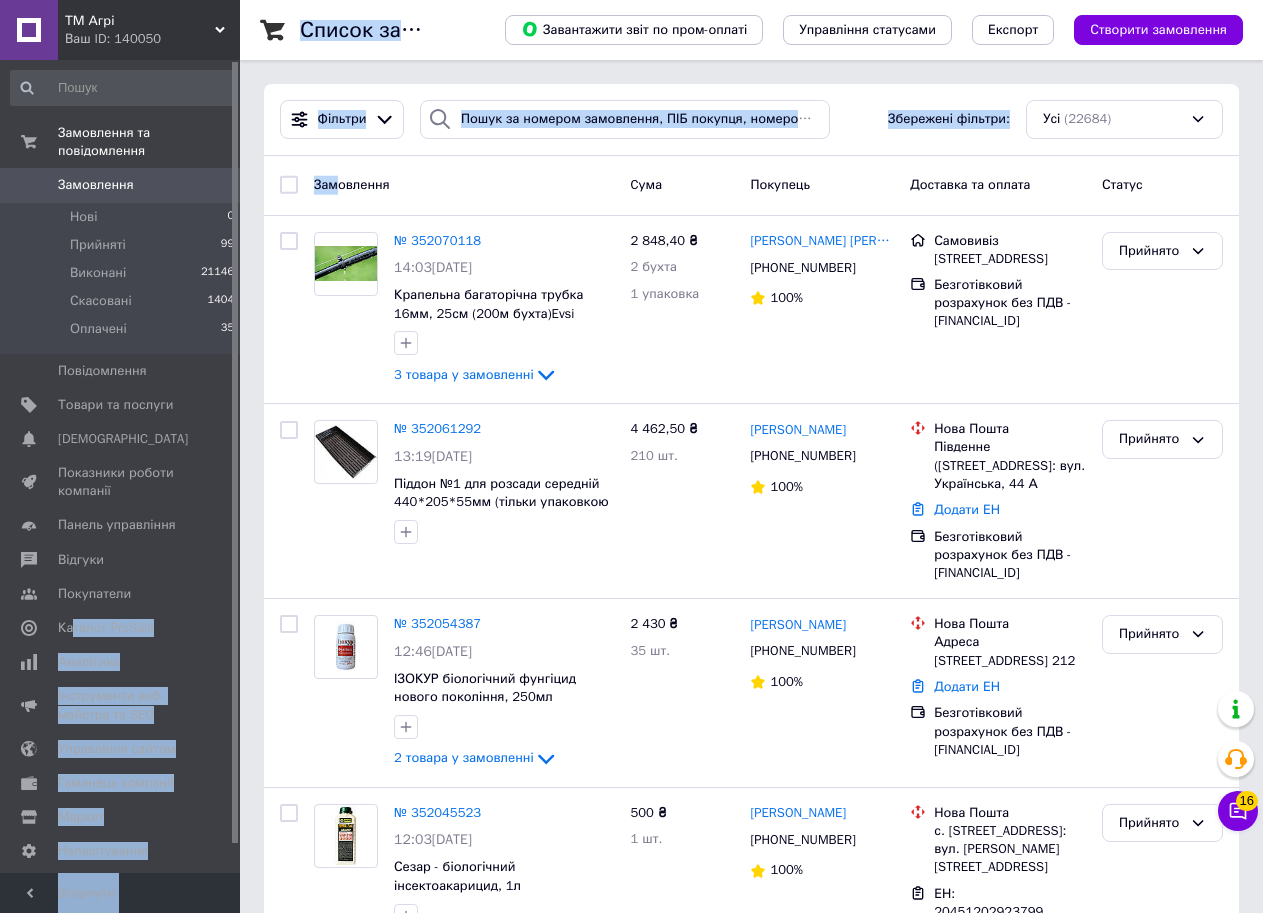 click on "Список замовлень   Завантажити звіт по пром-оплаті Управління статусами Експорт Створити замовлення Фільтри Збережені фільтри: Усі (22684) Замовлення Cума Покупець Доставка та оплата Статус № 352070118 14:03, 10.07.2025 Крапельна багаторічна трубка 16мм, 25см (200м бухта)Evsi Plastik (Туреччина) 3 товара у замовленні 2 848,40 ₴ 2 бухта 1 упаковка Марина Марина +380503110458 100% Самовивіз Йорданська 9, Київ Безготівковий розрахунок без ПДВ - UA153052990000026006025017194 Прийнято № 352061292 13:19, 10.07.2025 Піддон №1 для розсади середній 440*205*55мм (тільки упаковкою 210шт) 4 462,50 ₴ 210 шт. Тетяна Ільїних +380738094116 100% № 352054387" at bounding box center [751, 2333] 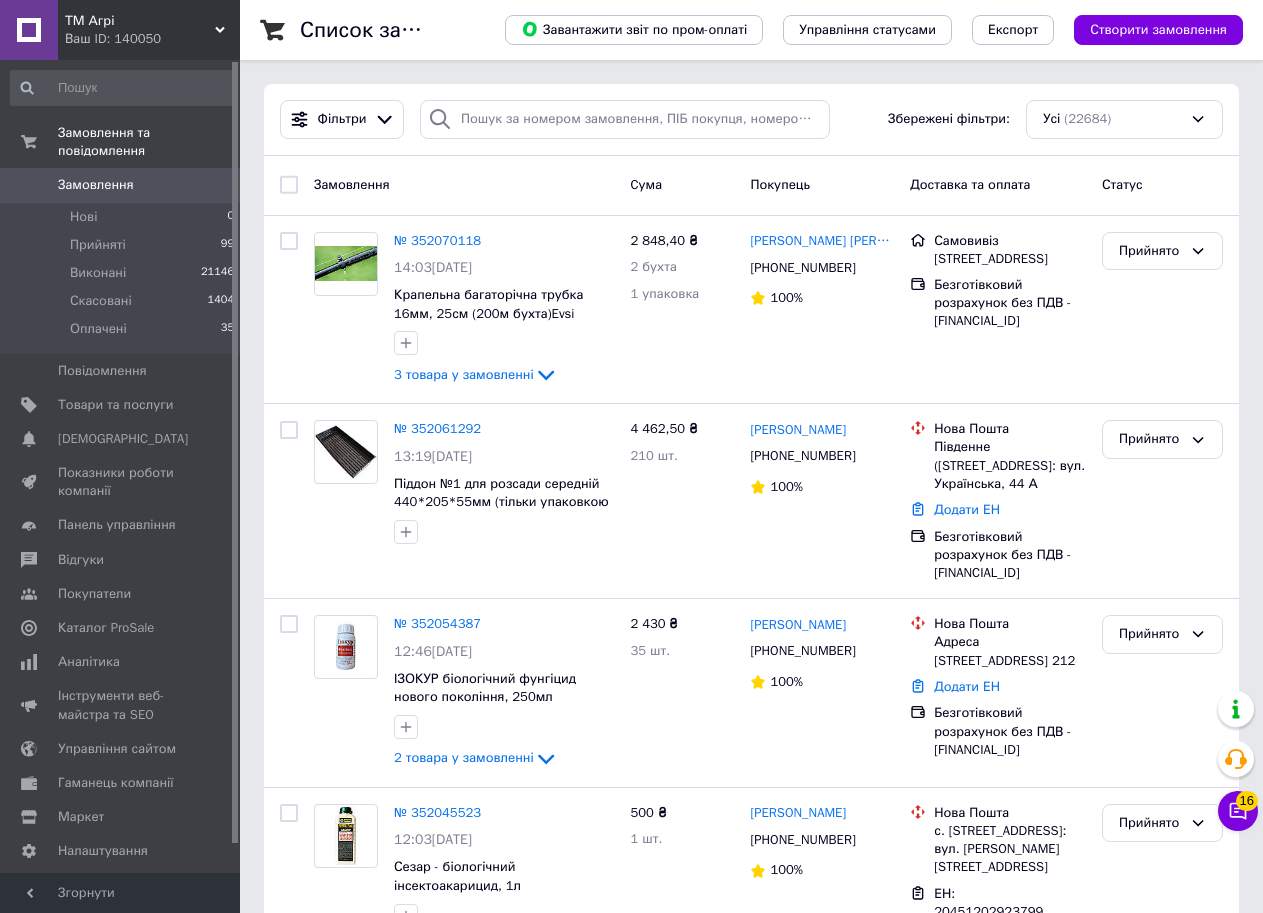 click on "Замовлення" at bounding box center (96, 185) 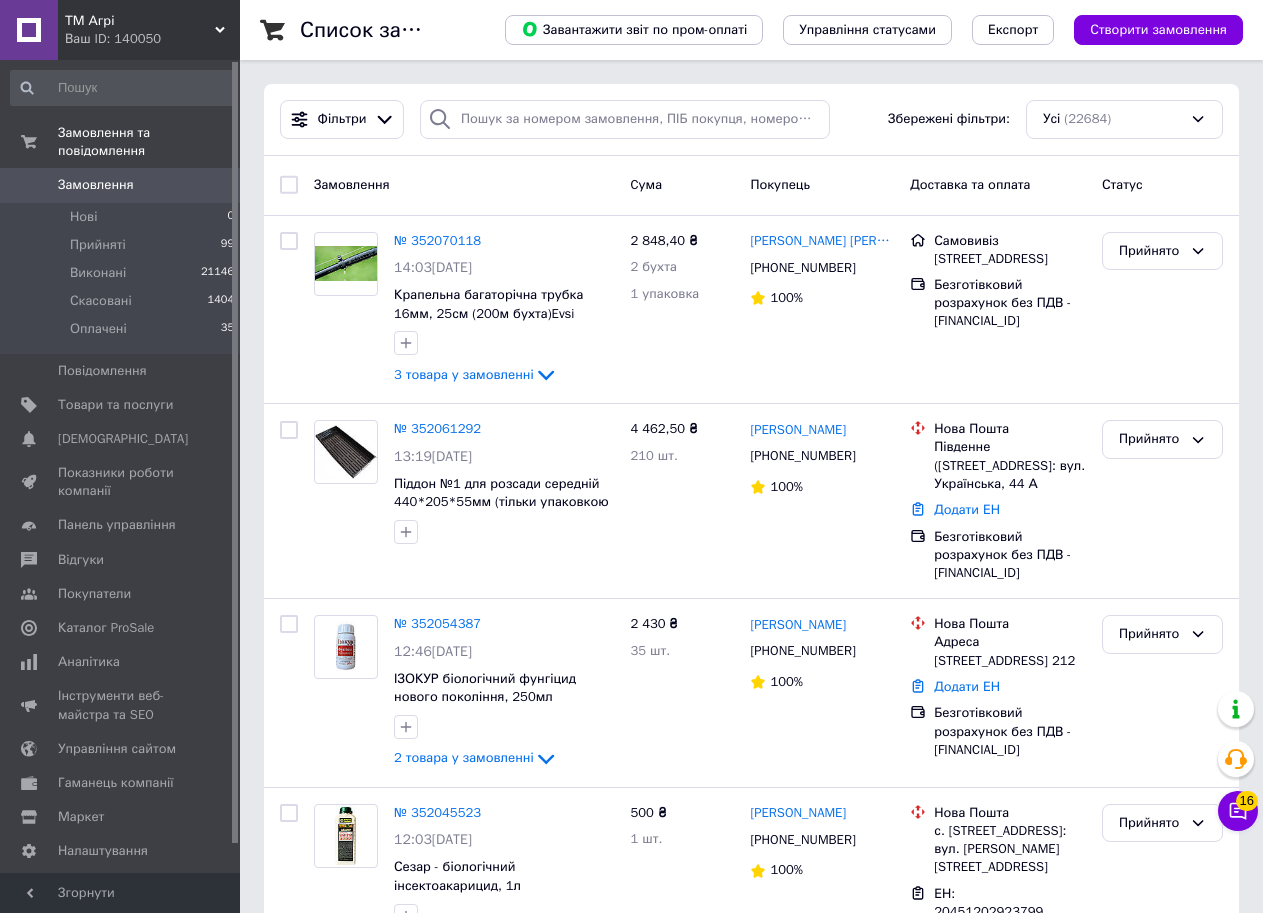 click on "Замовлення" at bounding box center [96, 185] 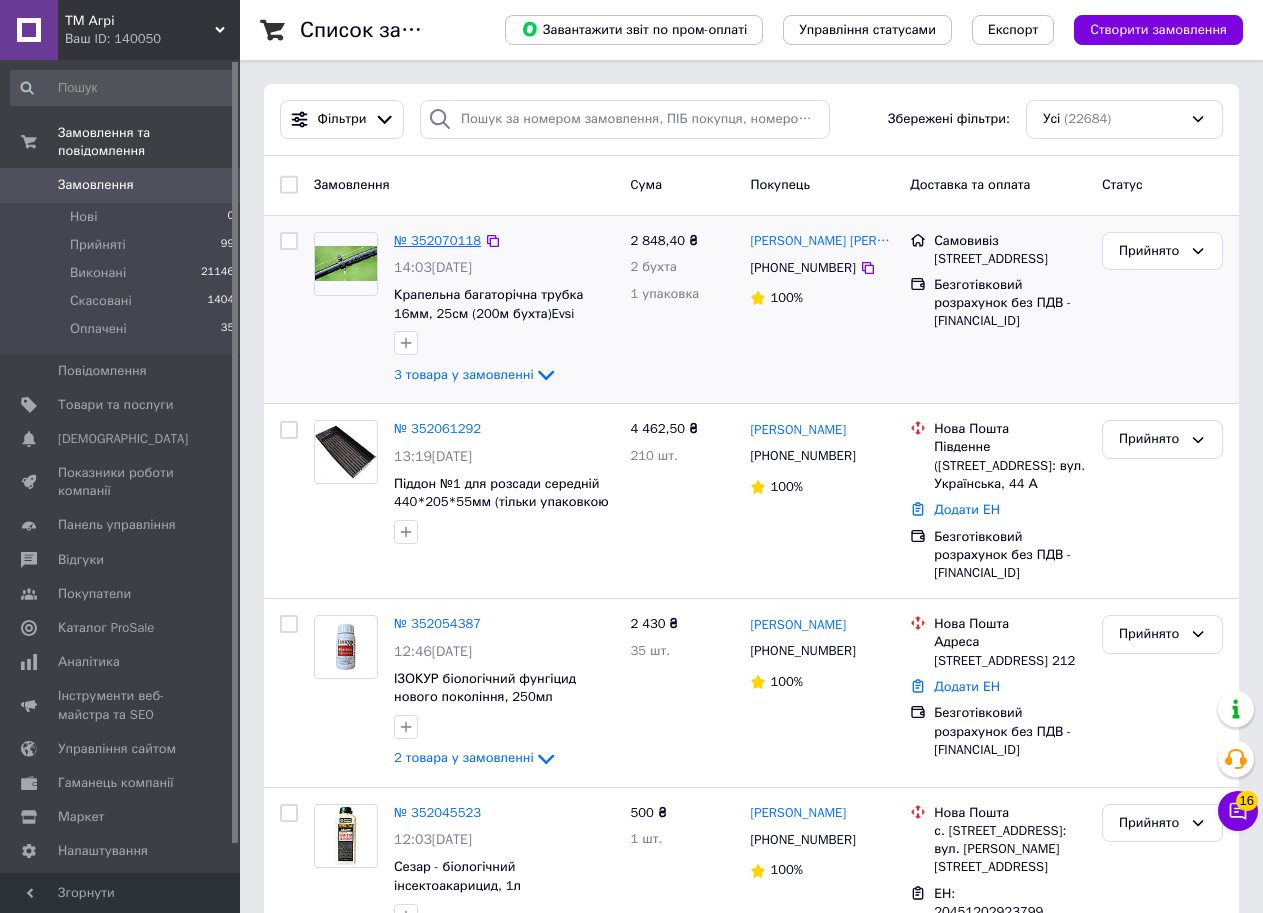 click on "№ 352070118" at bounding box center [437, 240] 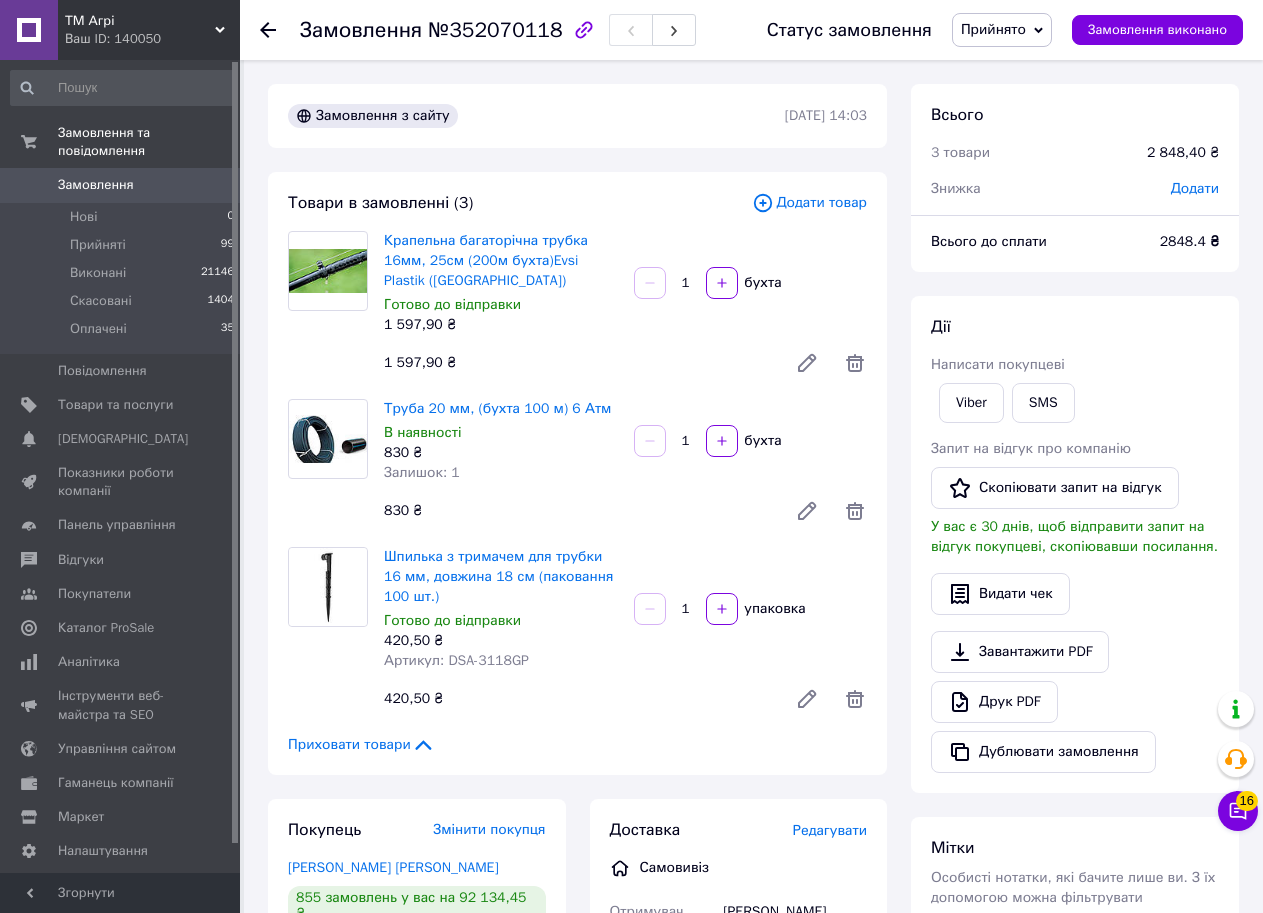 click on "Додати товар" at bounding box center (809, 203) 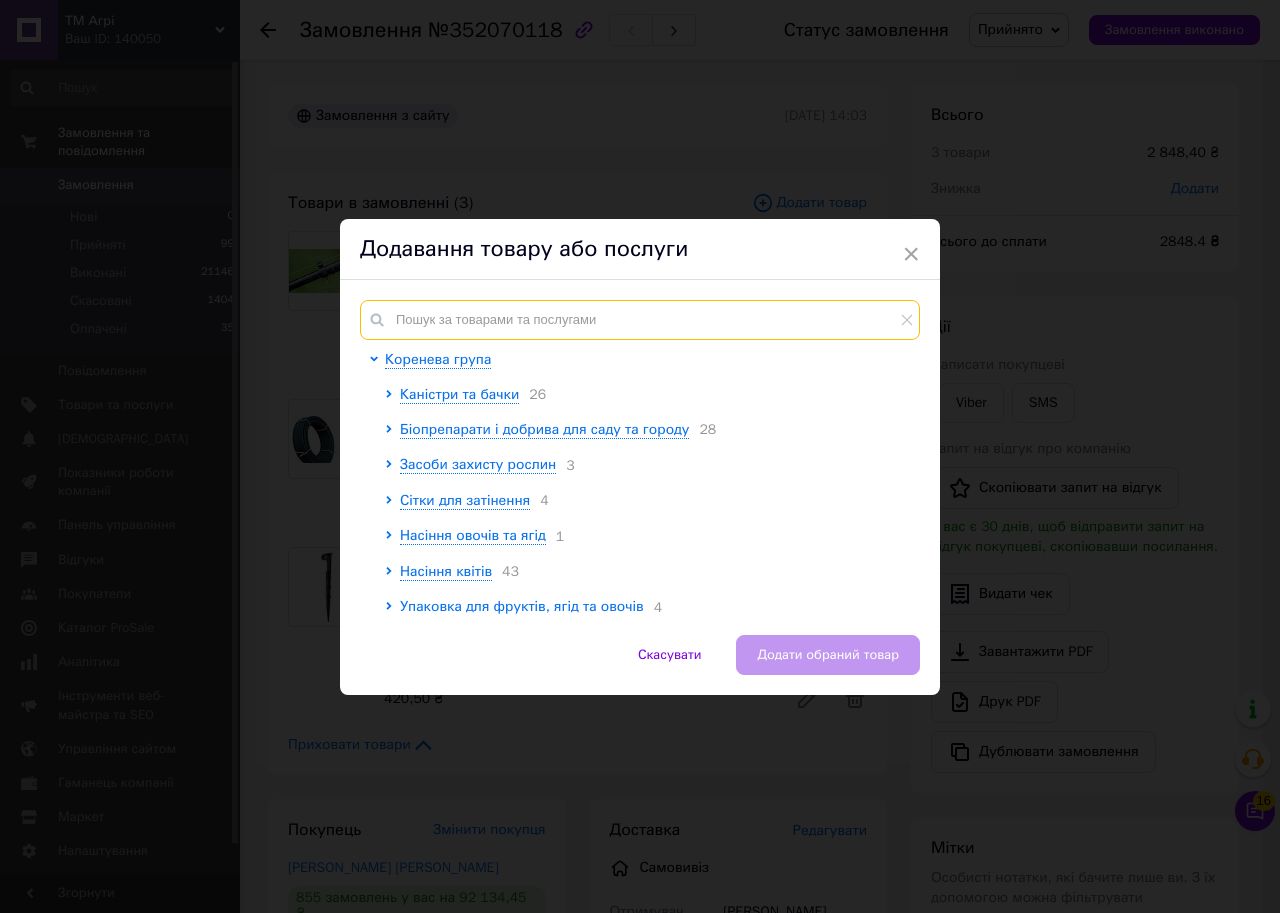 paste on "DSE-PCT02" 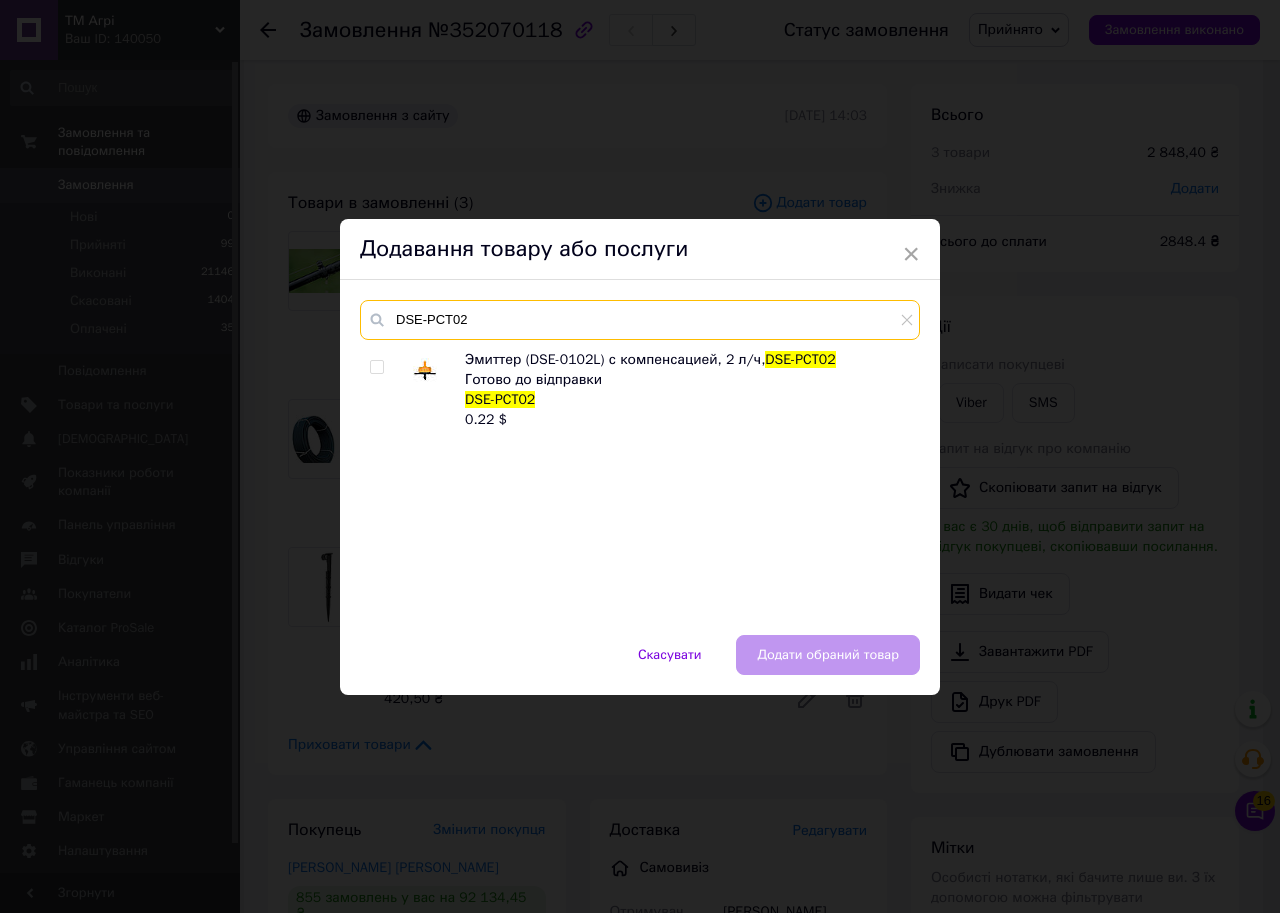 type on "DSE-PCT02" 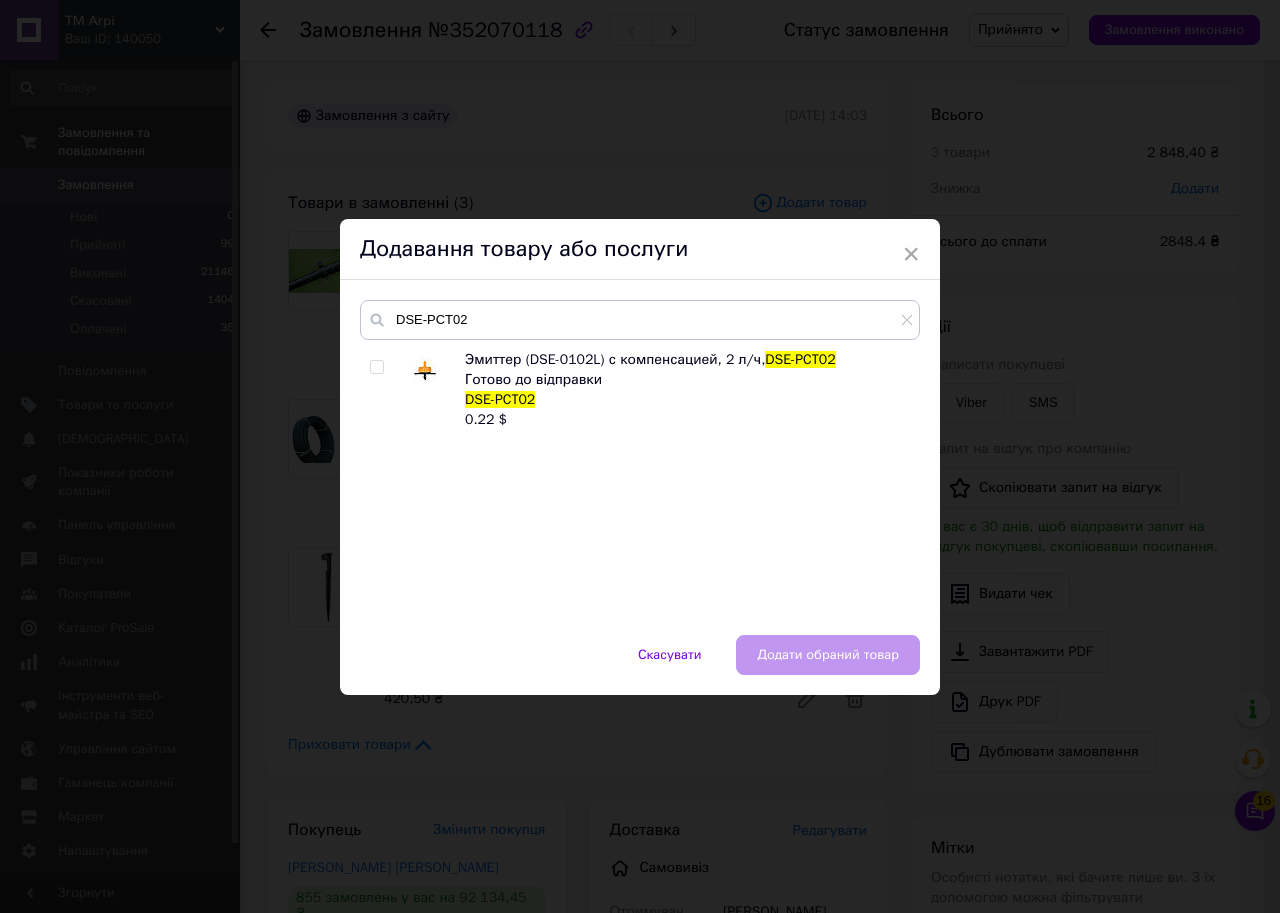 click at bounding box center (376, 367) 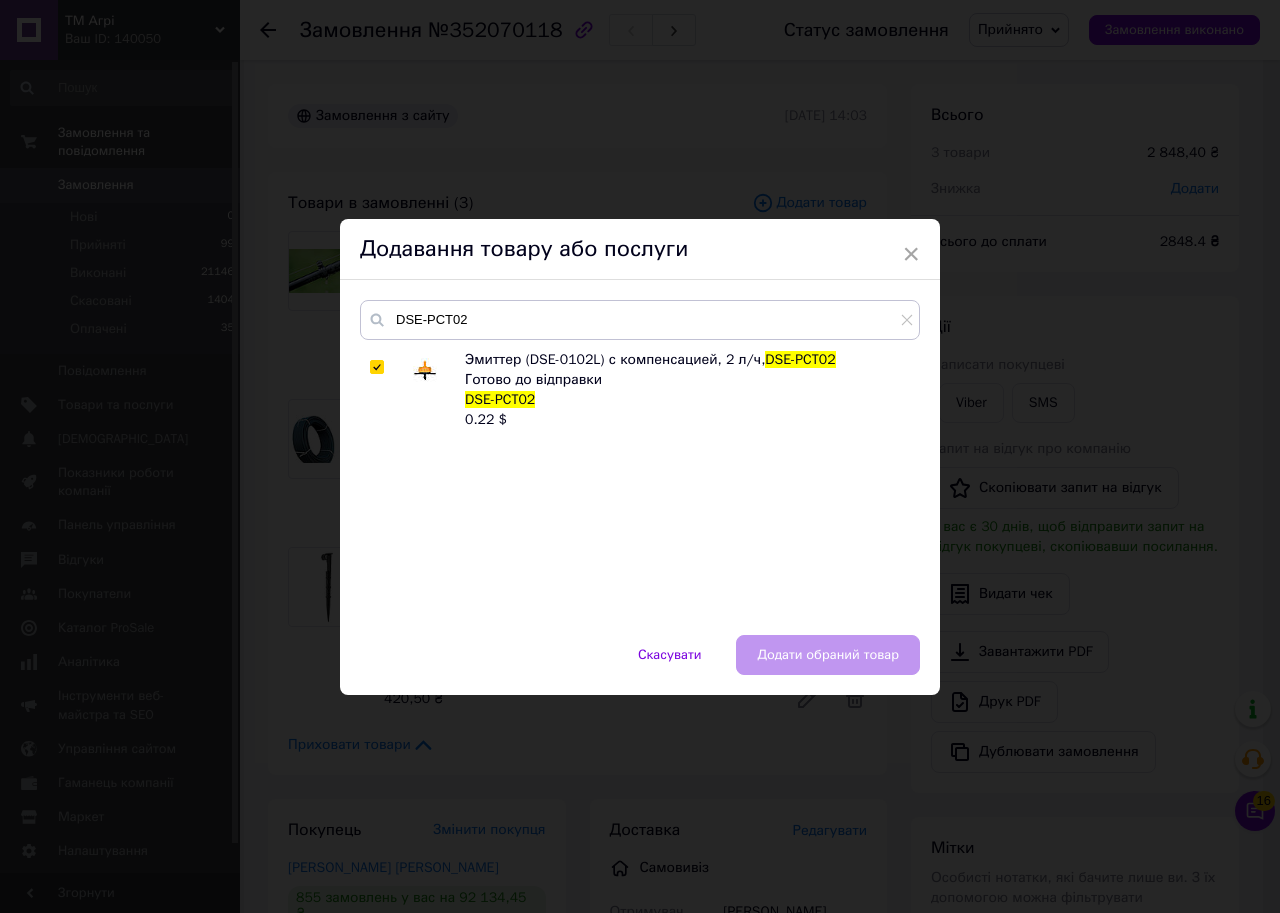 checkbox on "true" 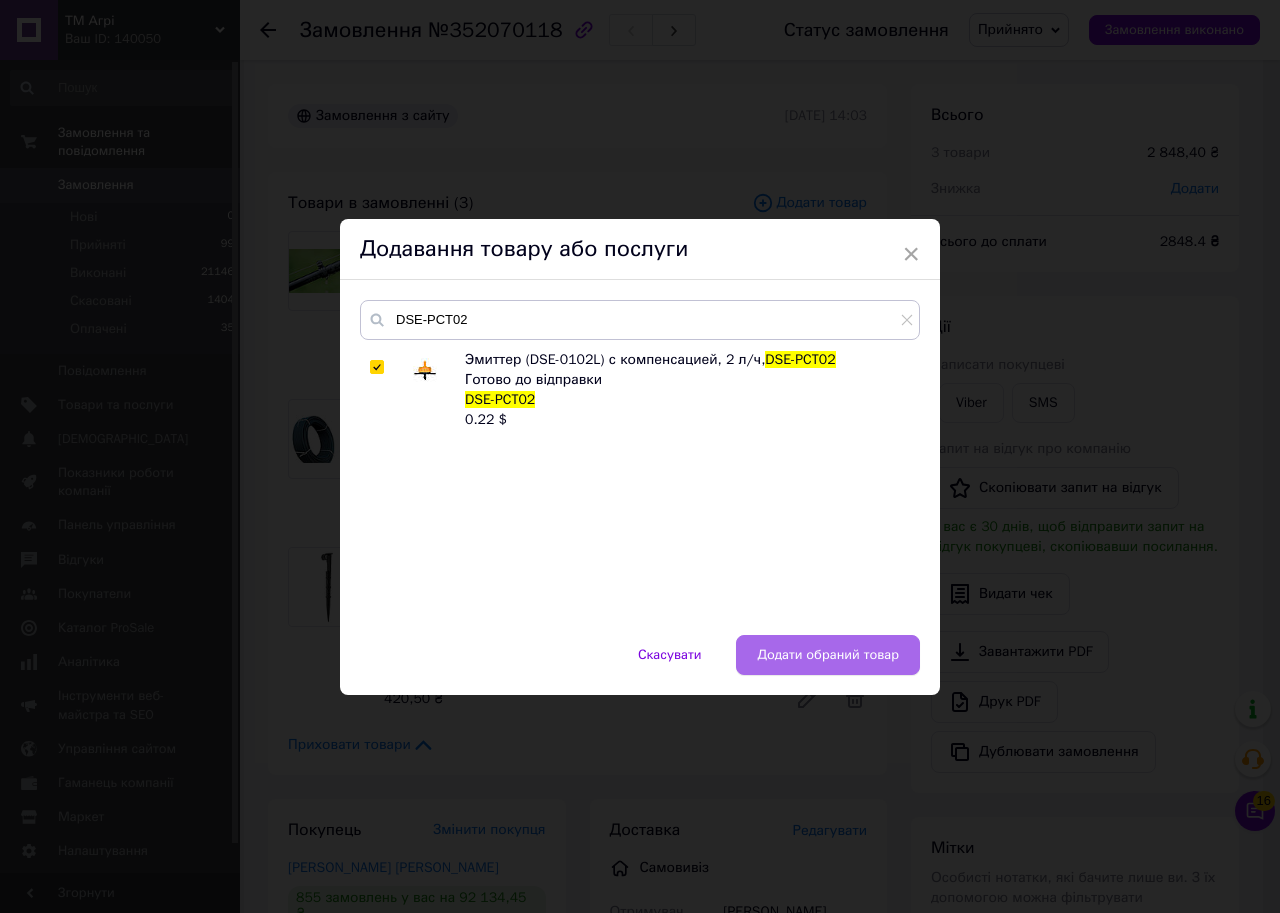 click on "Додати обраний товар" at bounding box center [828, 655] 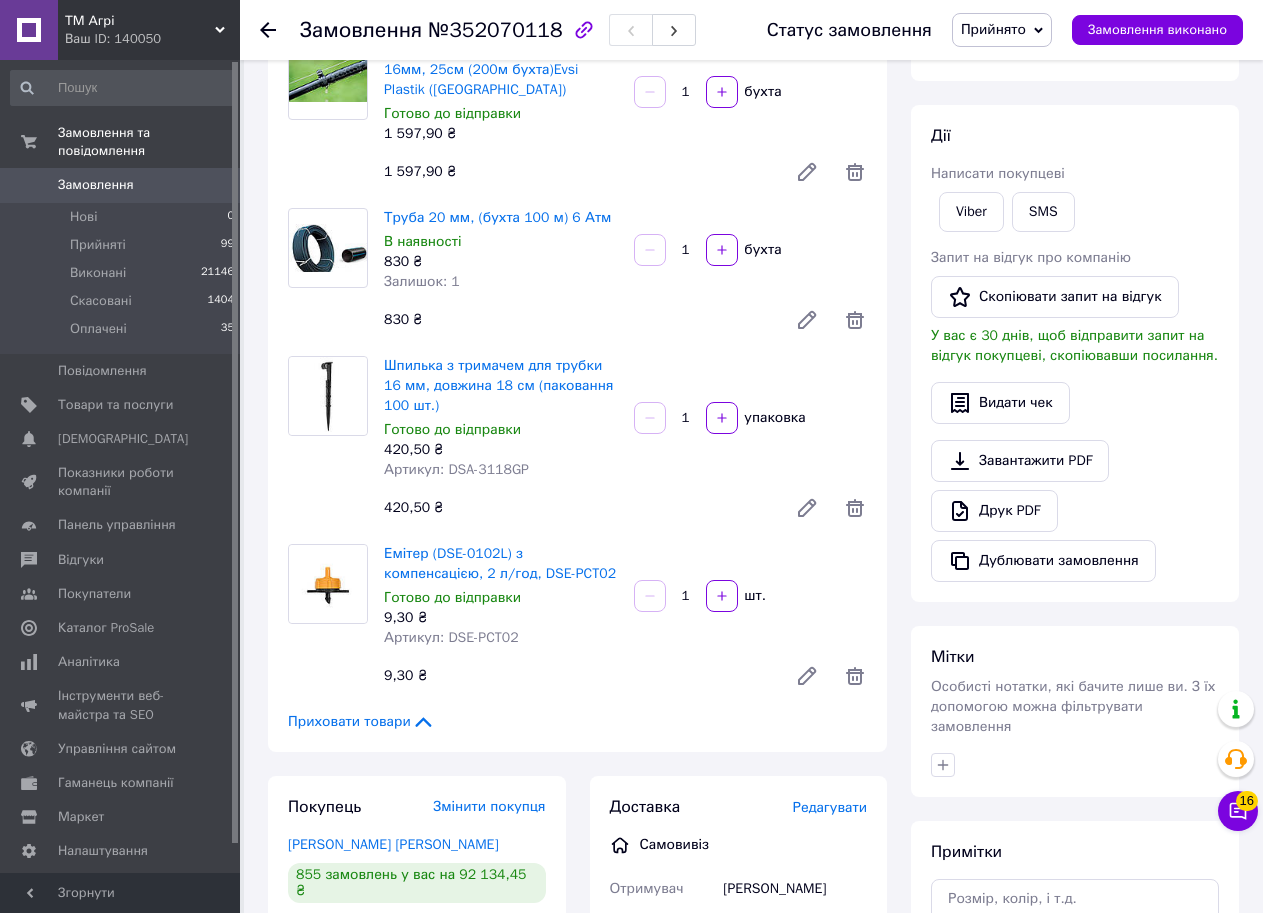 scroll, scrollTop: 200, scrollLeft: 0, axis: vertical 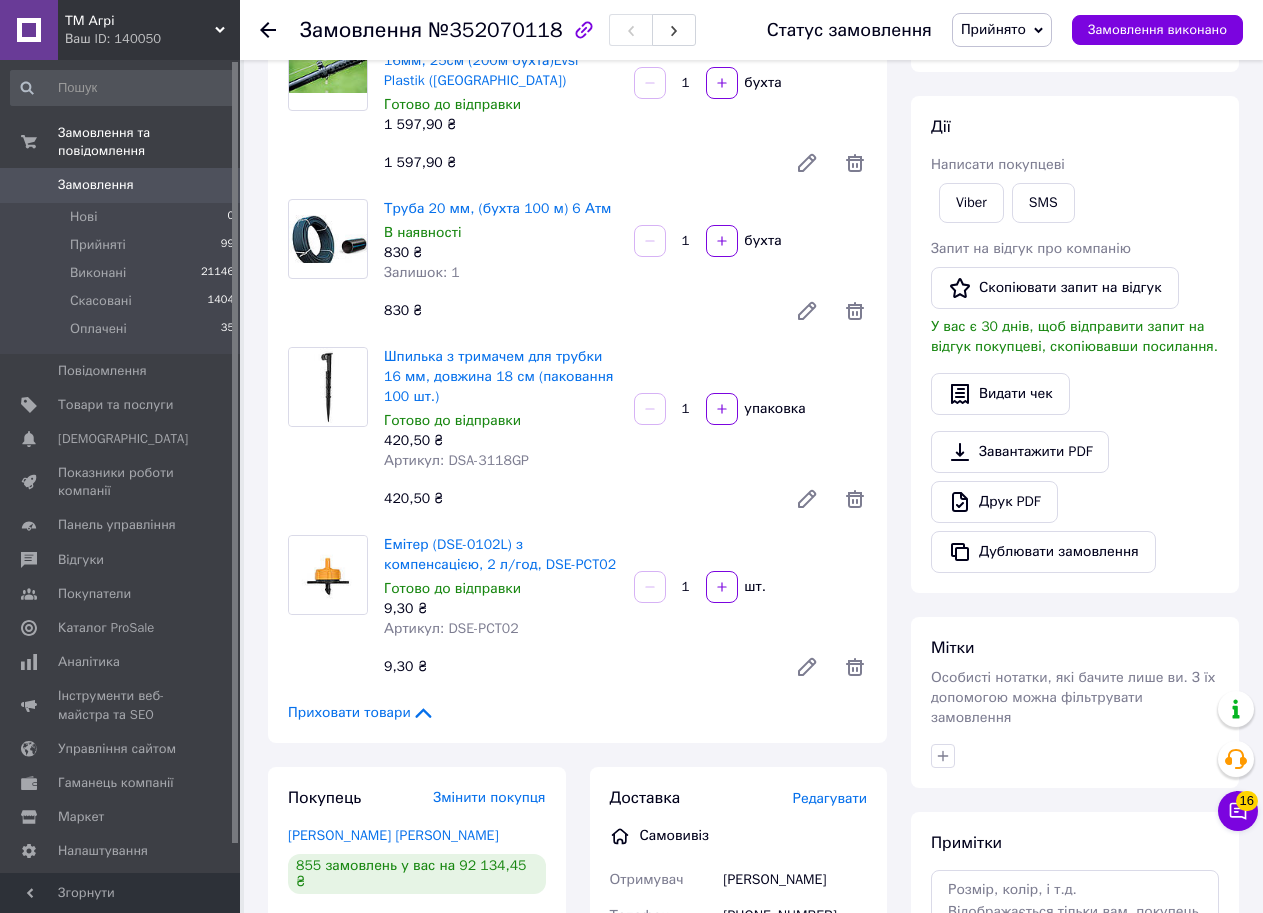 click on "1" at bounding box center [686, 587] 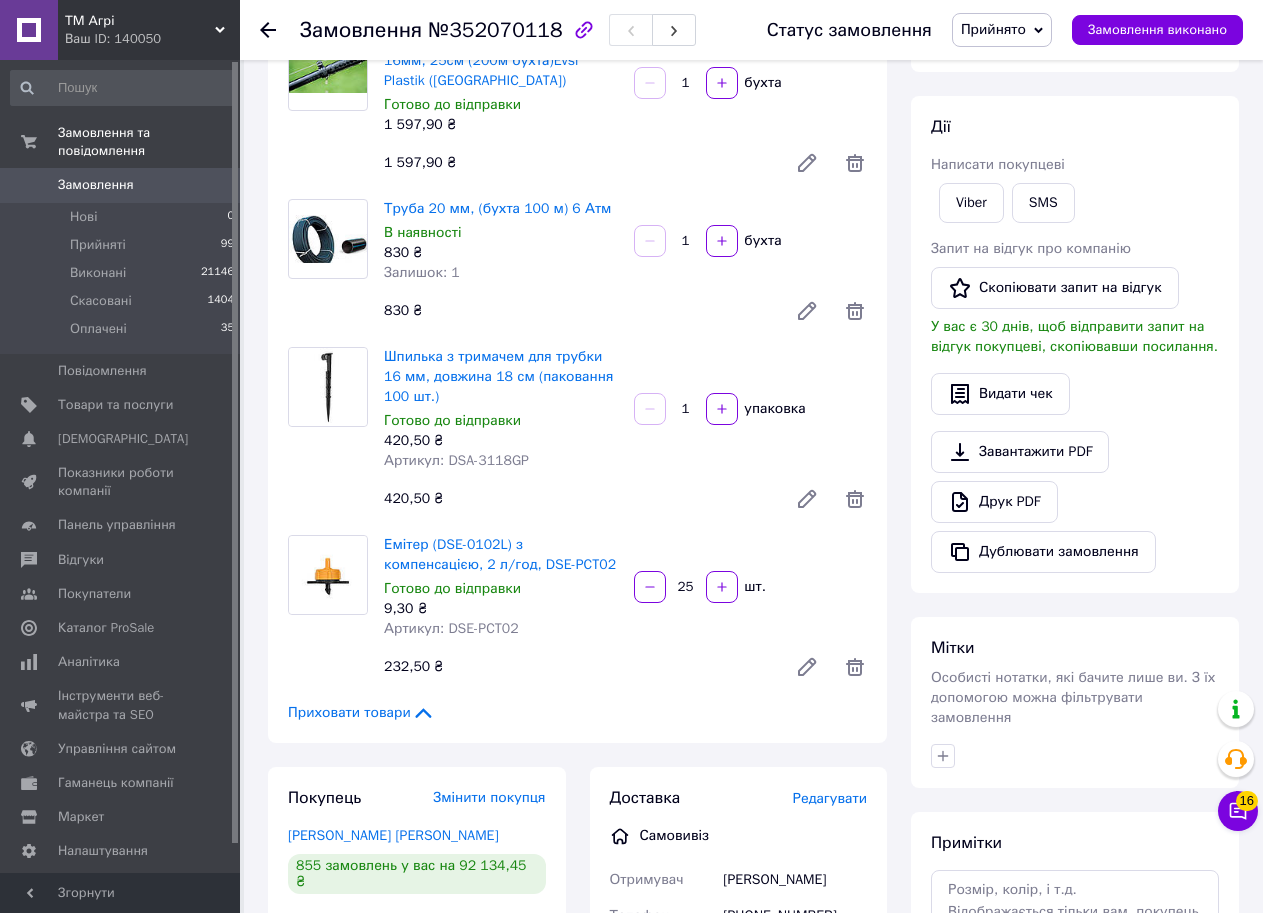 type on "25" 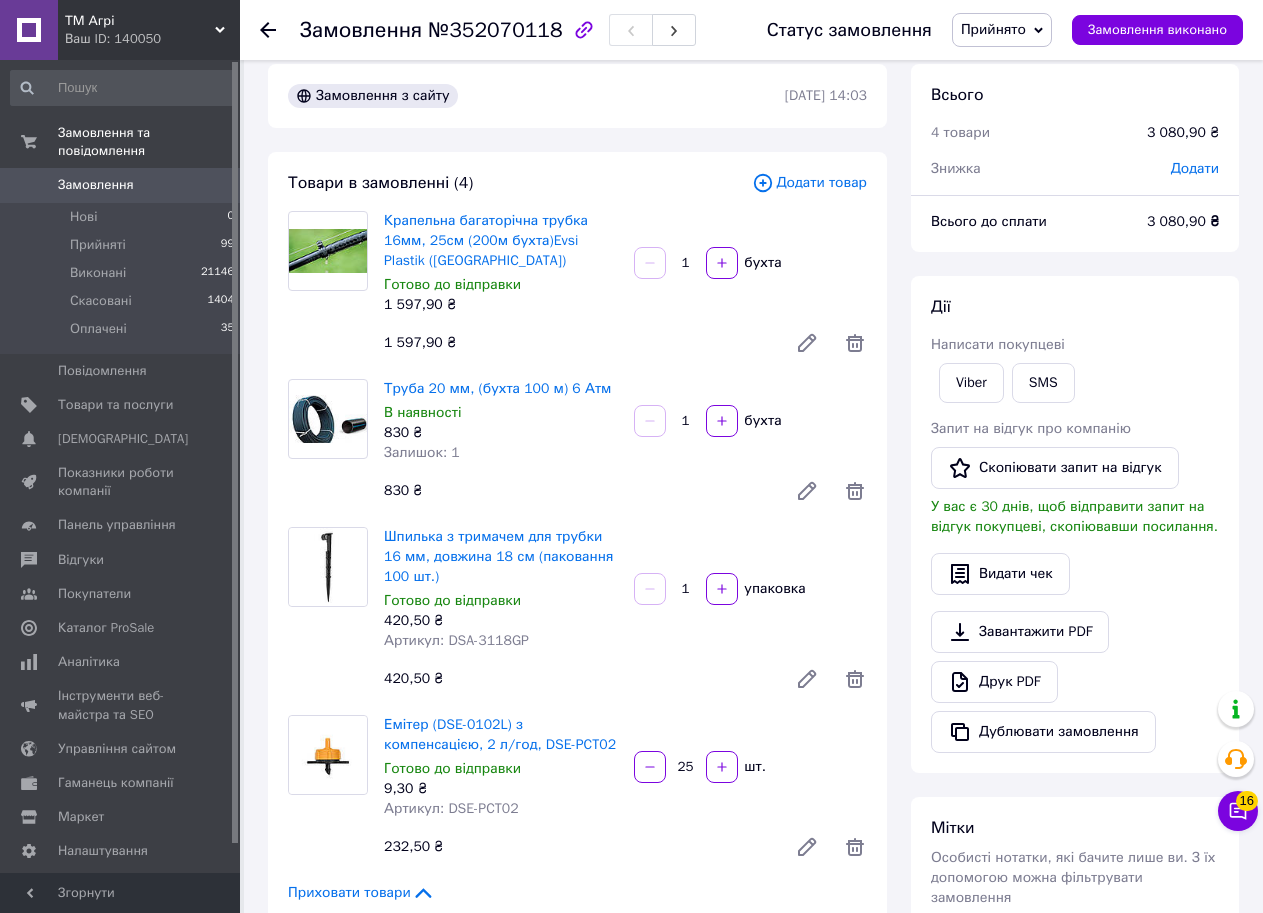 scroll, scrollTop: 0, scrollLeft: 0, axis: both 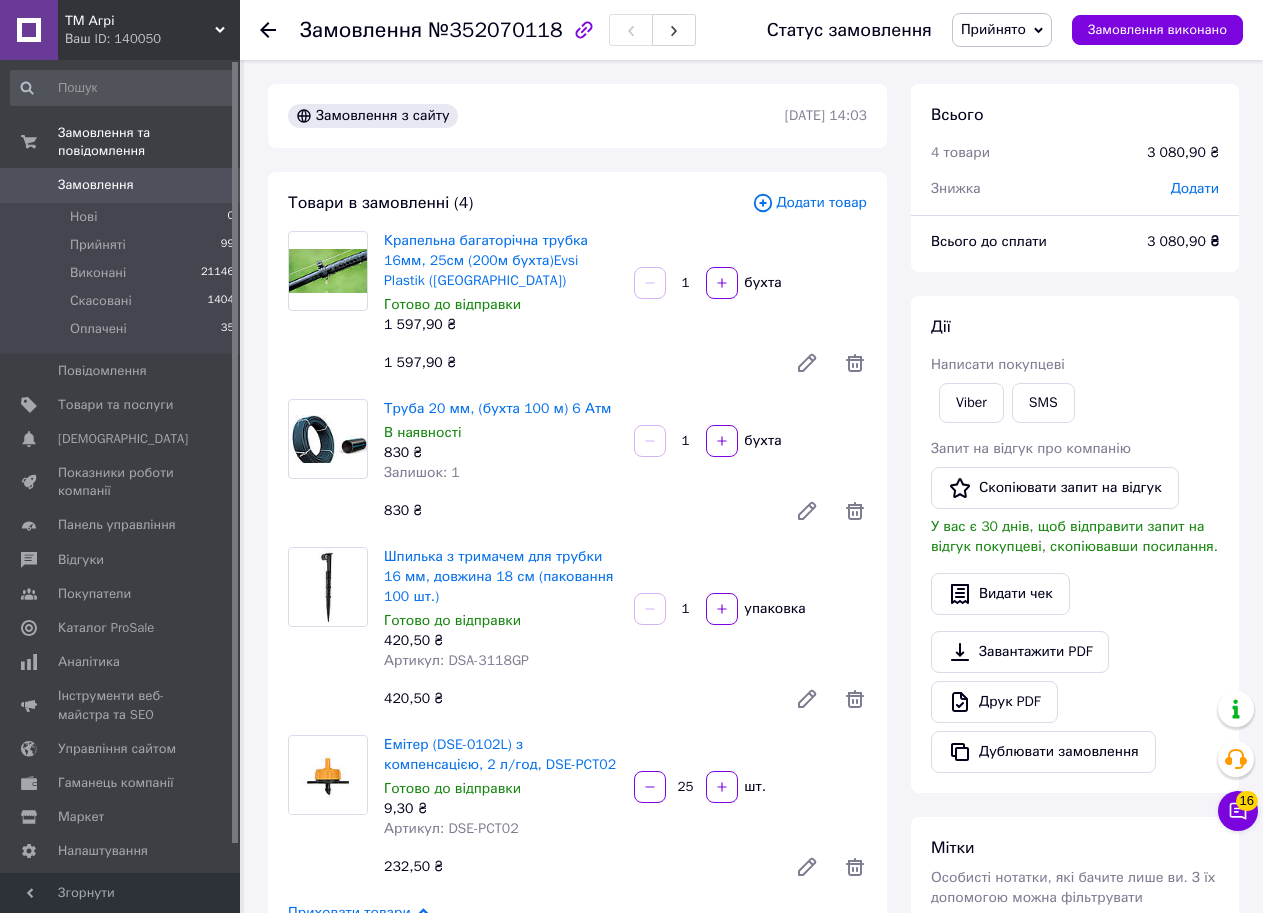 click on "Додати товар" at bounding box center [809, 203] 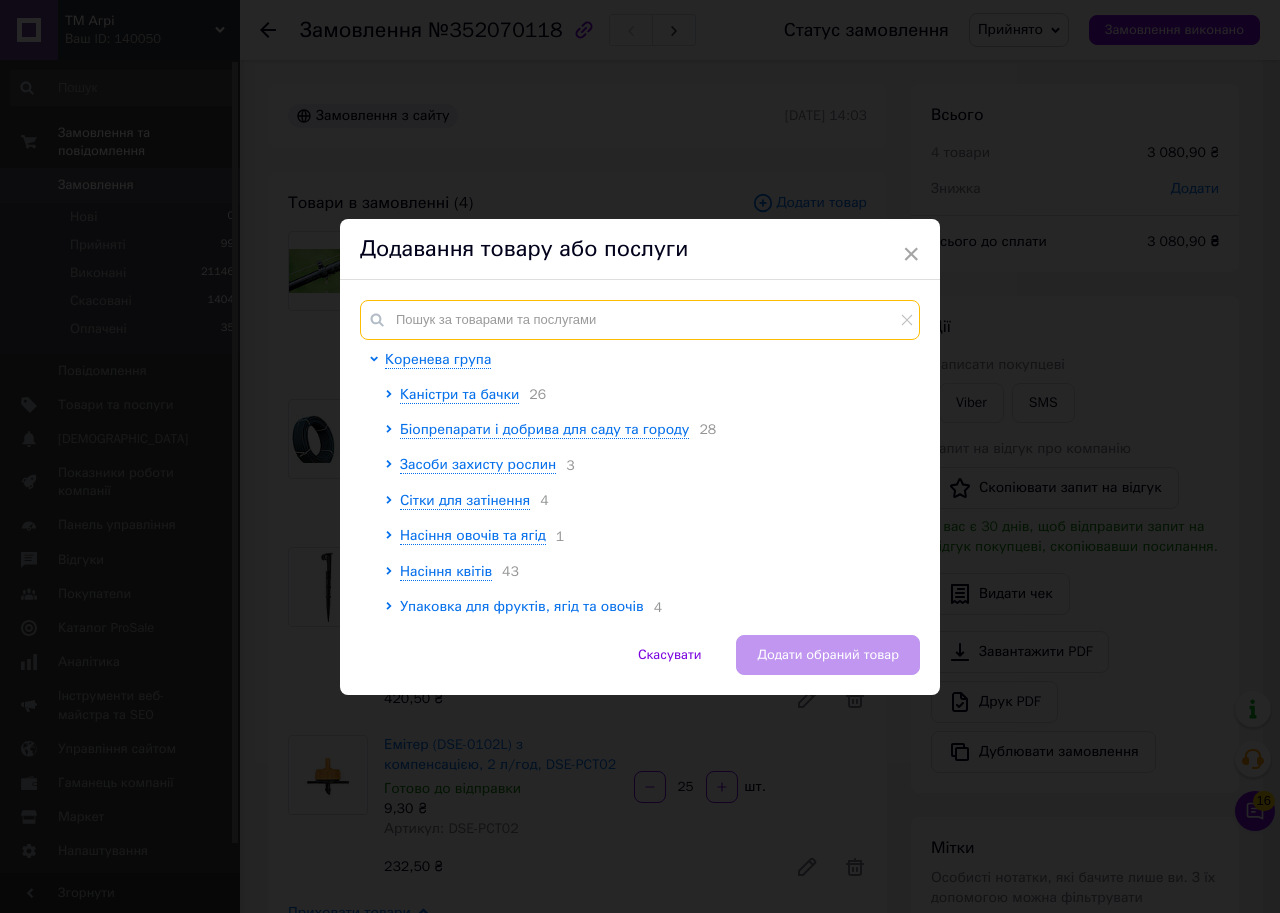 paste on "DSZ-1304" 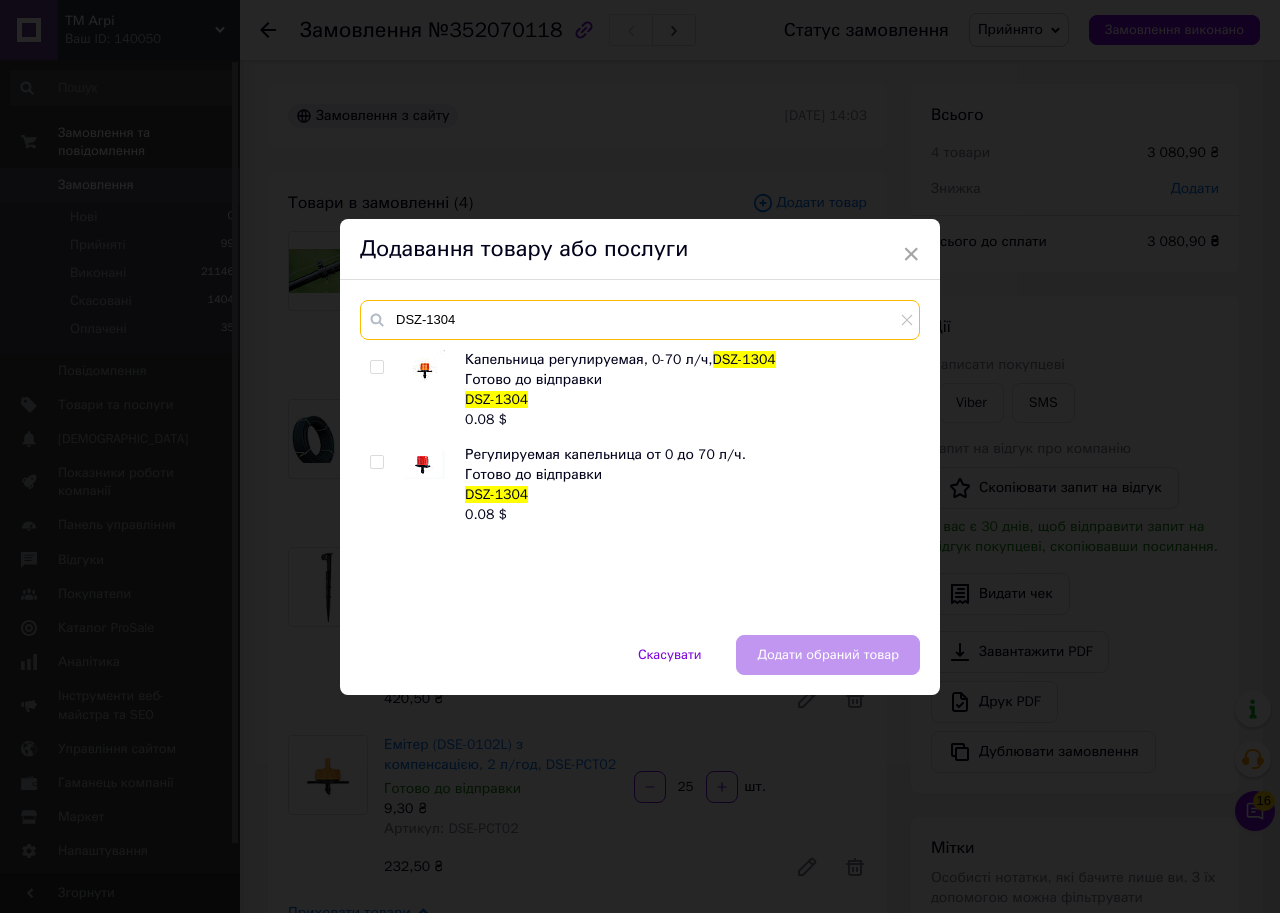 type on "DSZ-1304" 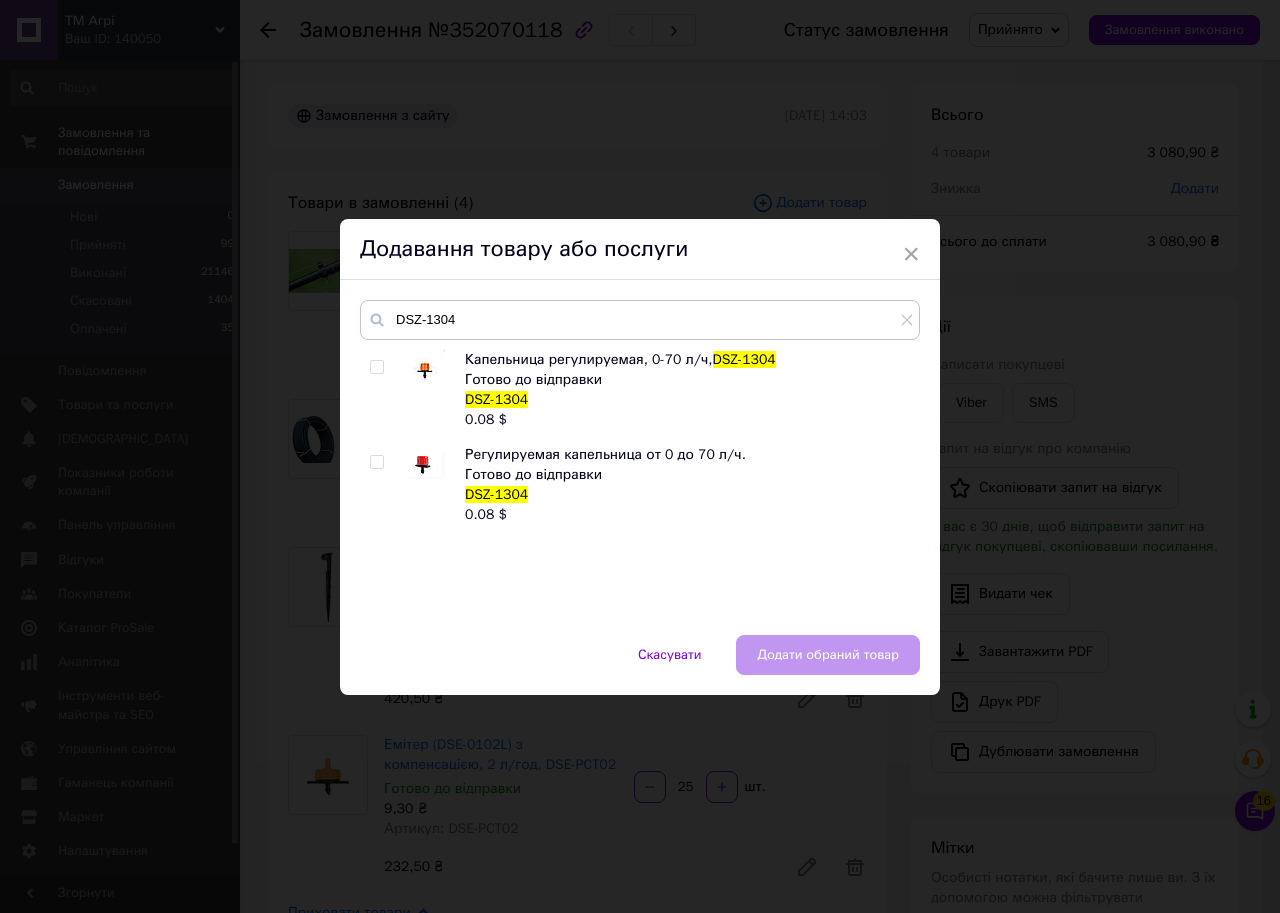 click at bounding box center [376, 367] 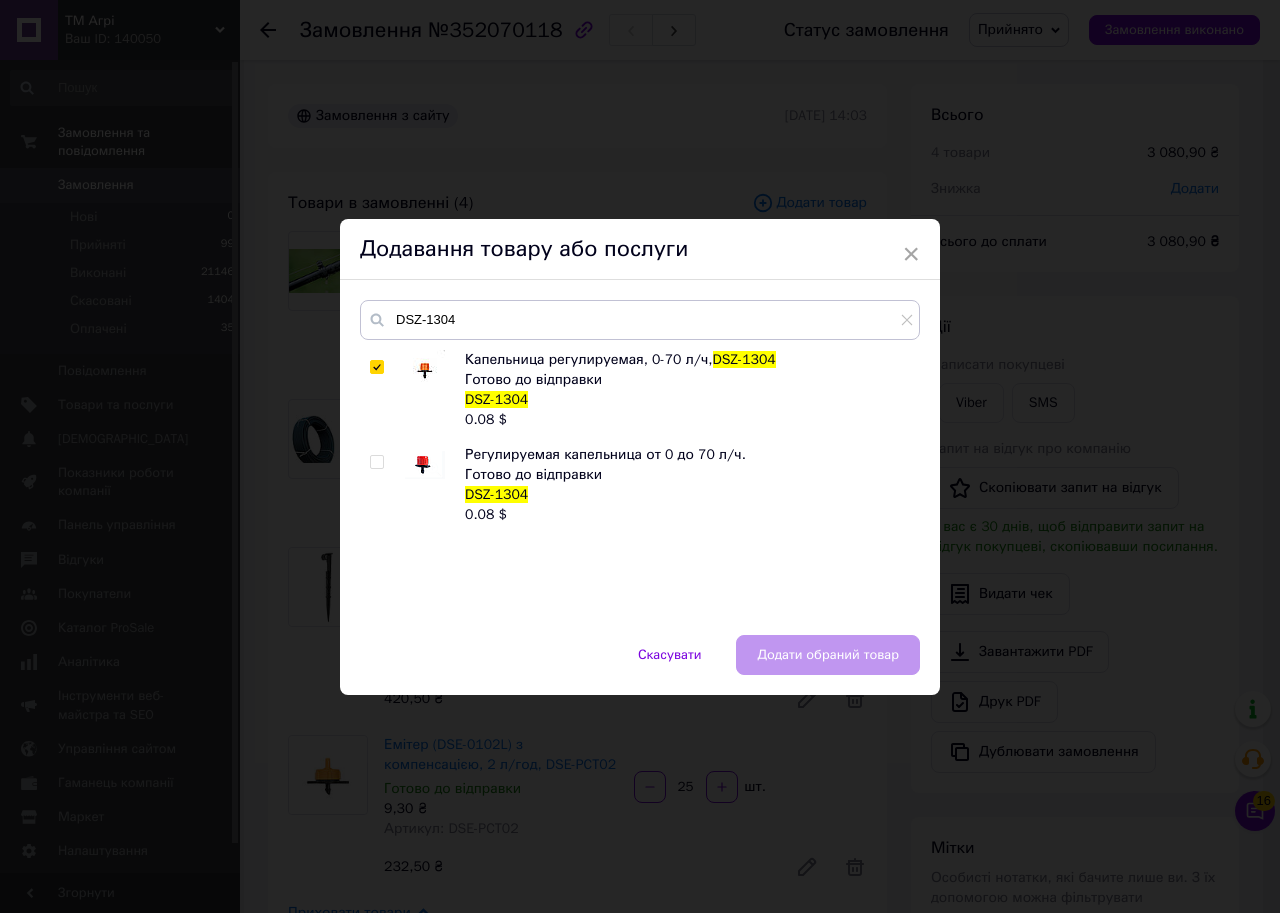 checkbox on "true" 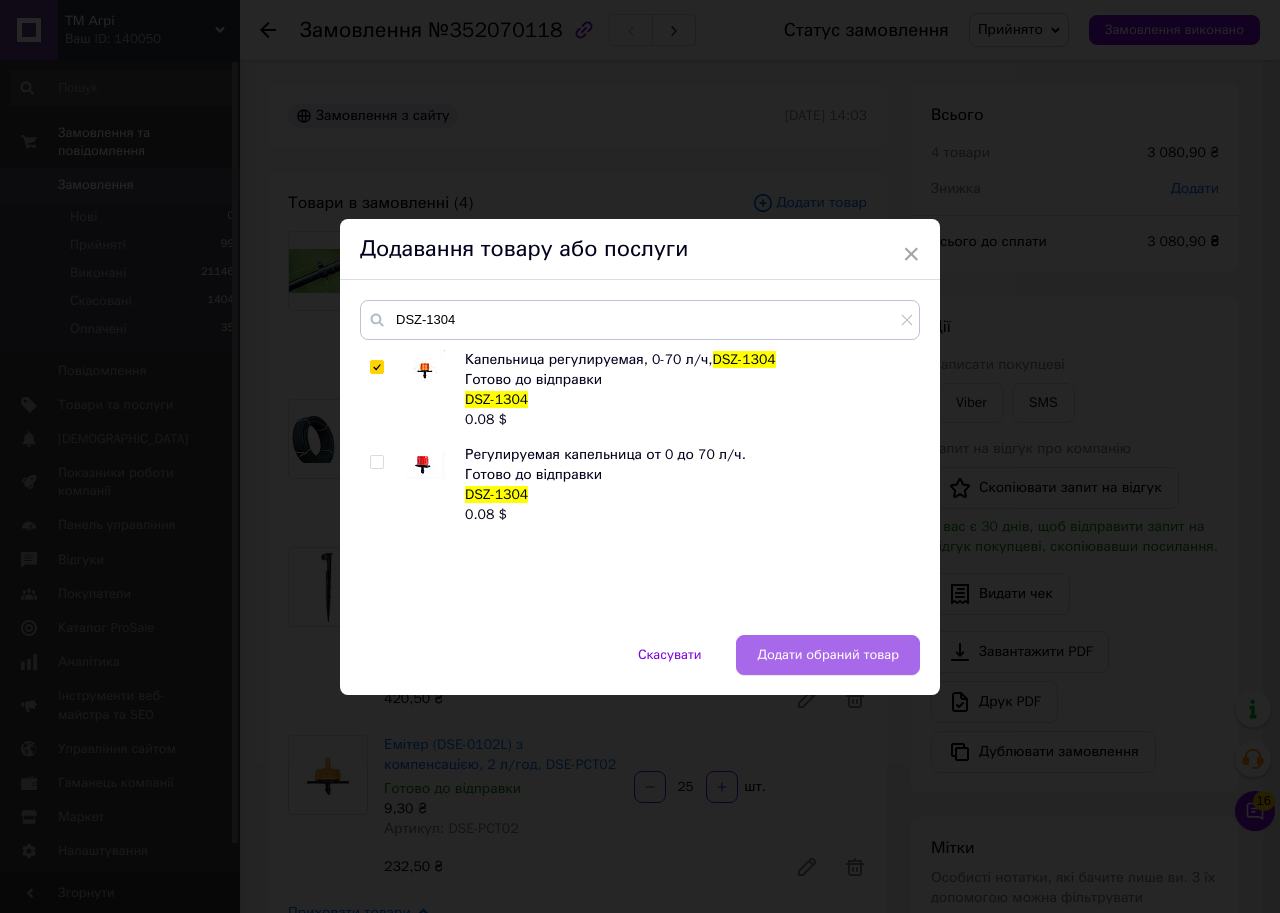 click on "Додати обраний товар" at bounding box center (828, 655) 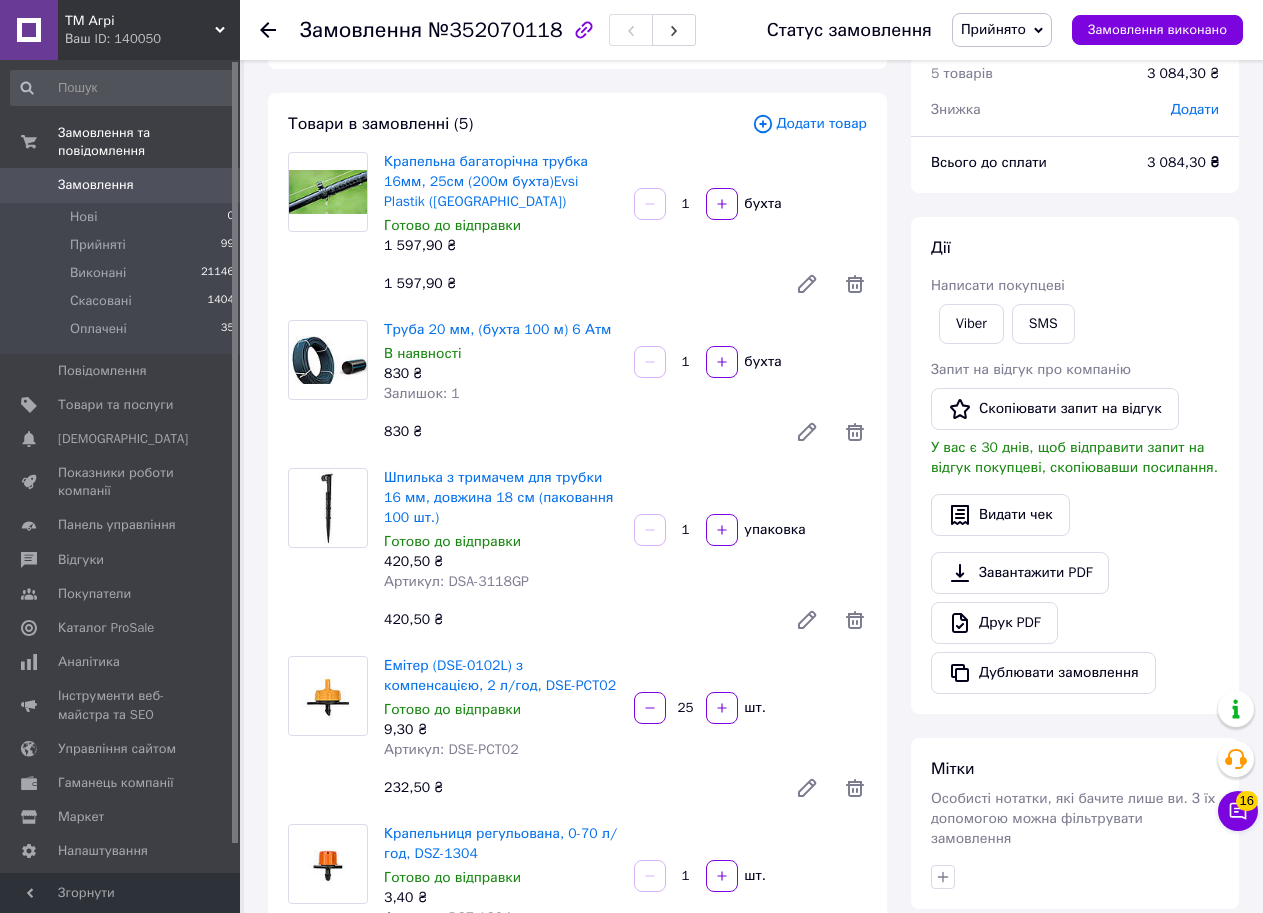 scroll, scrollTop: 300, scrollLeft: 0, axis: vertical 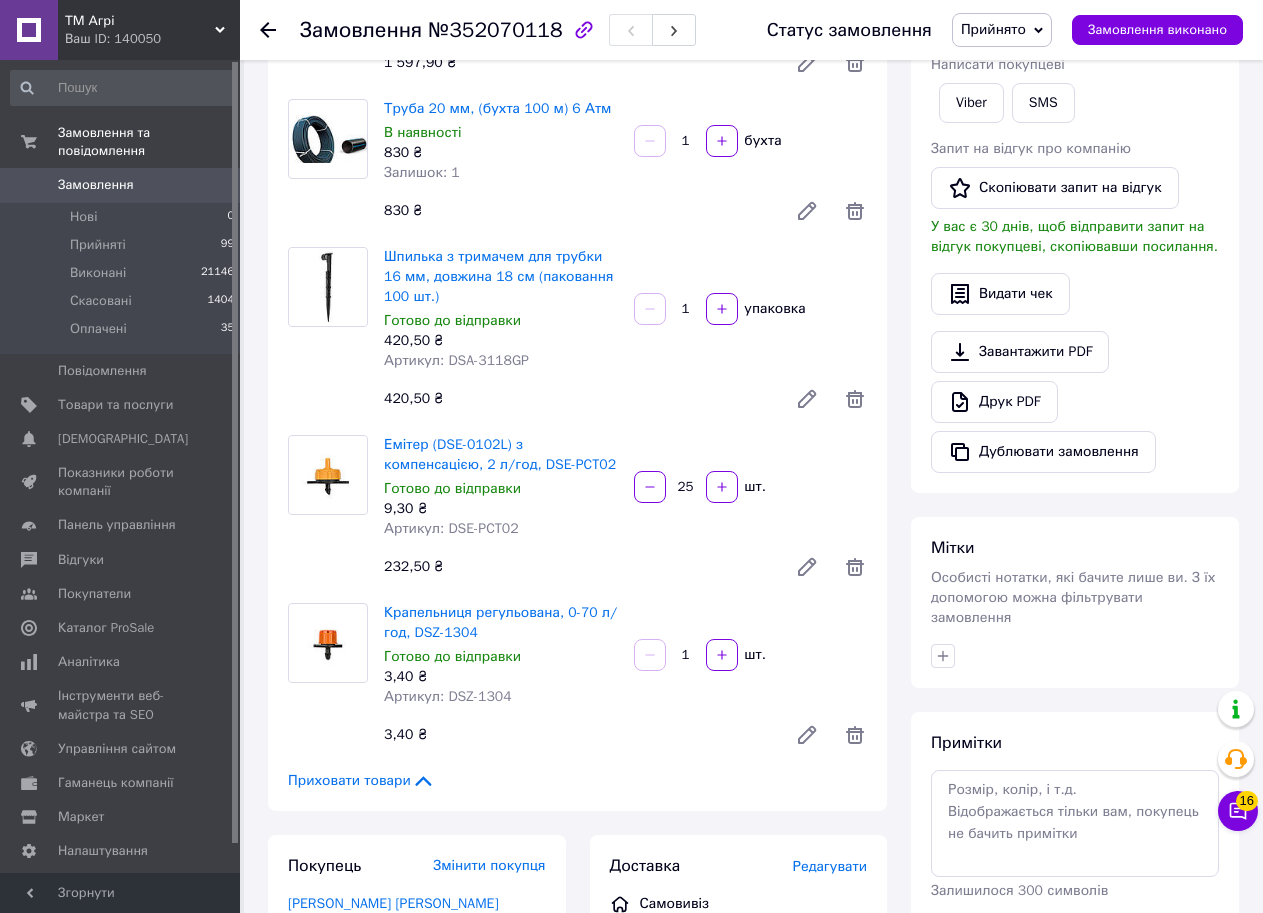 drag, startPoint x: 692, startPoint y: 656, endPoint x: 678, endPoint y: 652, distance: 14.56022 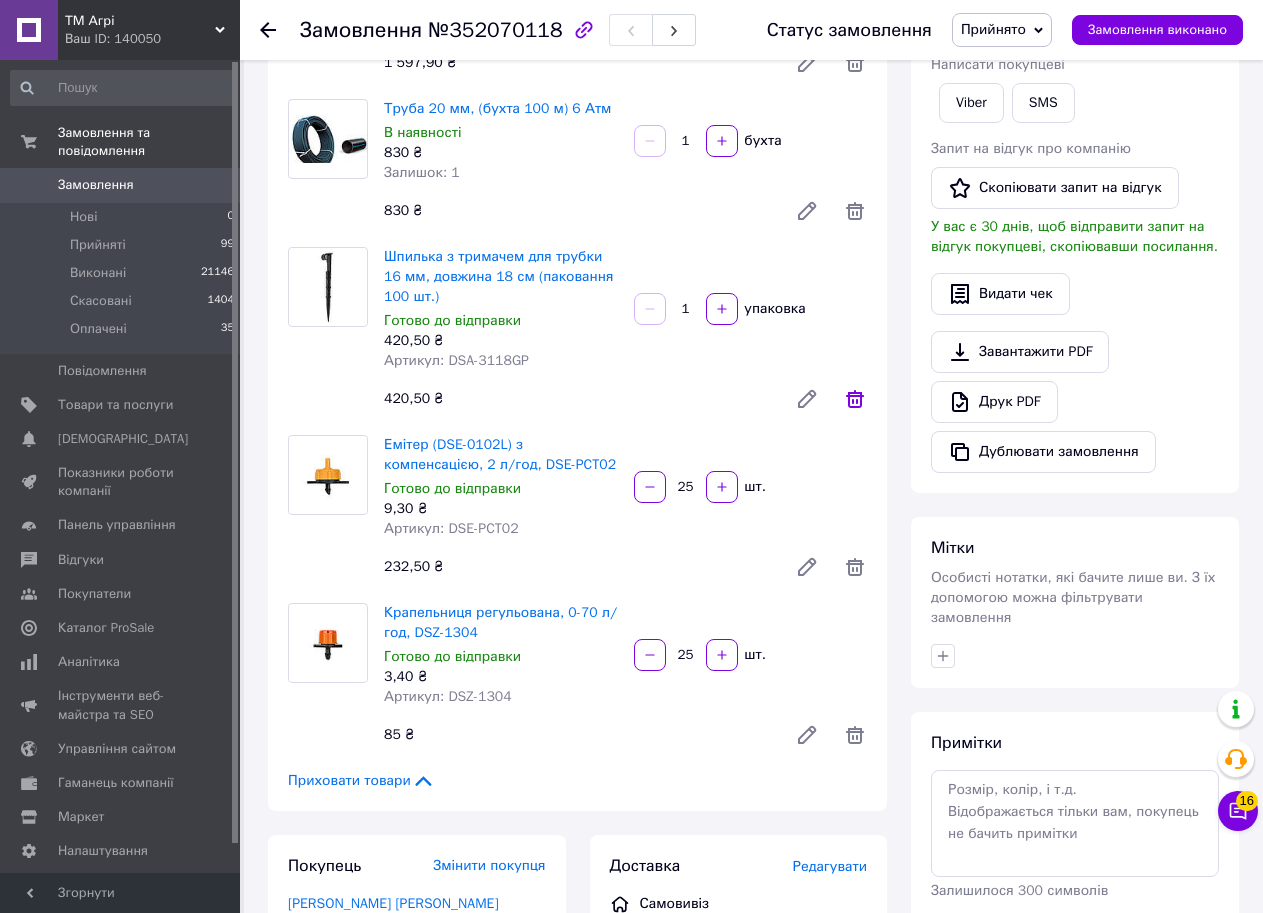 type on "25" 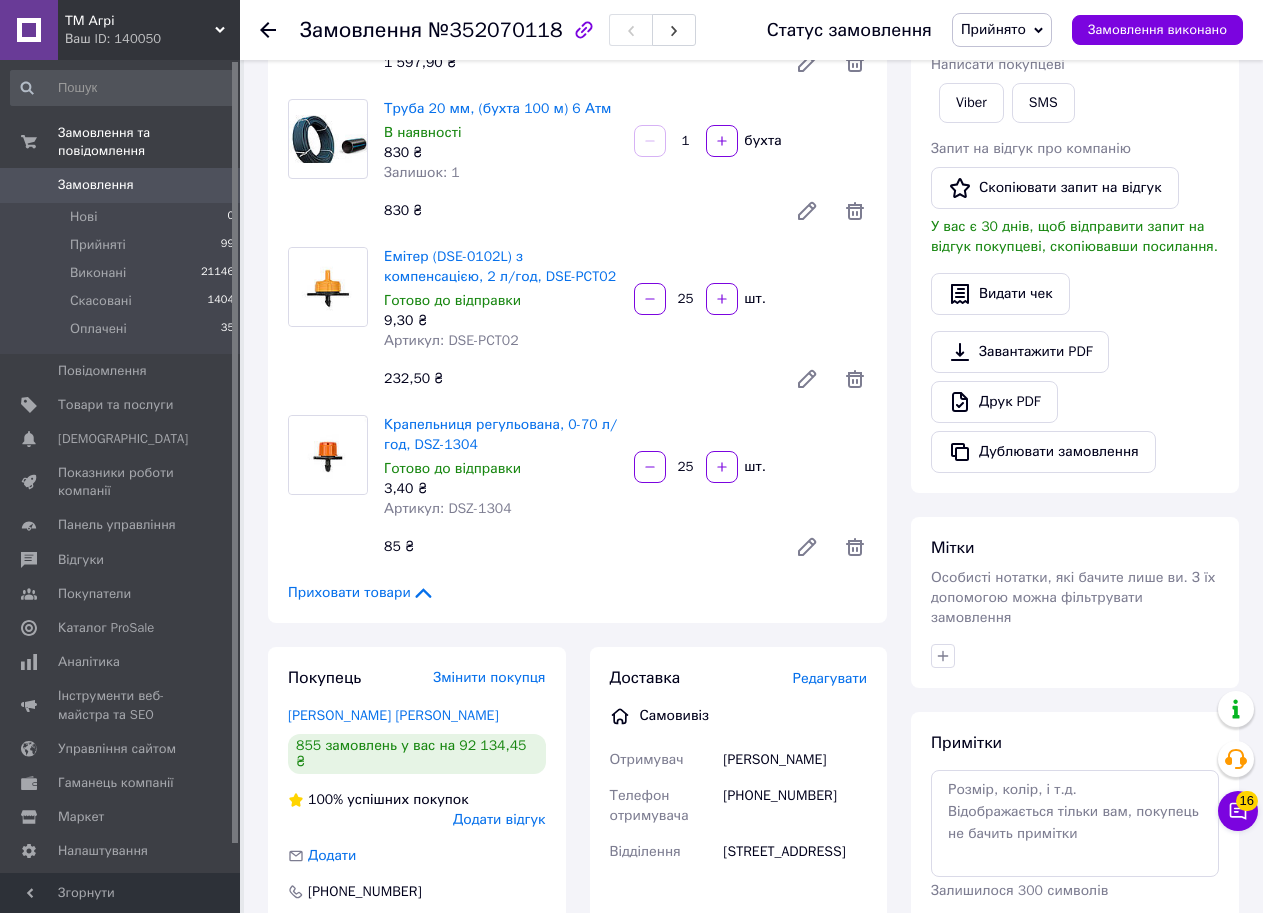 scroll, scrollTop: 0, scrollLeft: 0, axis: both 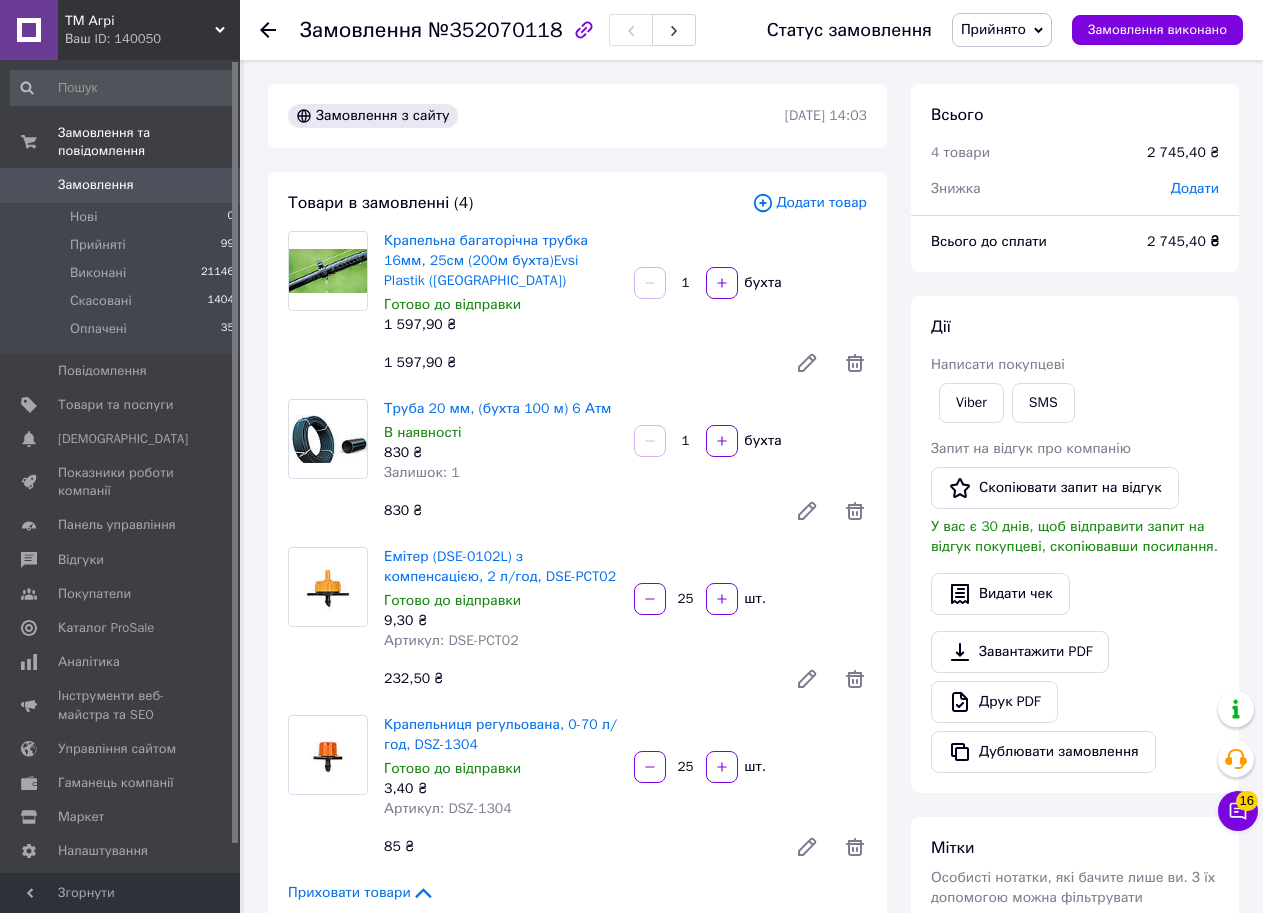 click on "Додати товар" at bounding box center [809, 203] 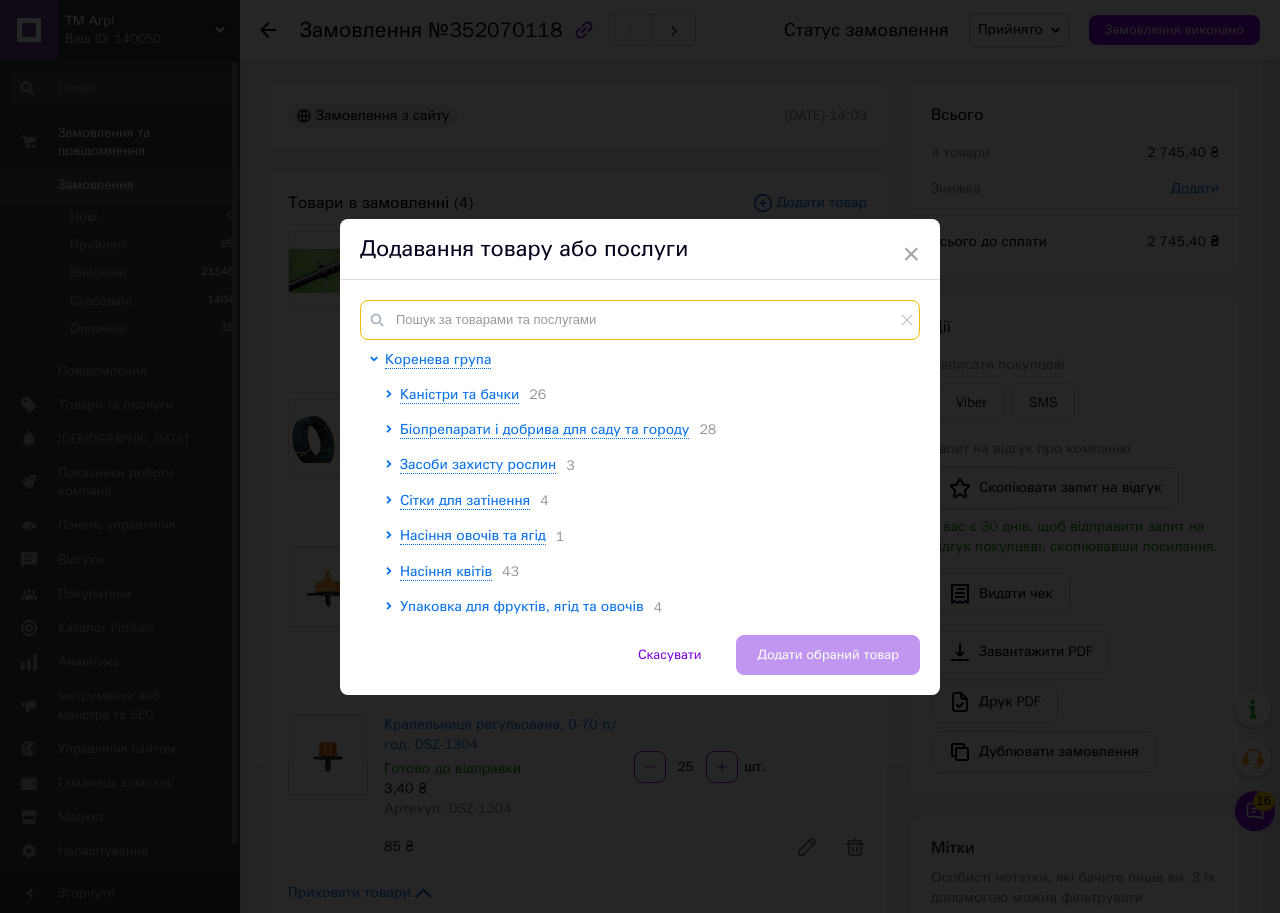 click at bounding box center (640, 320) 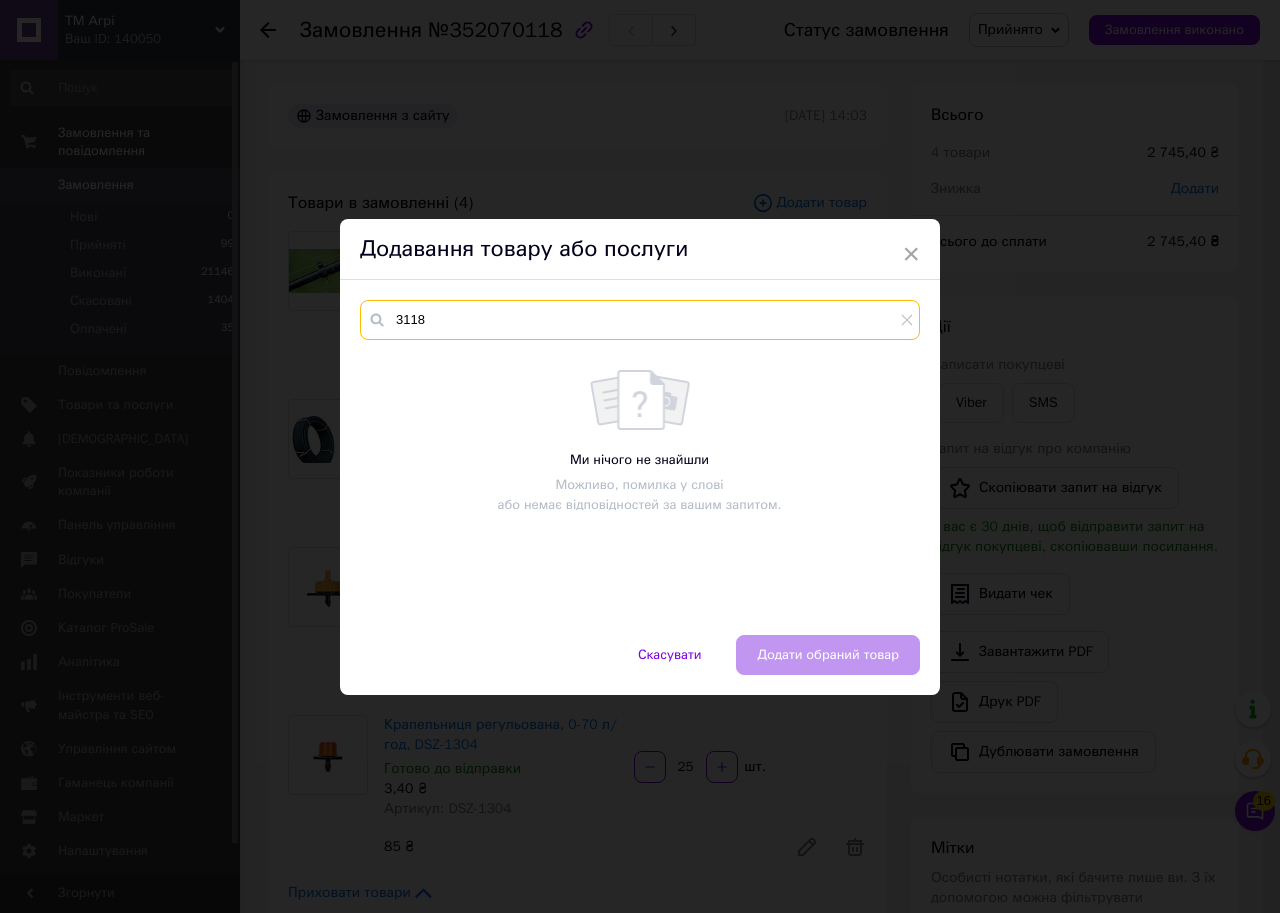 type on "3118" 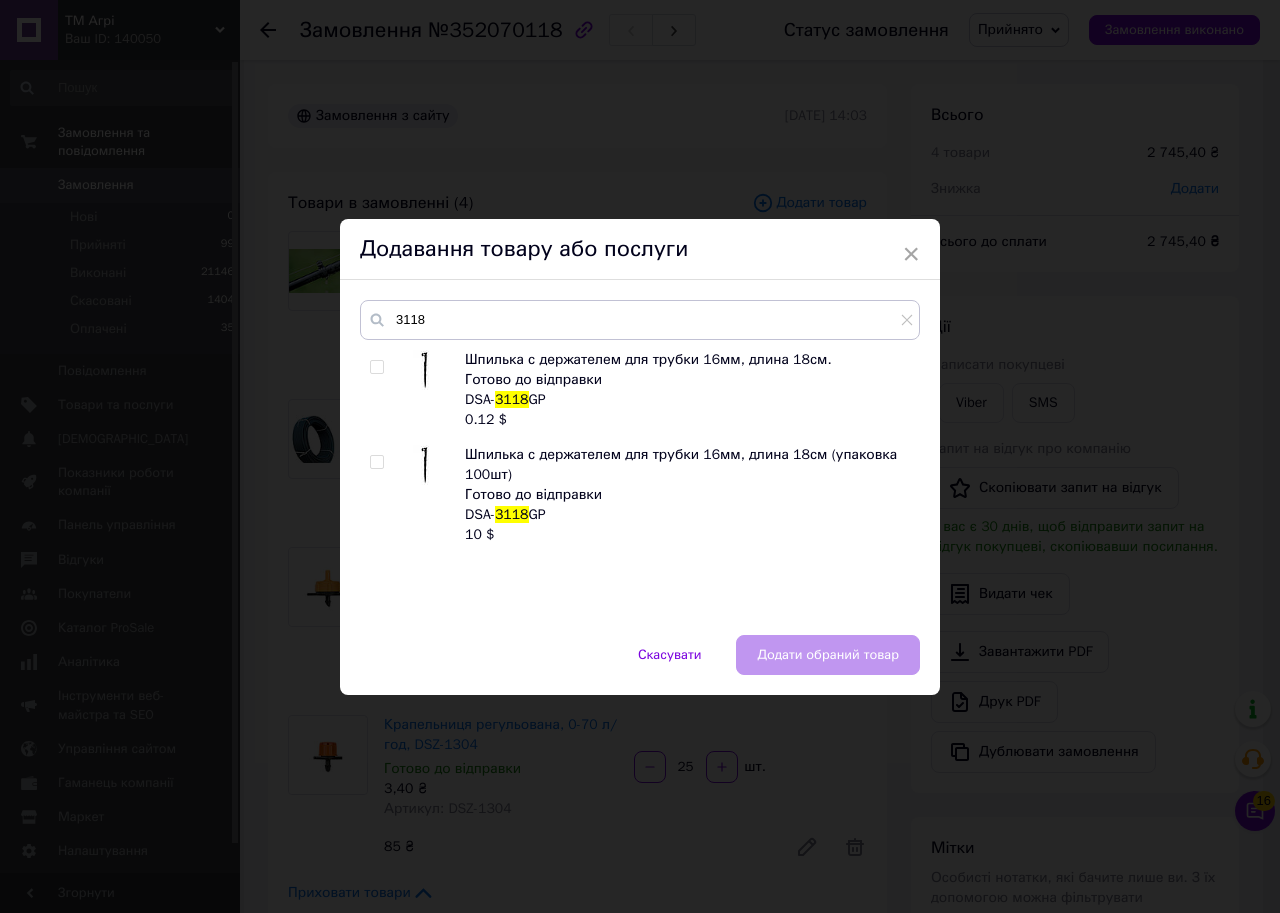 click at bounding box center [376, 367] 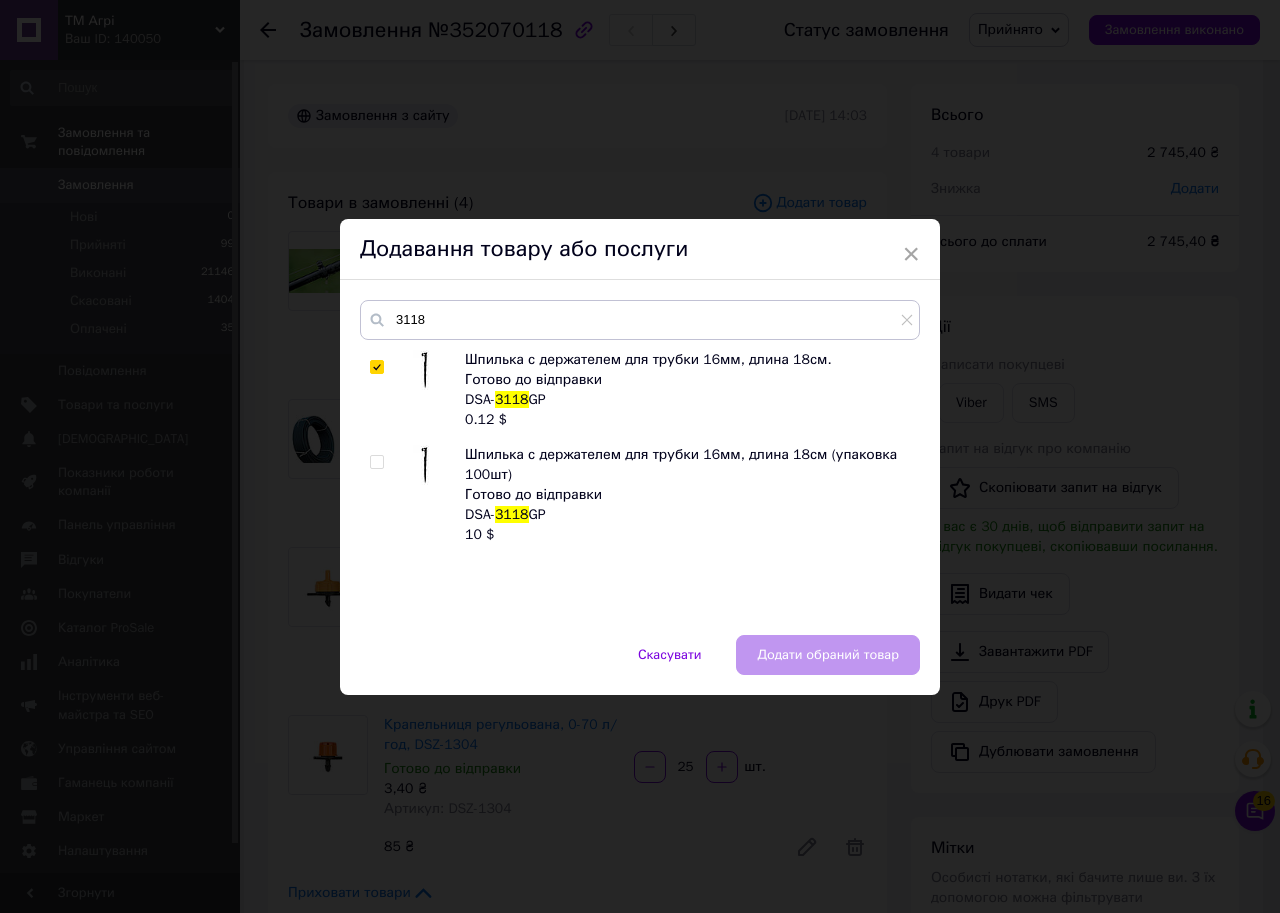 checkbox on "true" 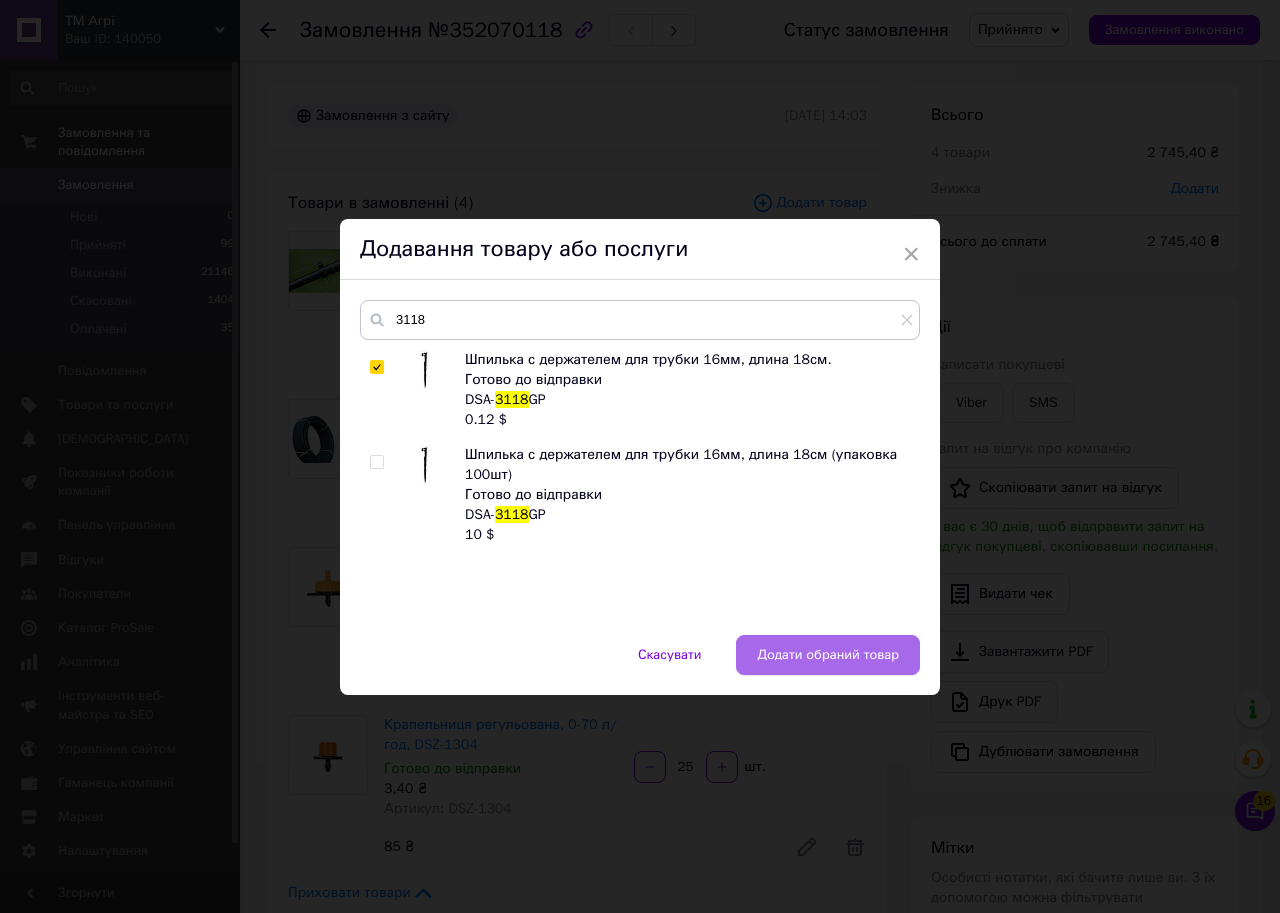 click on "Додати обраний товар" at bounding box center (828, 655) 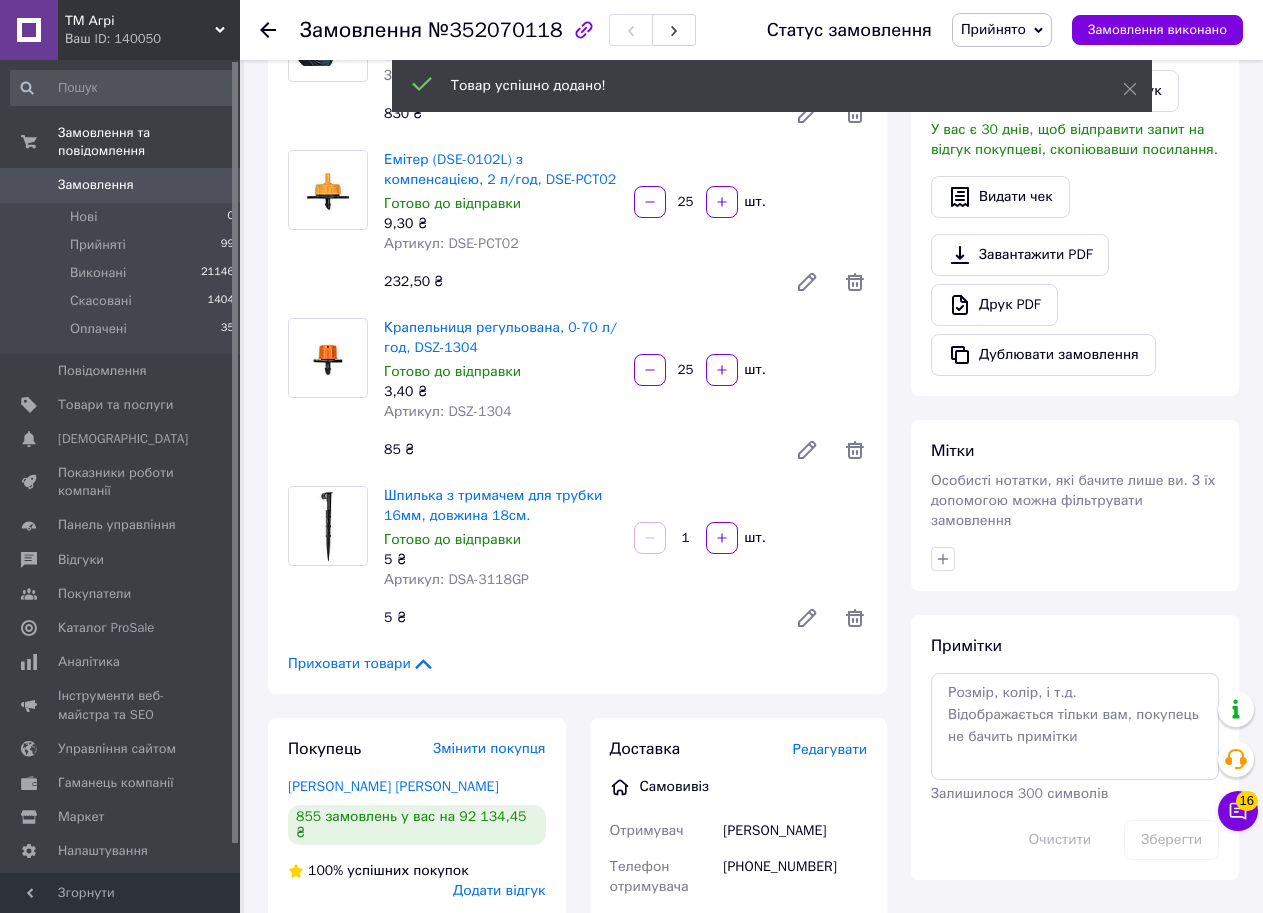 scroll, scrollTop: 400, scrollLeft: 0, axis: vertical 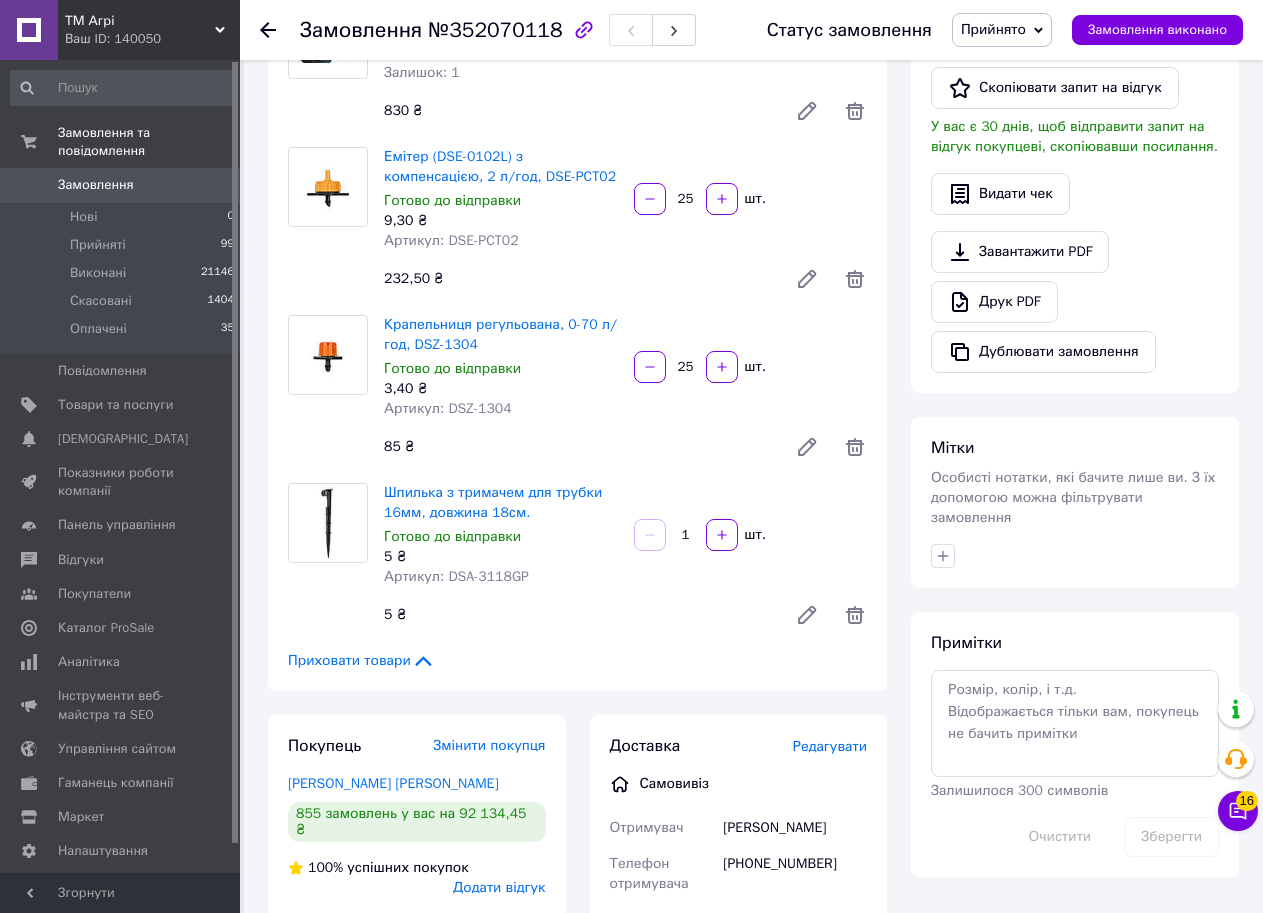 drag, startPoint x: 694, startPoint y: 533, endPoint x: 667, endPoint y: 523, distance: 28.79236 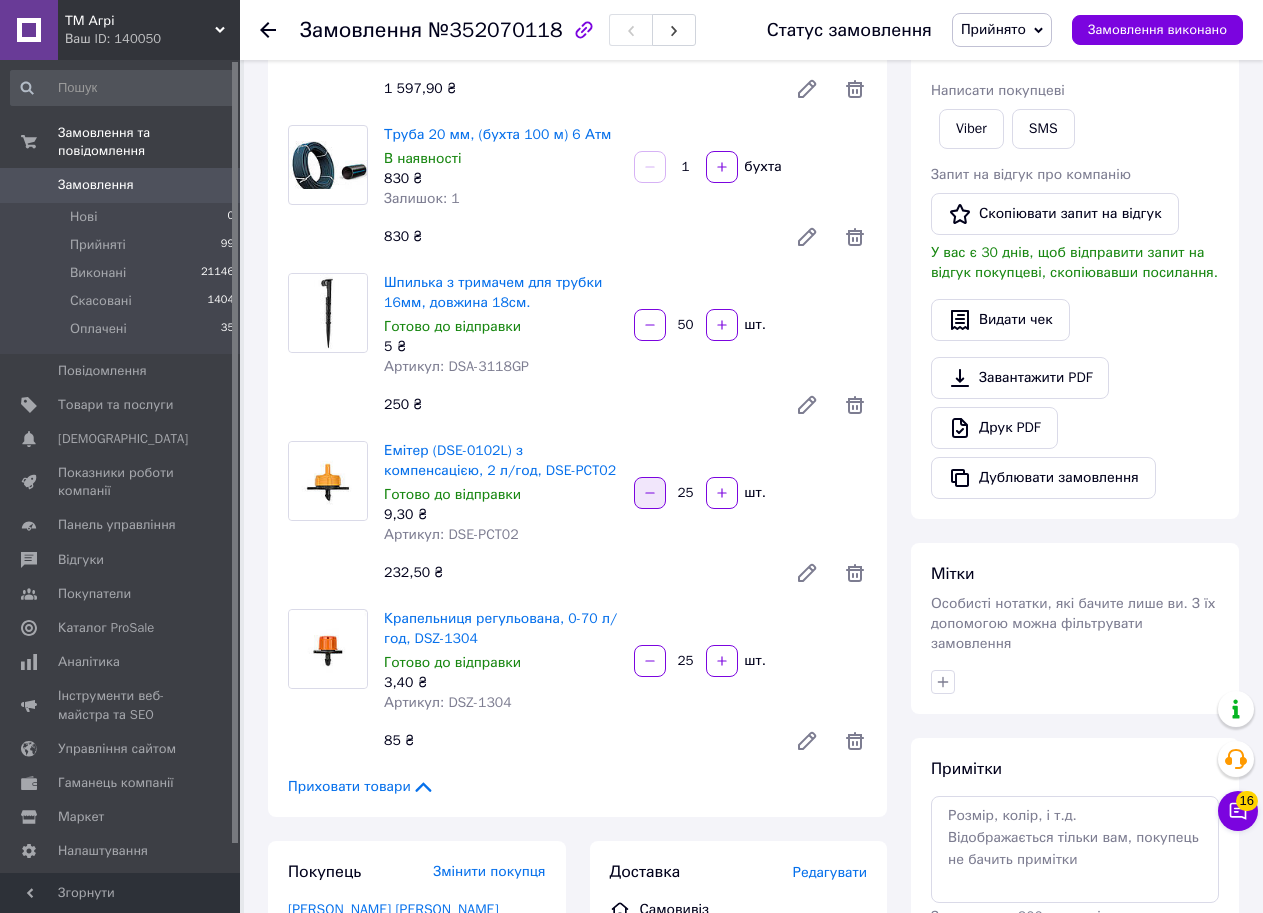 scroll, scrollTop: 200, scrollLeft: 0, axis: vertical 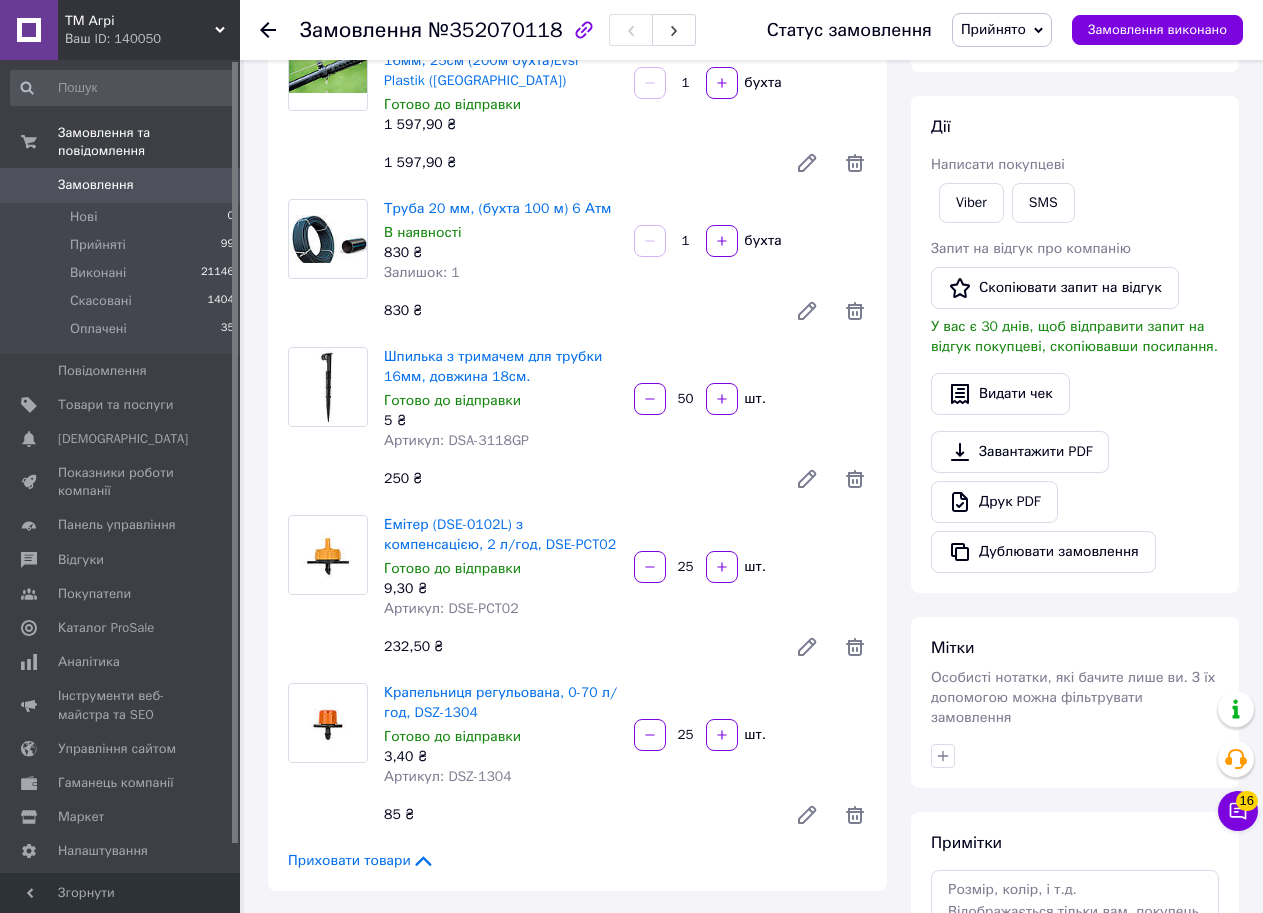 type on "50" 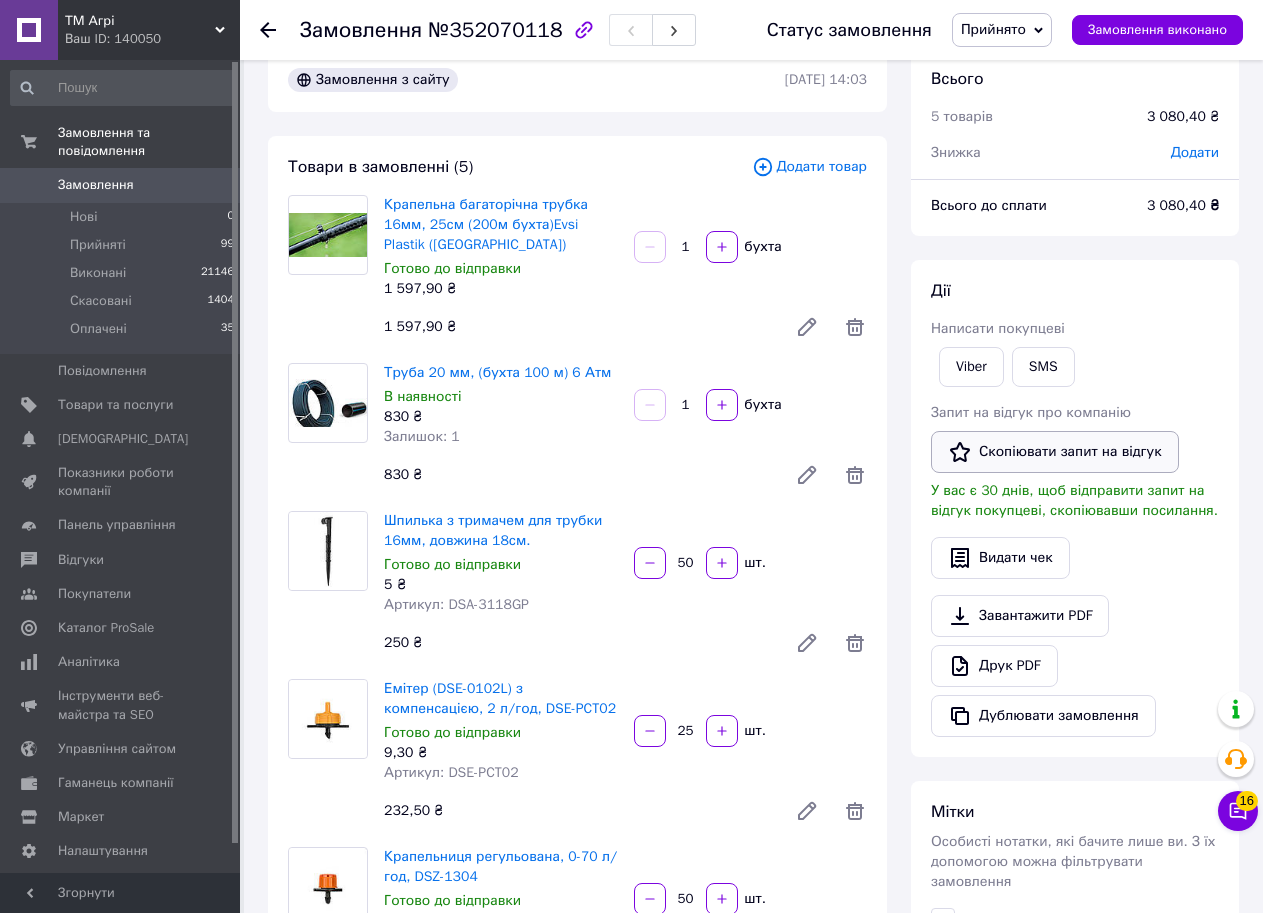 scroll, scrollTop: 0, scrollLeft: 0, axis: both 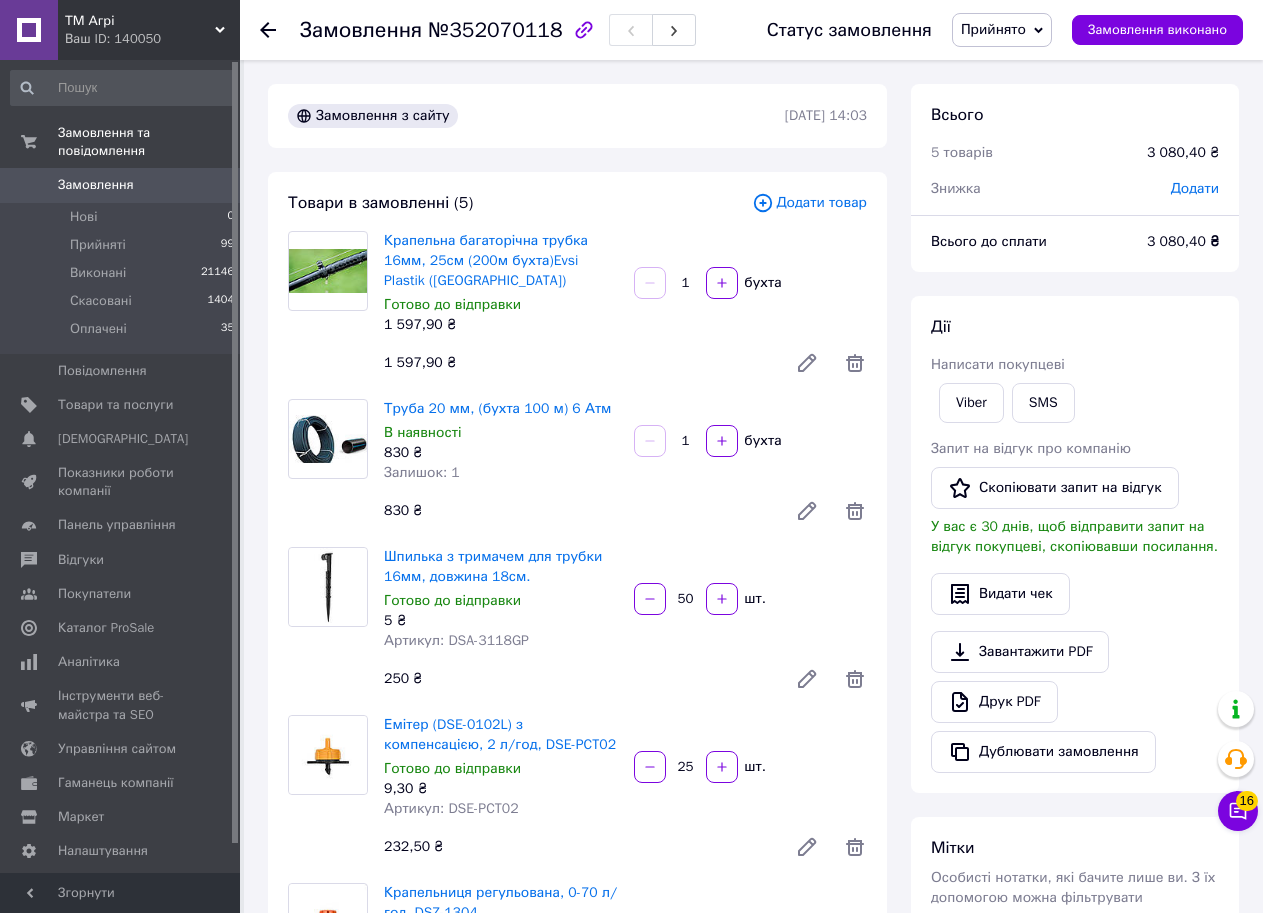 type on "50" 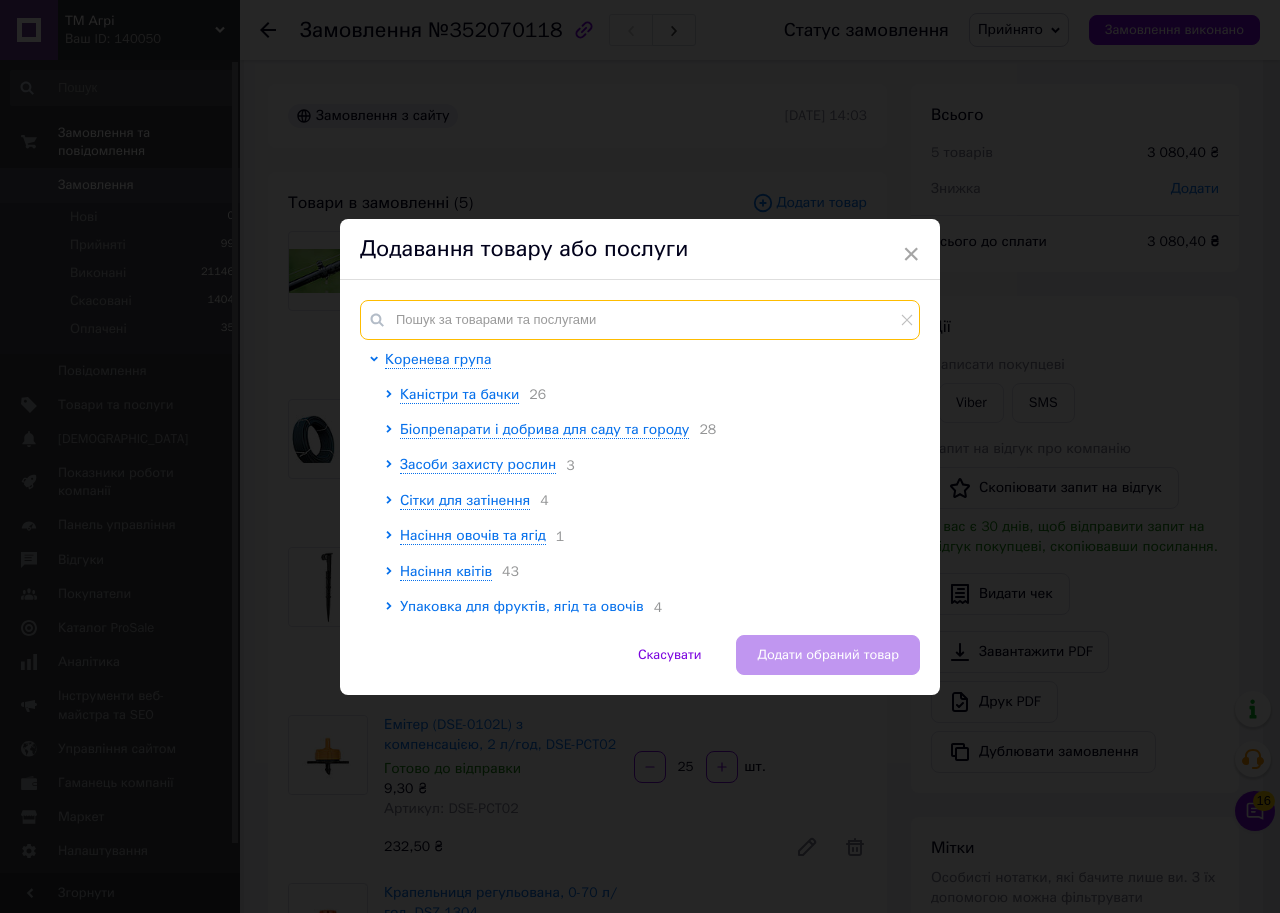 click at bounding box center [640, 320] 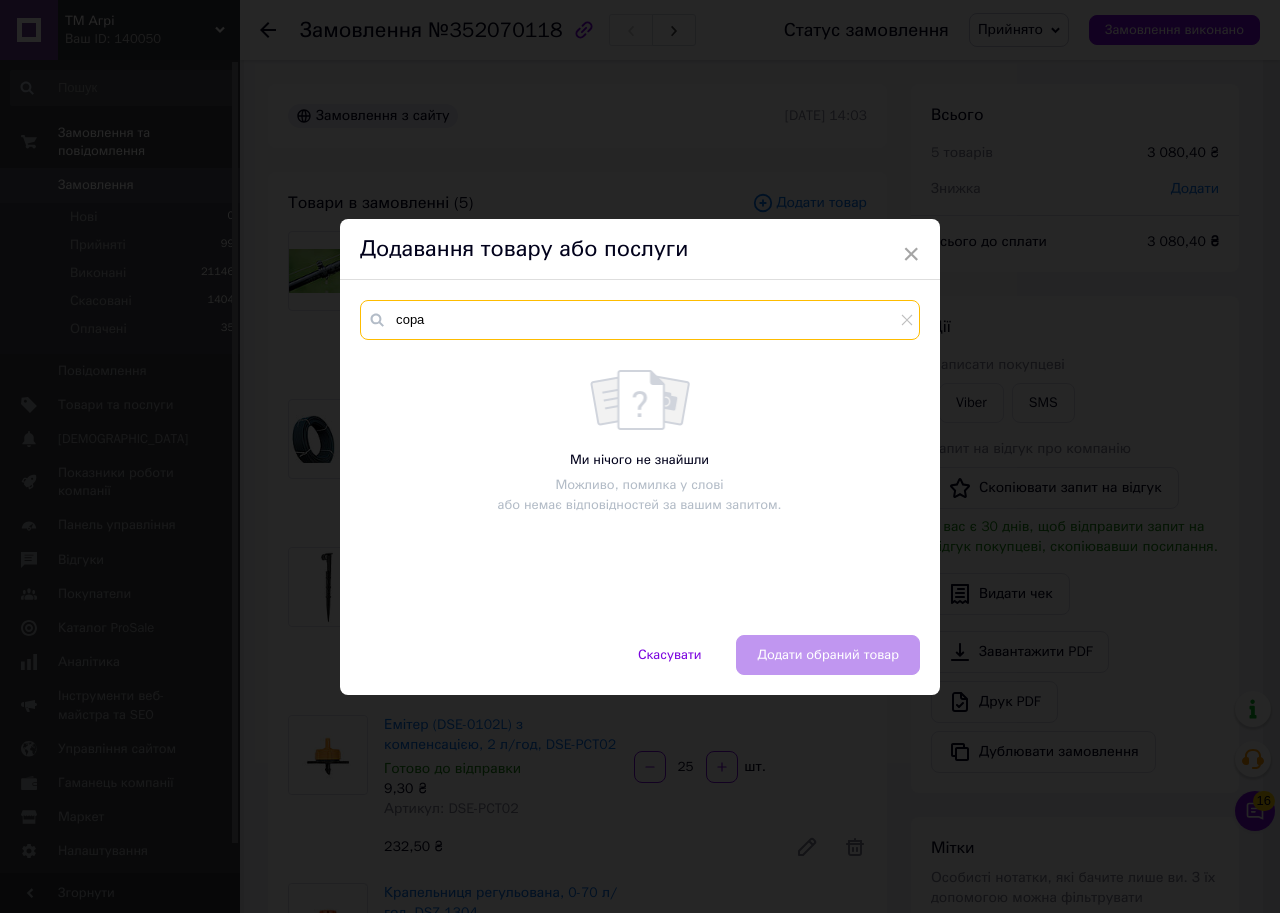 type on "сора" 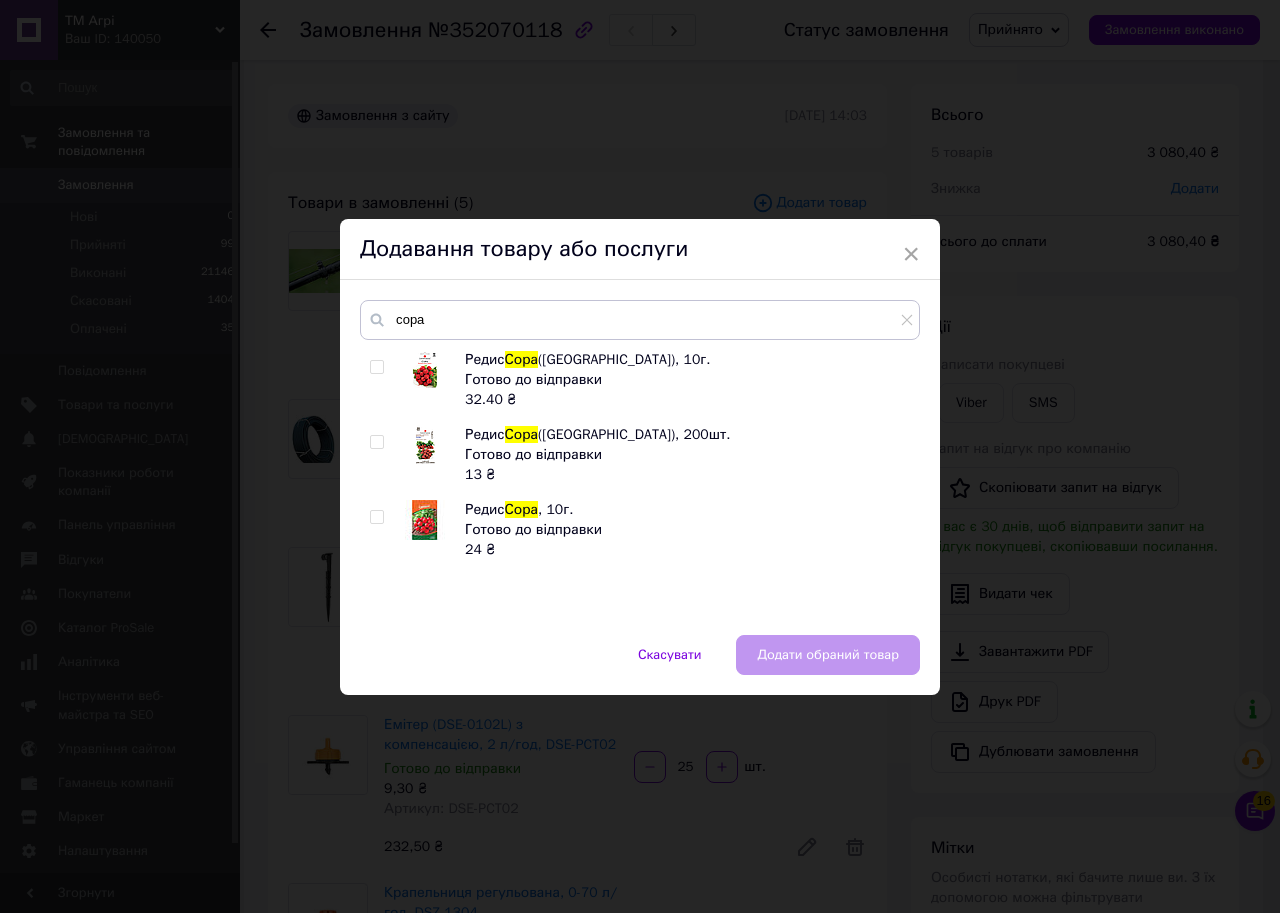 click at bounding box center (376, 367) 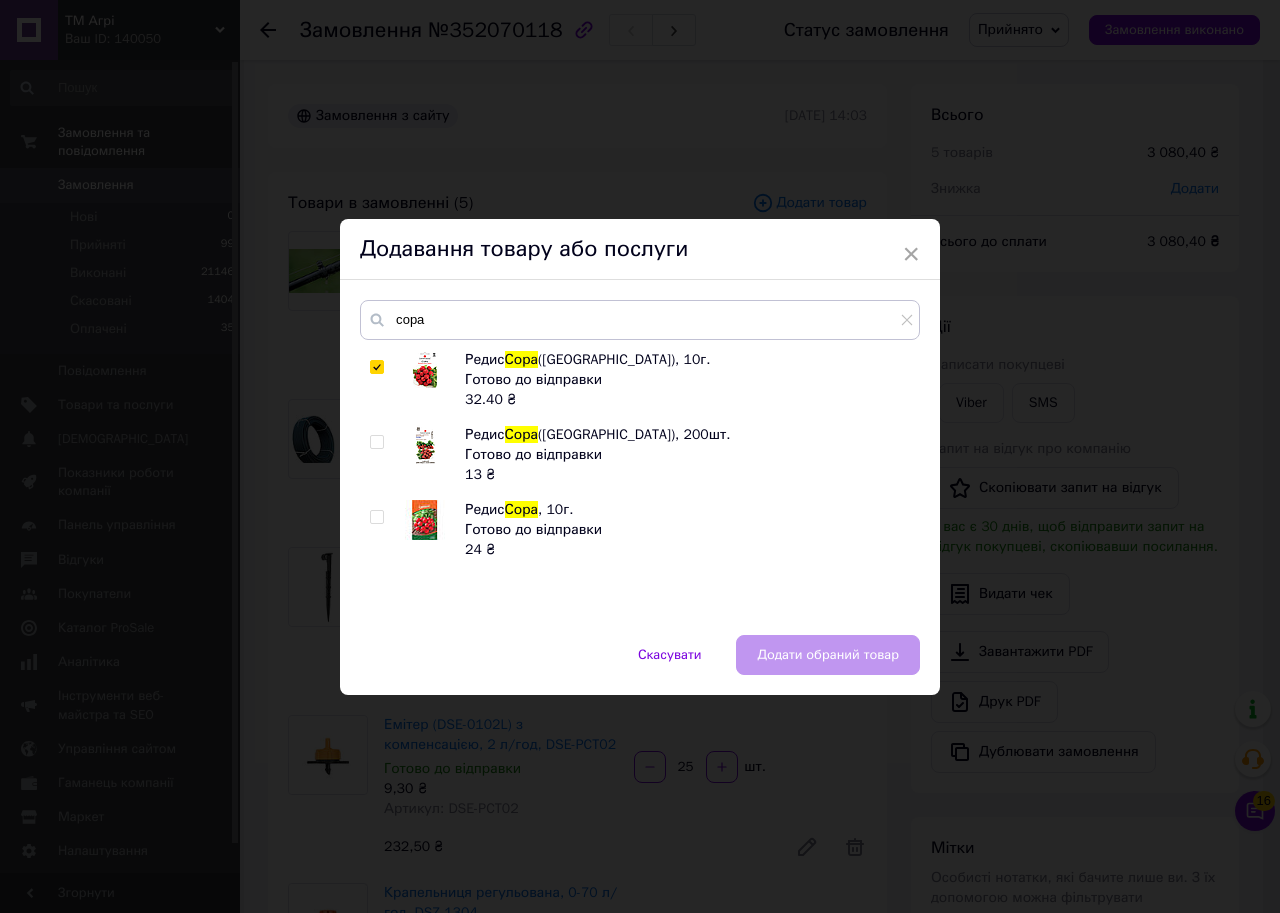 checkbox on "true" 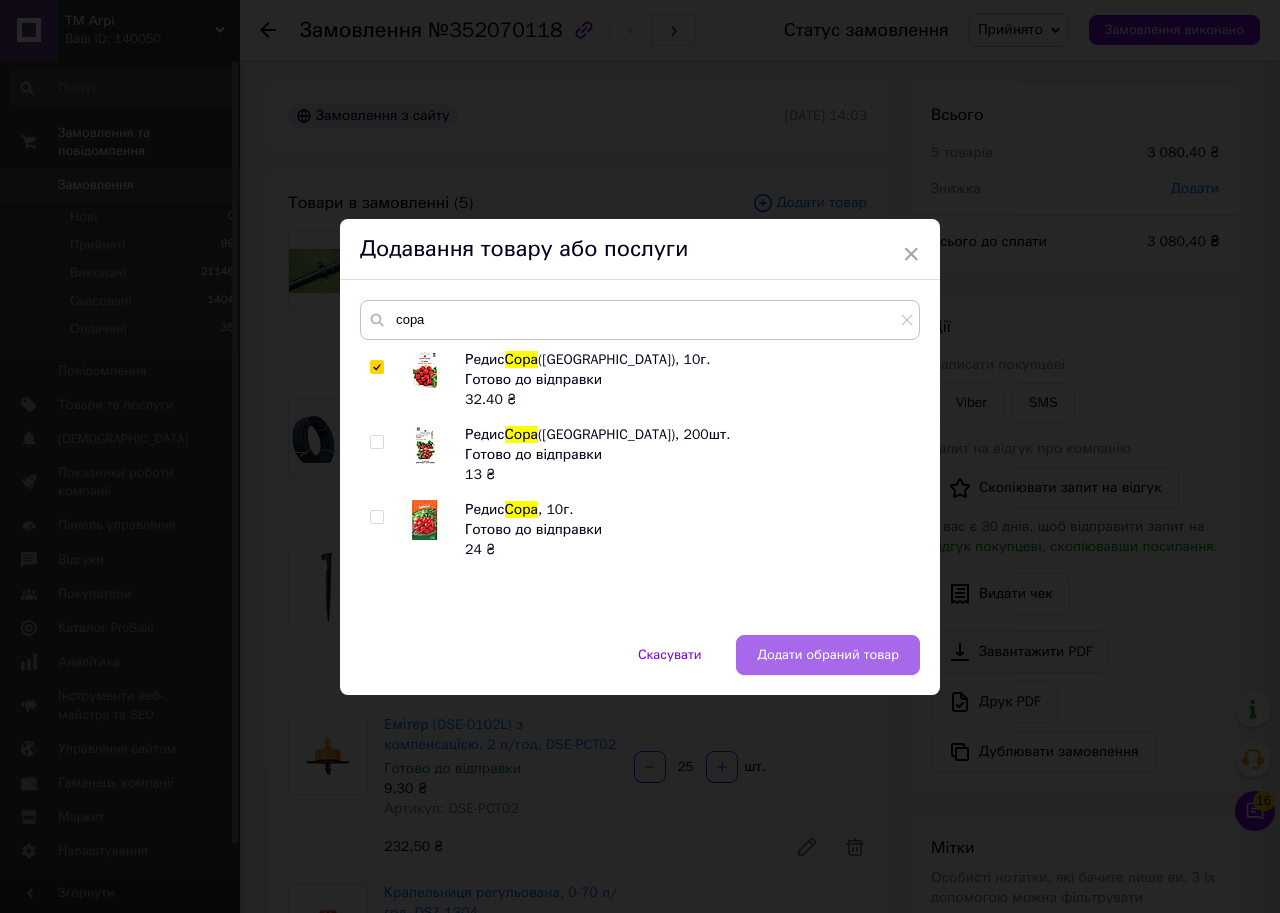 click on "Додати обраний товар" at bounding box center (828, 655) 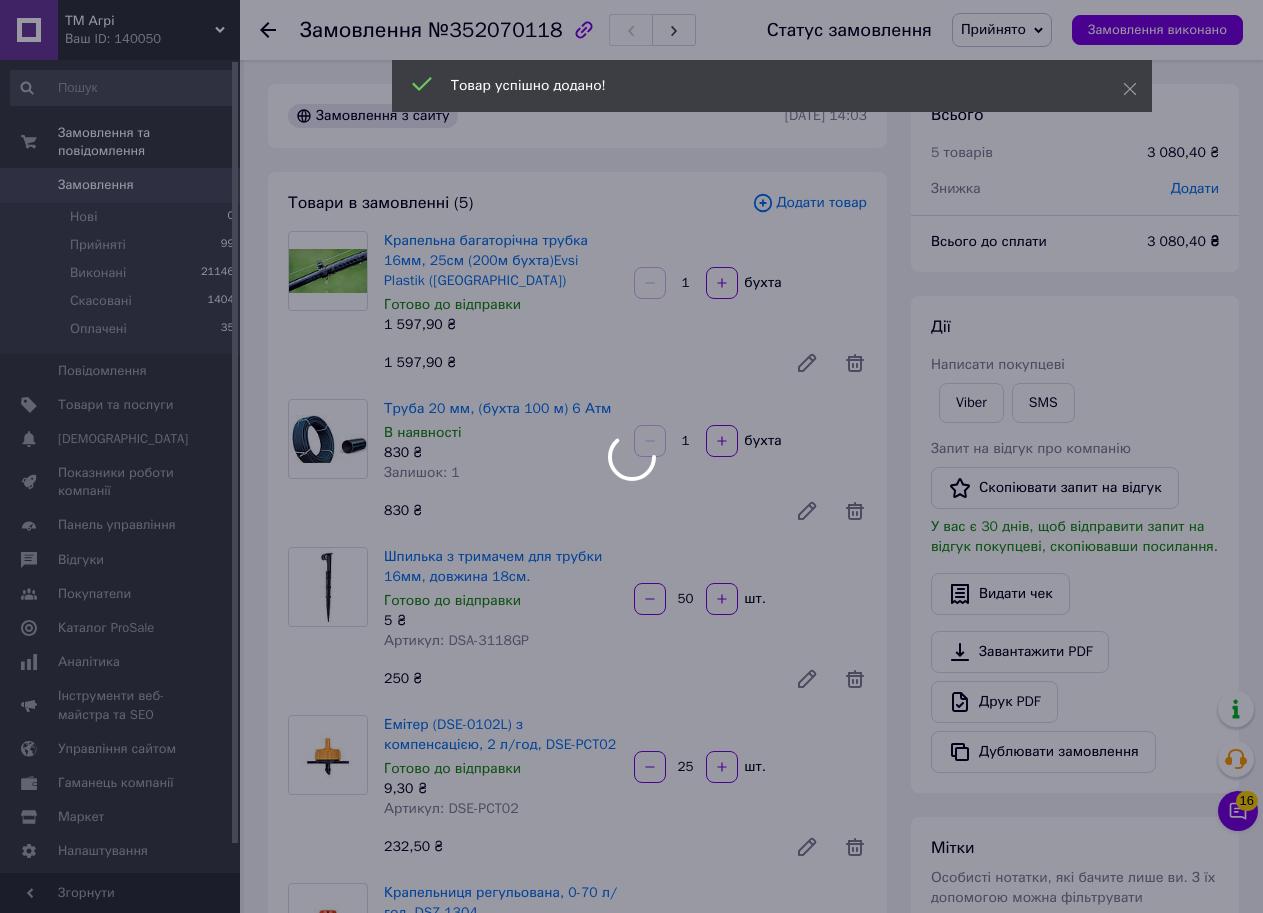 click at bounding box center [631, 456] 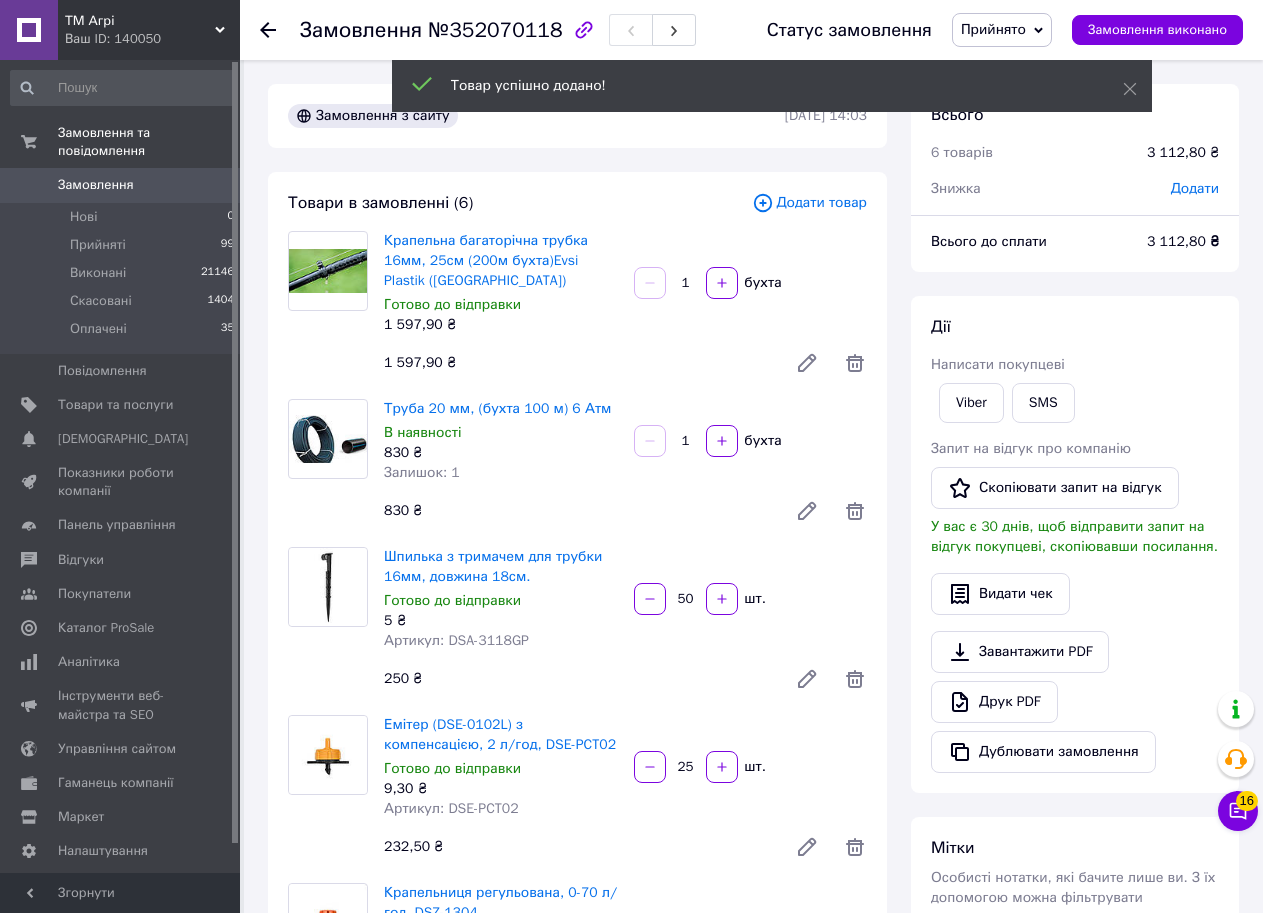 scroll, scrollTop: 40, scrollLeft: 0, axis: vertical 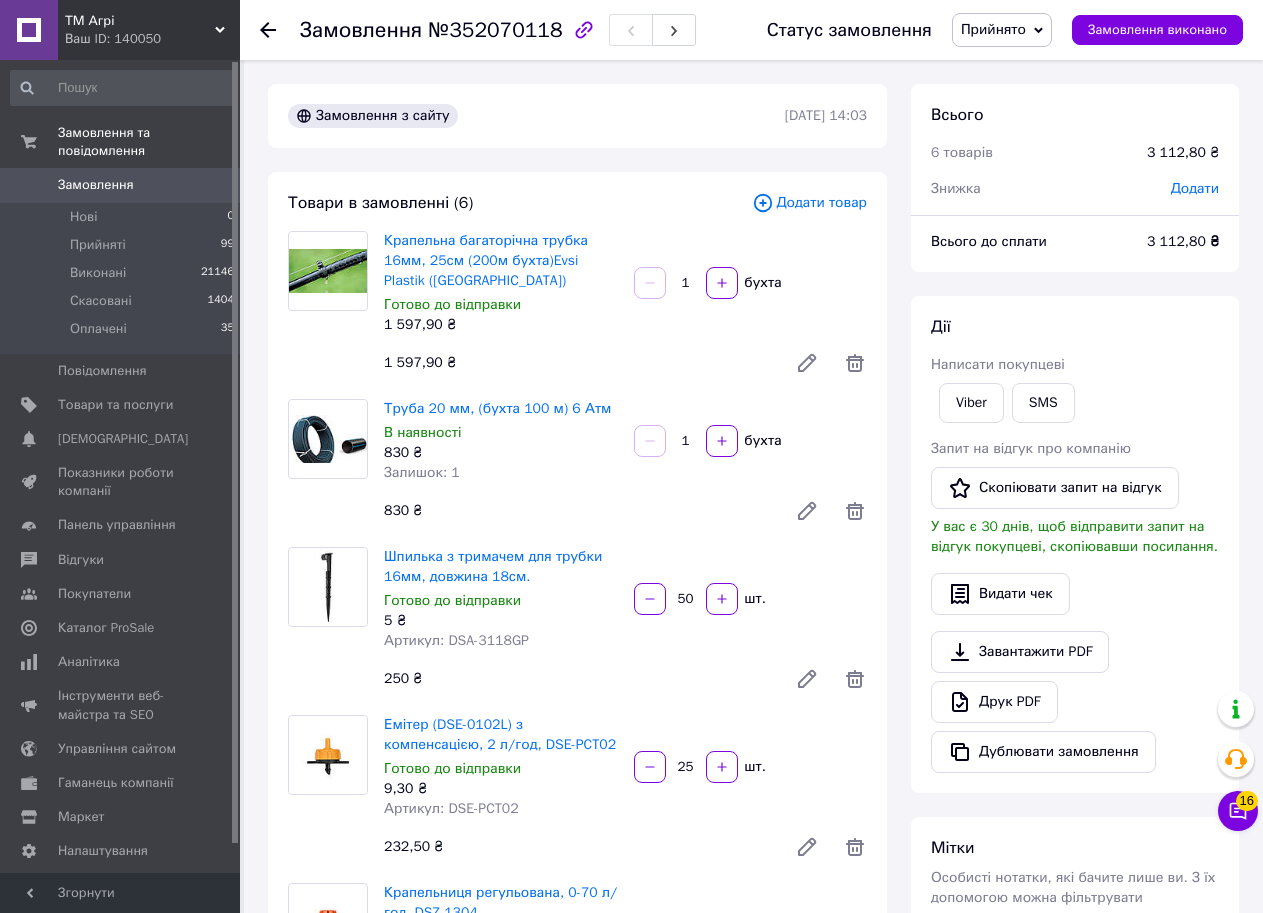 click on "Додати товар" at bounding box center (809, 203) 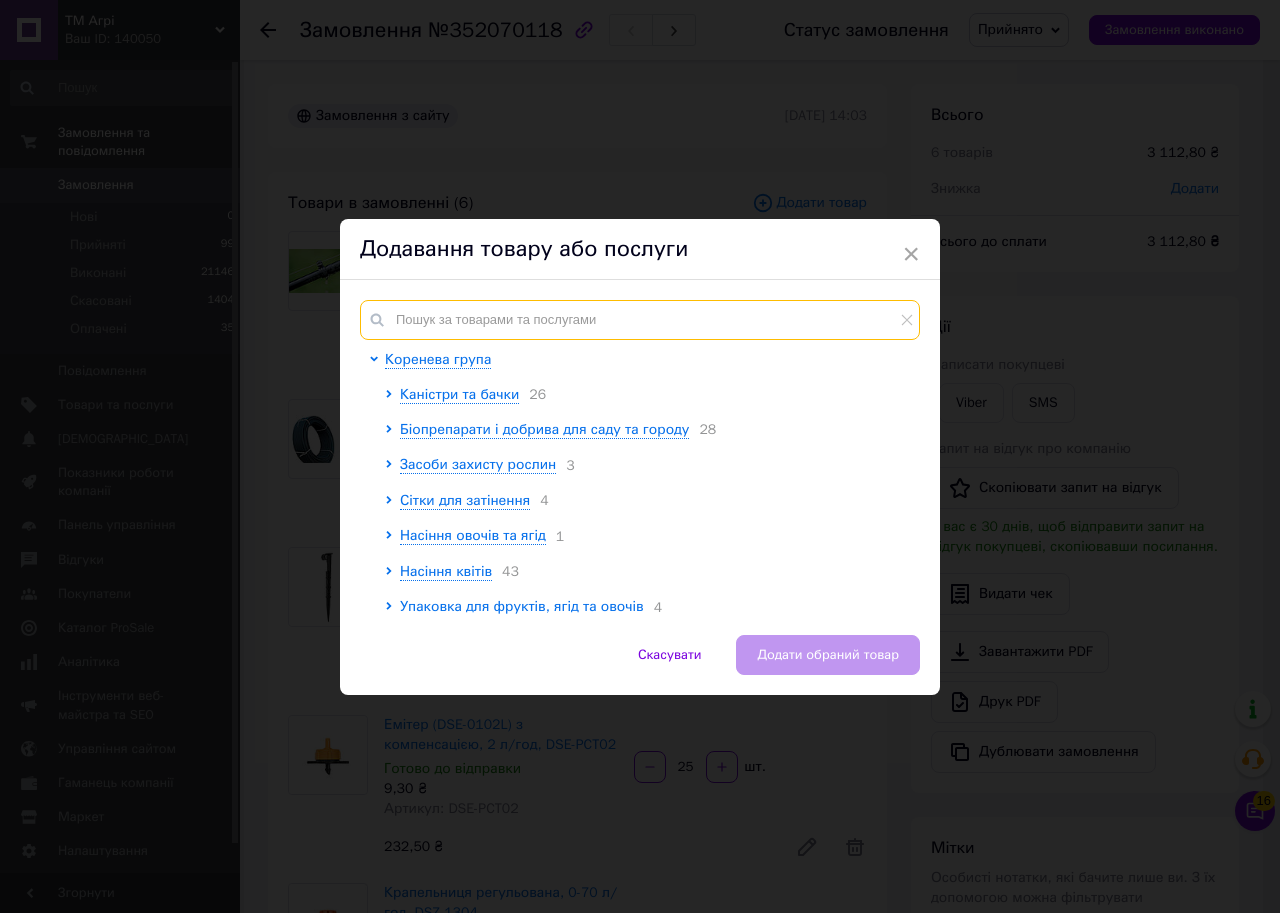 click at bounding box center [640, 320] 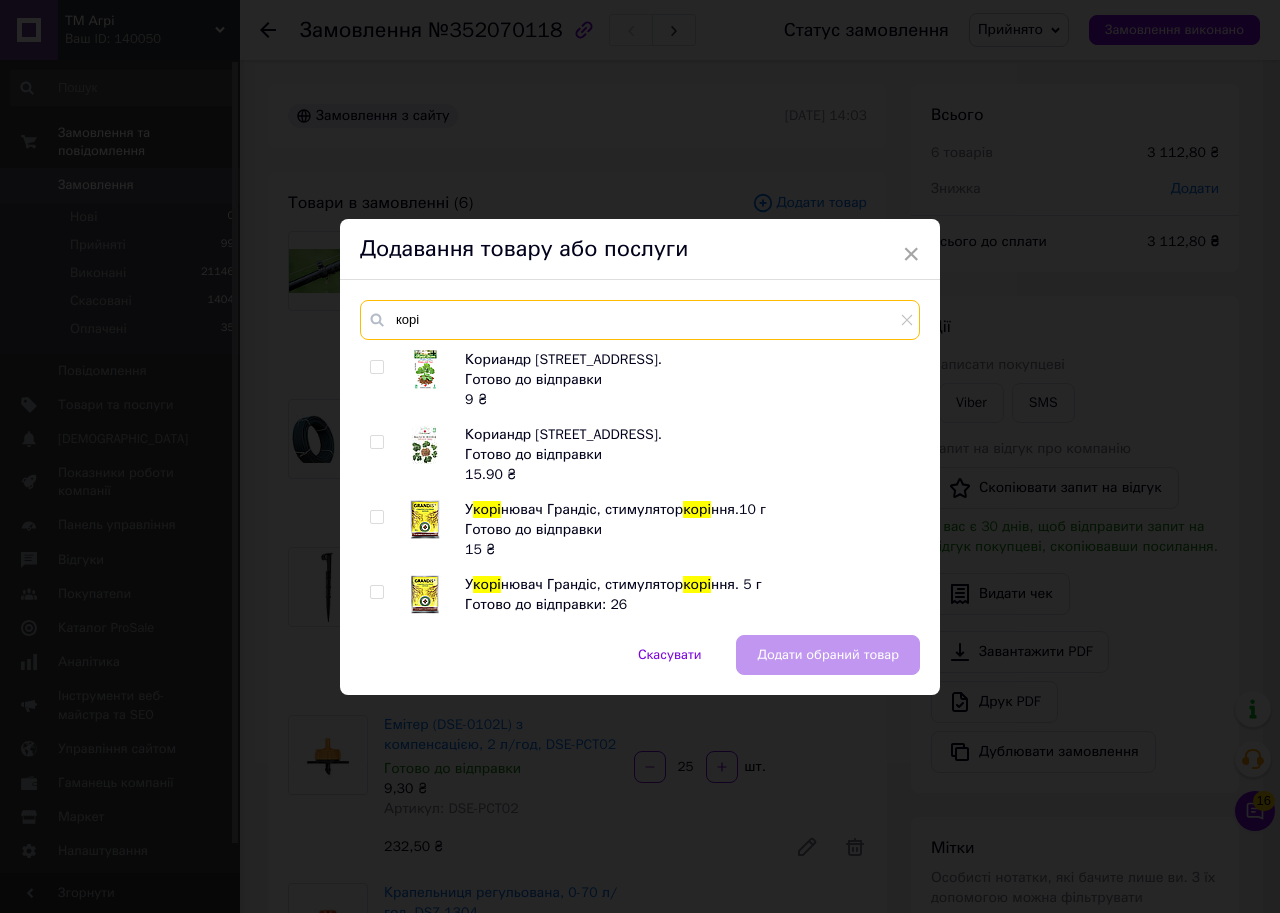 type on "корі" 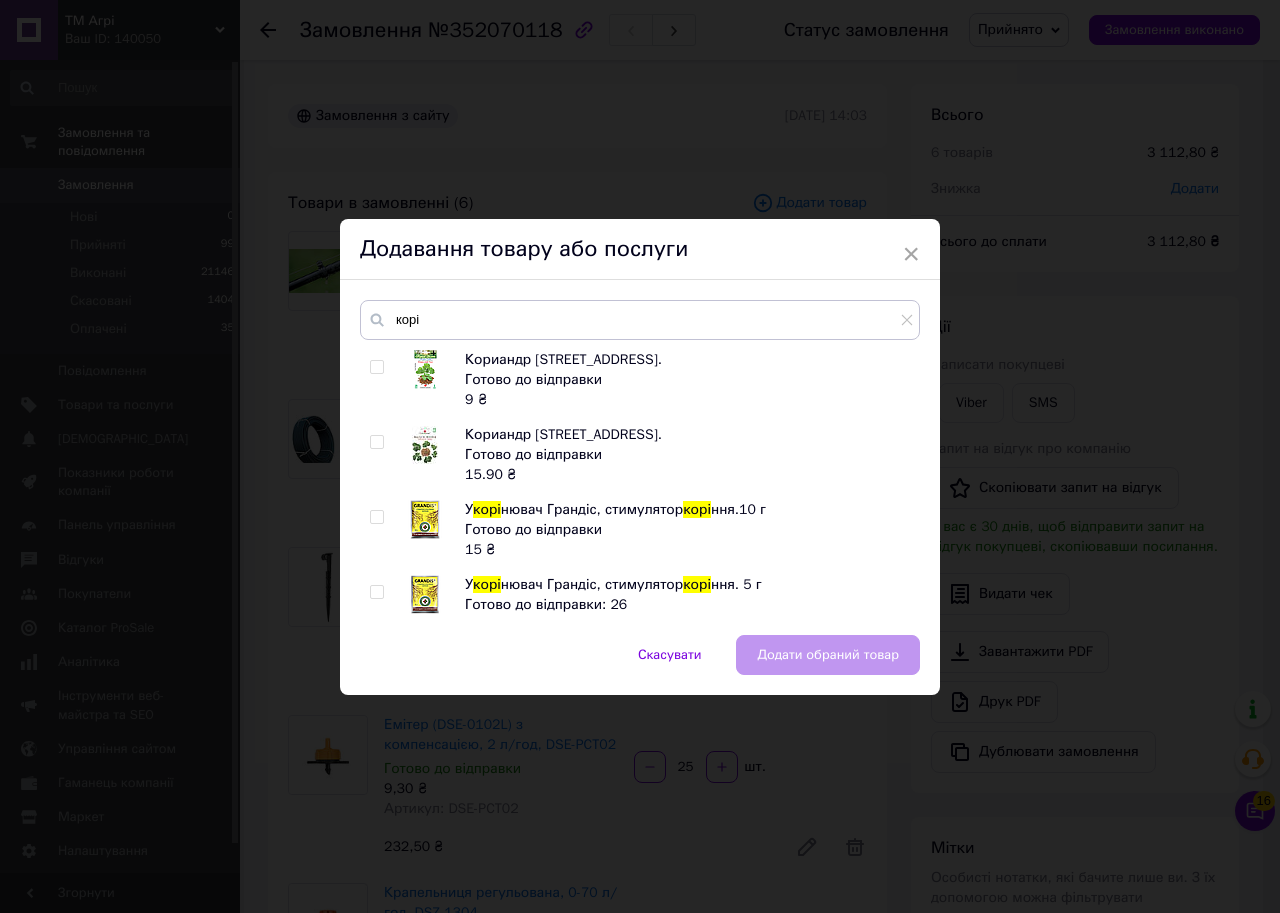 click at bounding box center [376, 442] 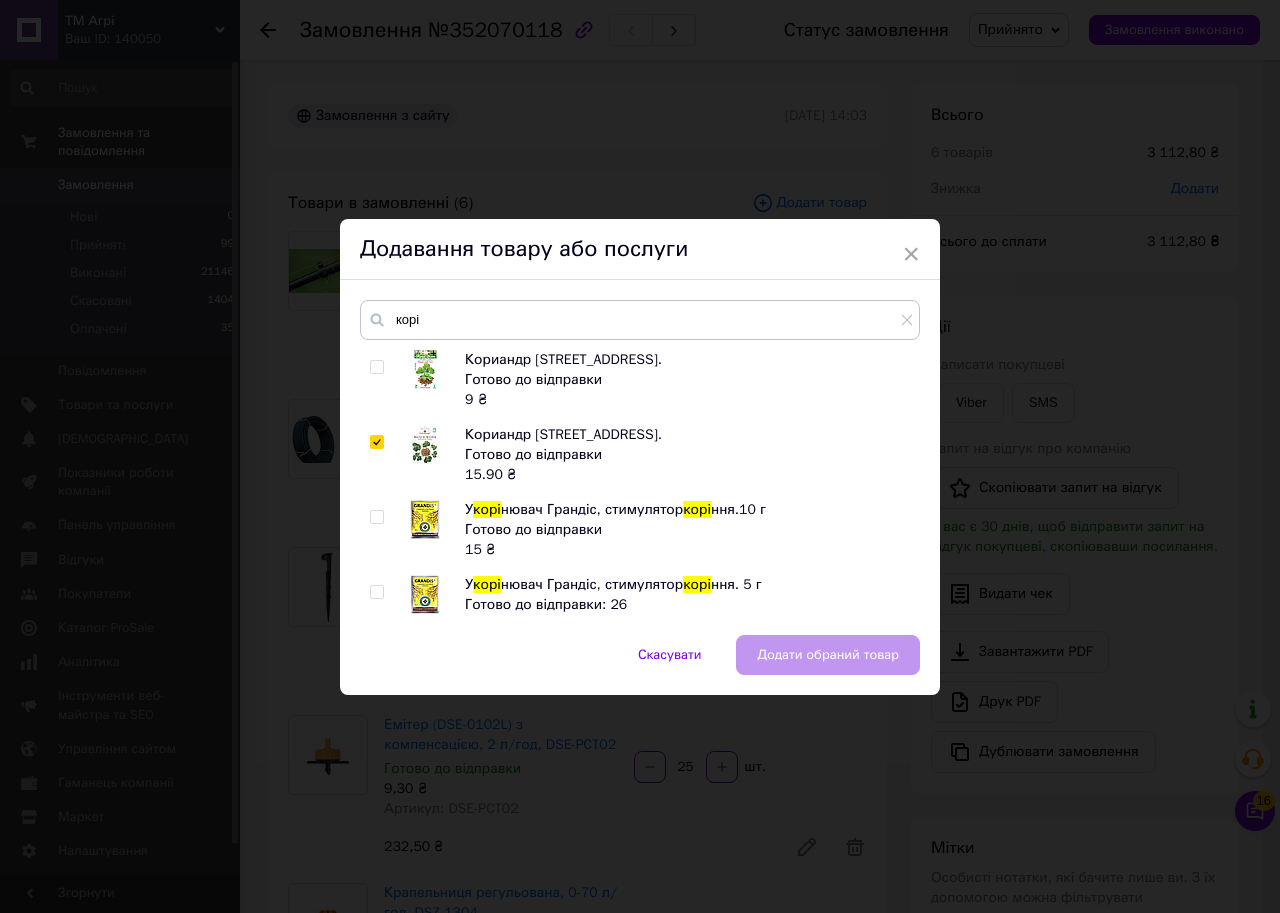 checkbox on "true" 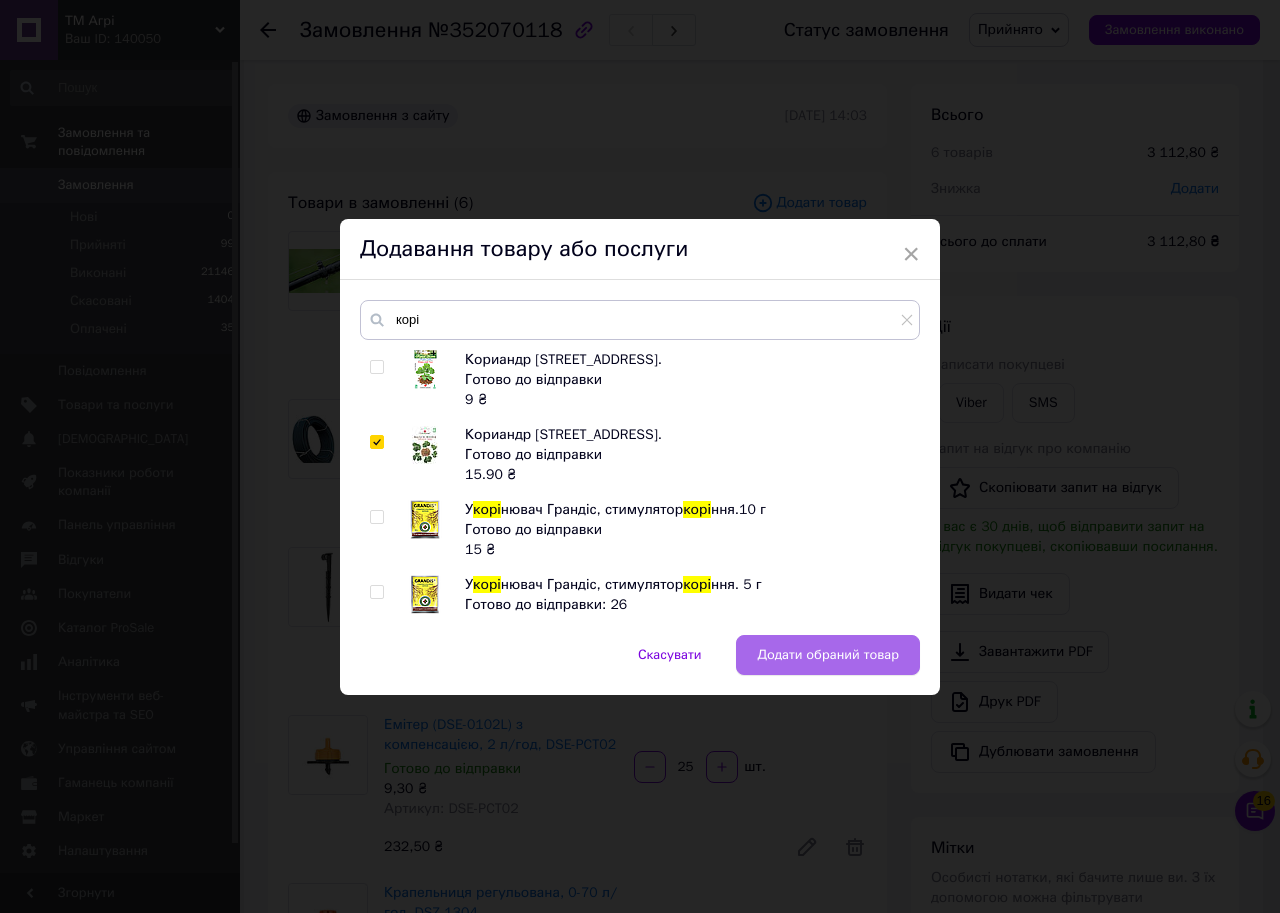 click on "Додати обраний товар" at bounding box center [828, 655] 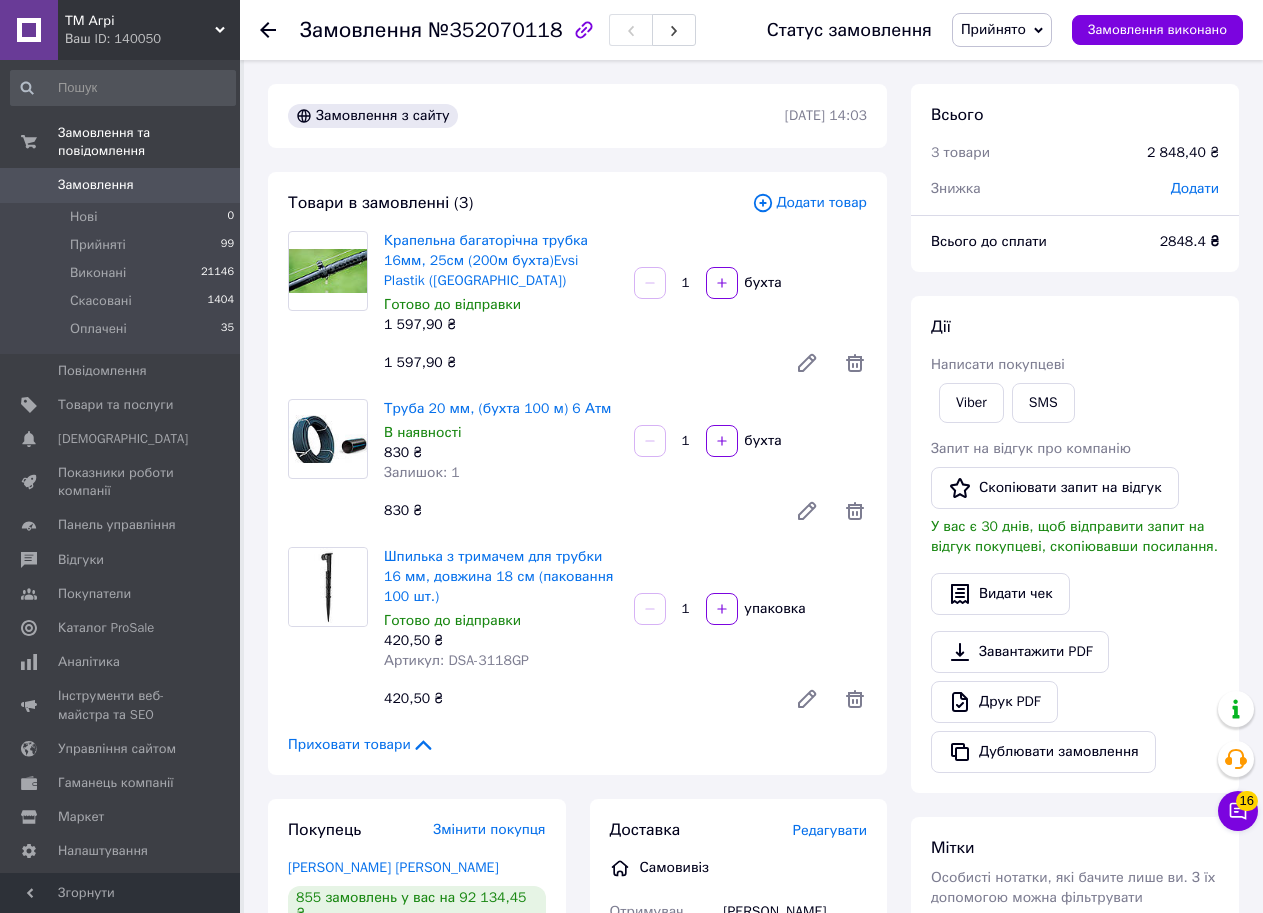 scroll, scrollTop: 0, scrollLeft: 0, axis: both 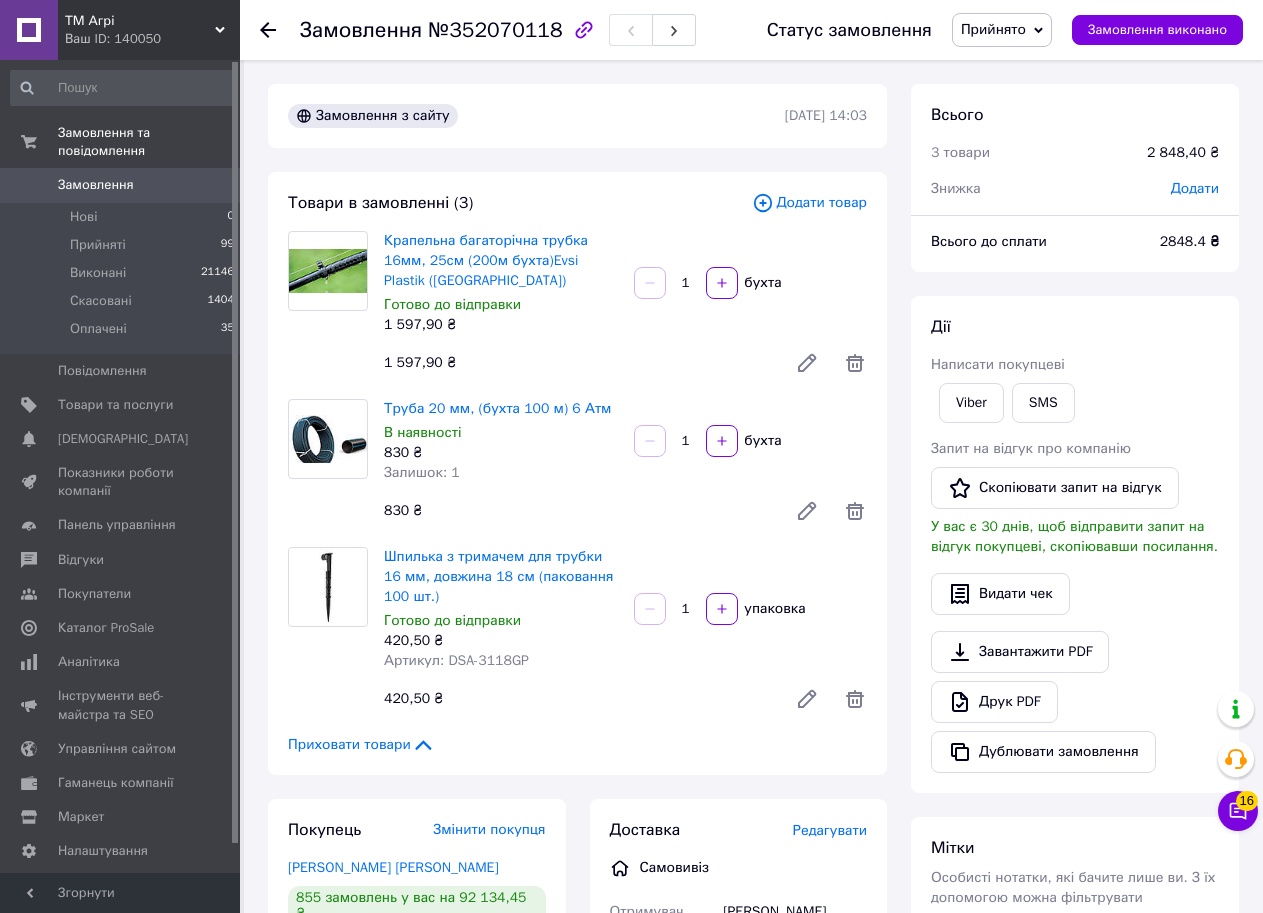 click on "ТМ Агрі" at bounding box center (140, 21) 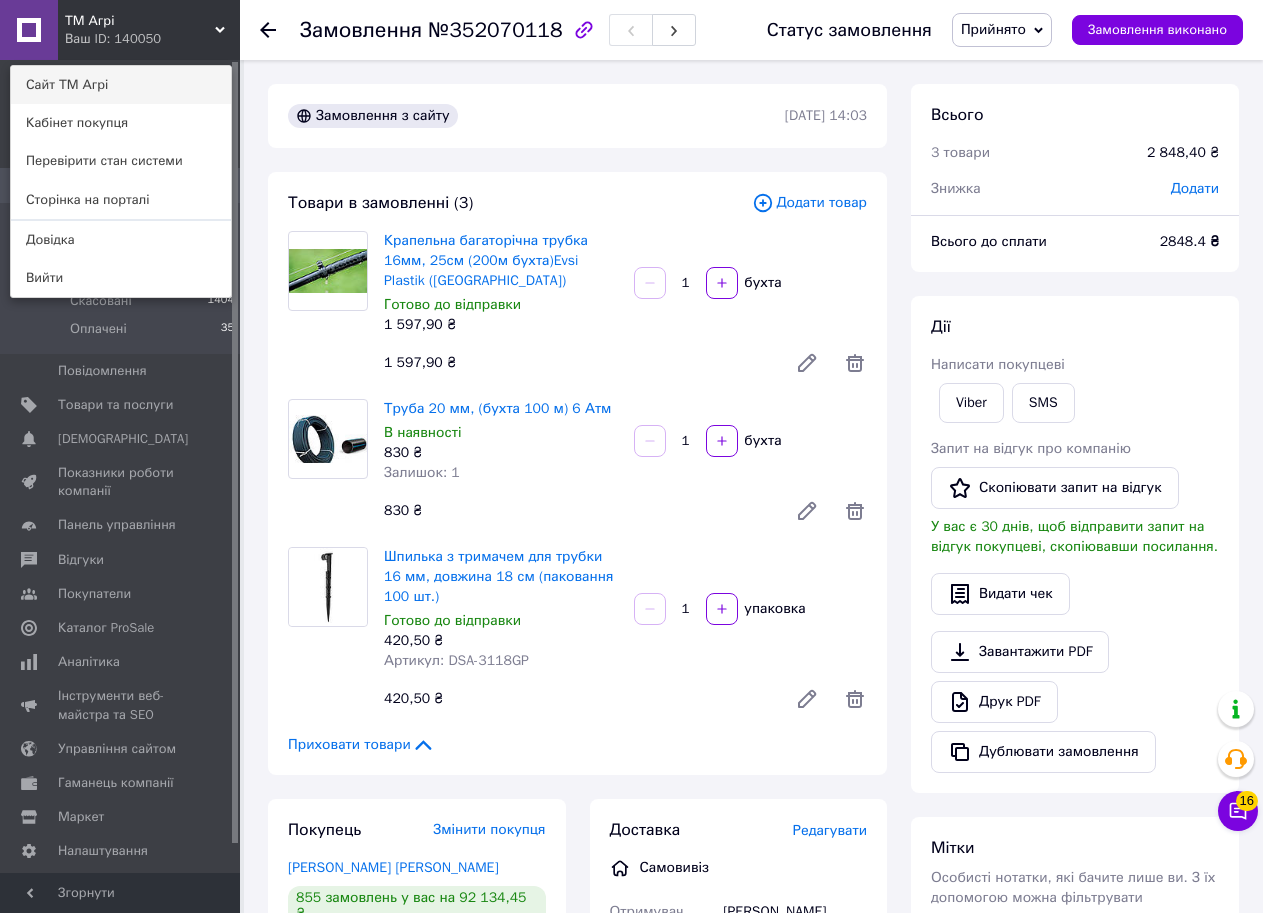 click on "Сайт ТМ Агрі" at bounding box center (121, 85) 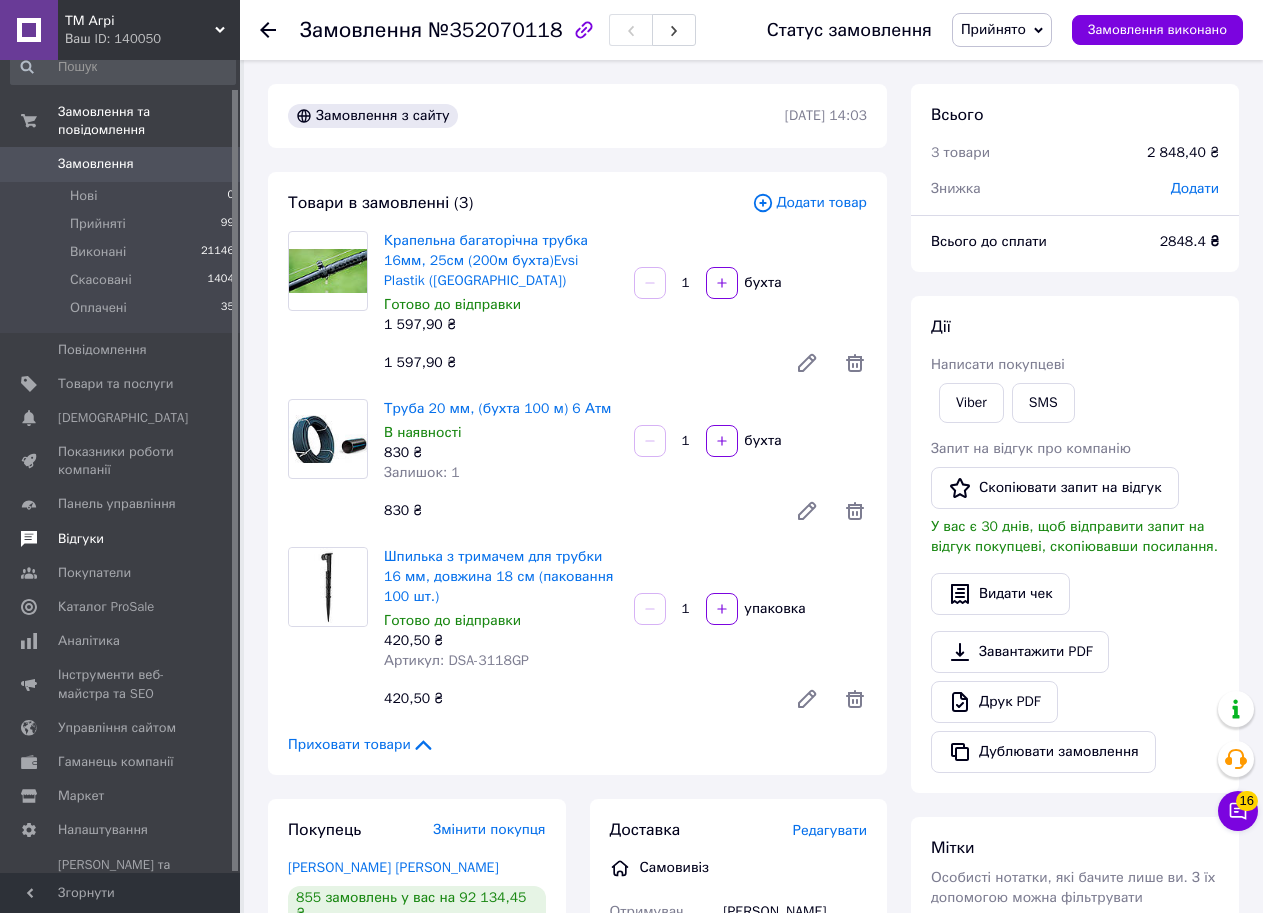 scroll, scrollTop: 30, scrollLeft: 0, axis: vertical 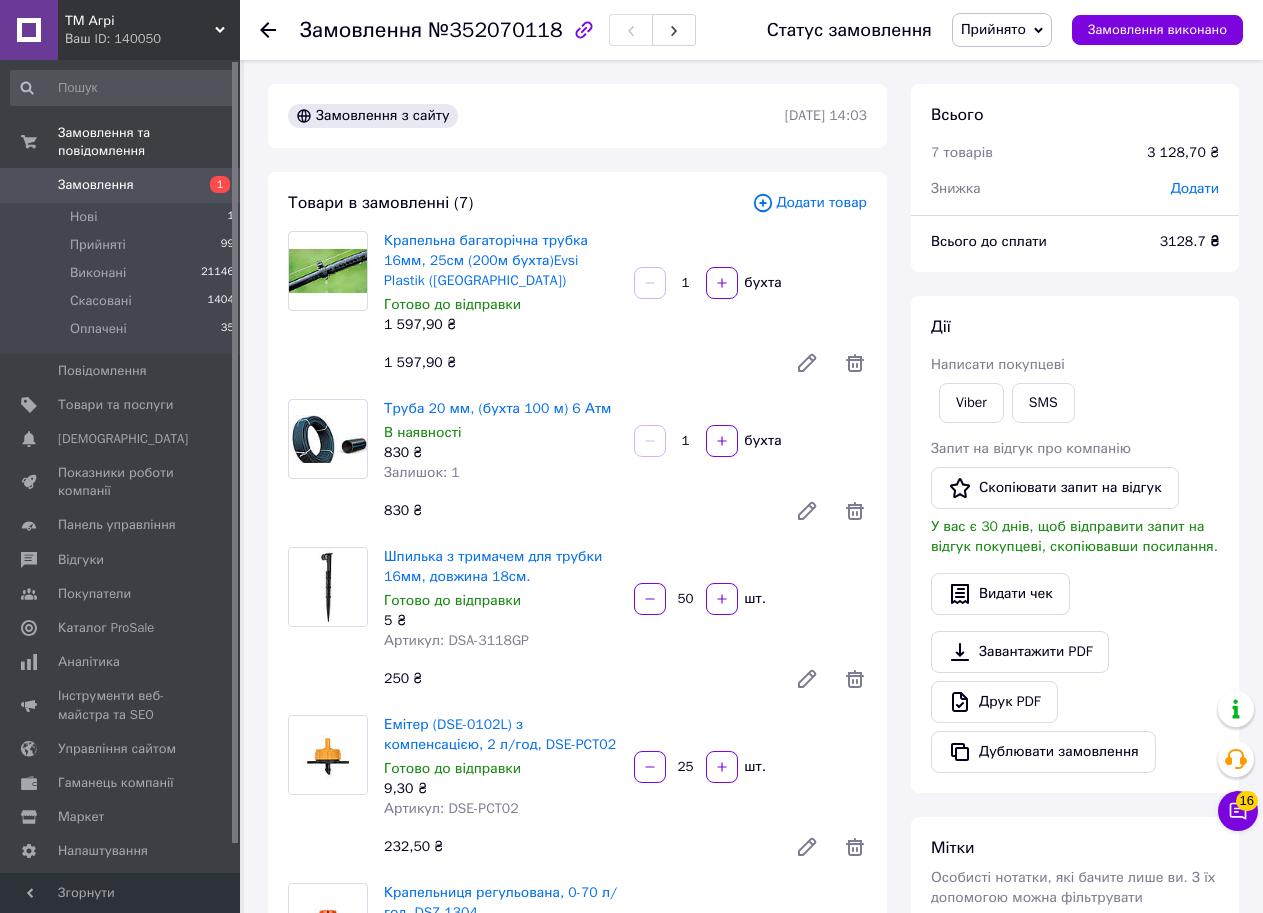 click on "Додати товар" at bounding box center (809, 203) 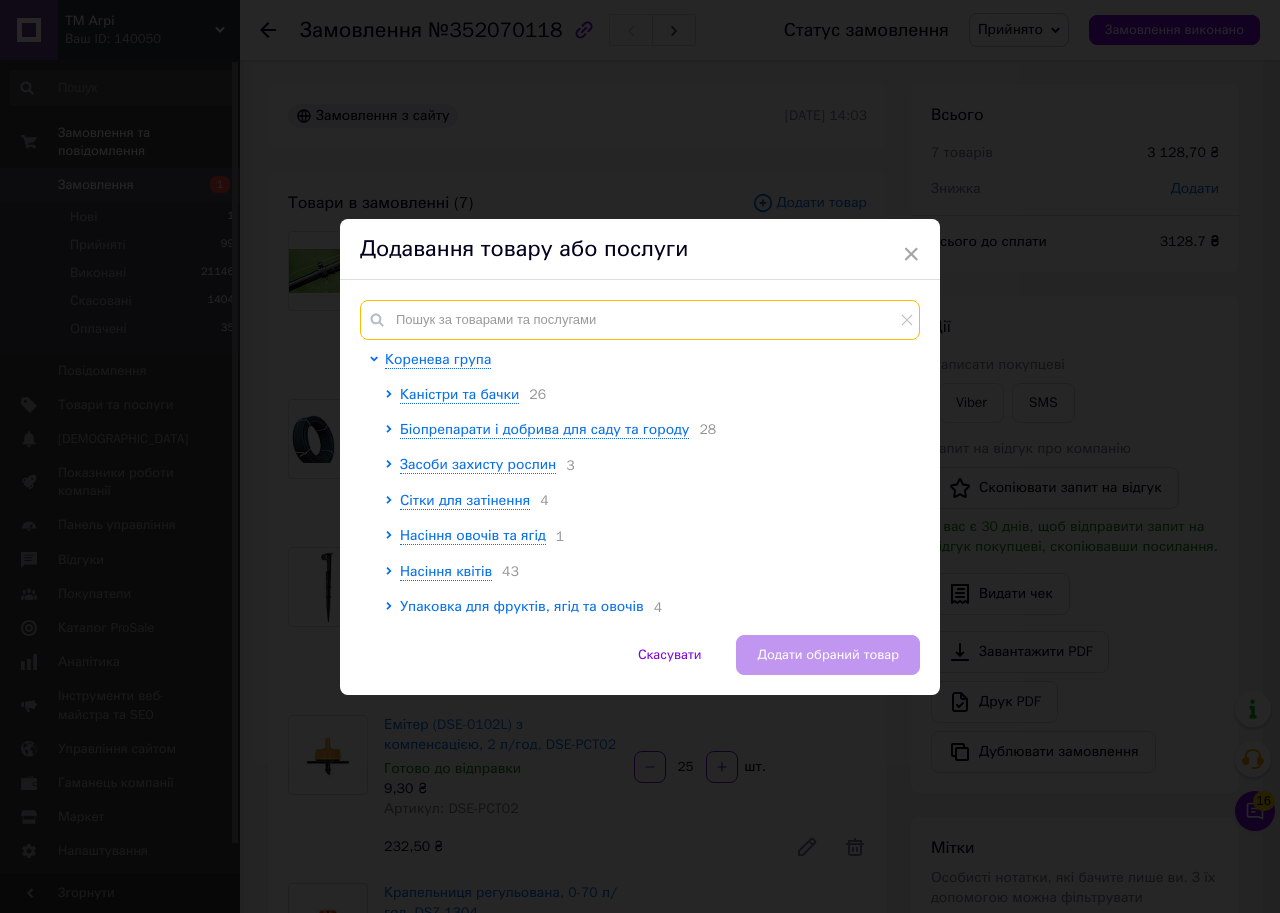 click at bounding box center (640, 320) 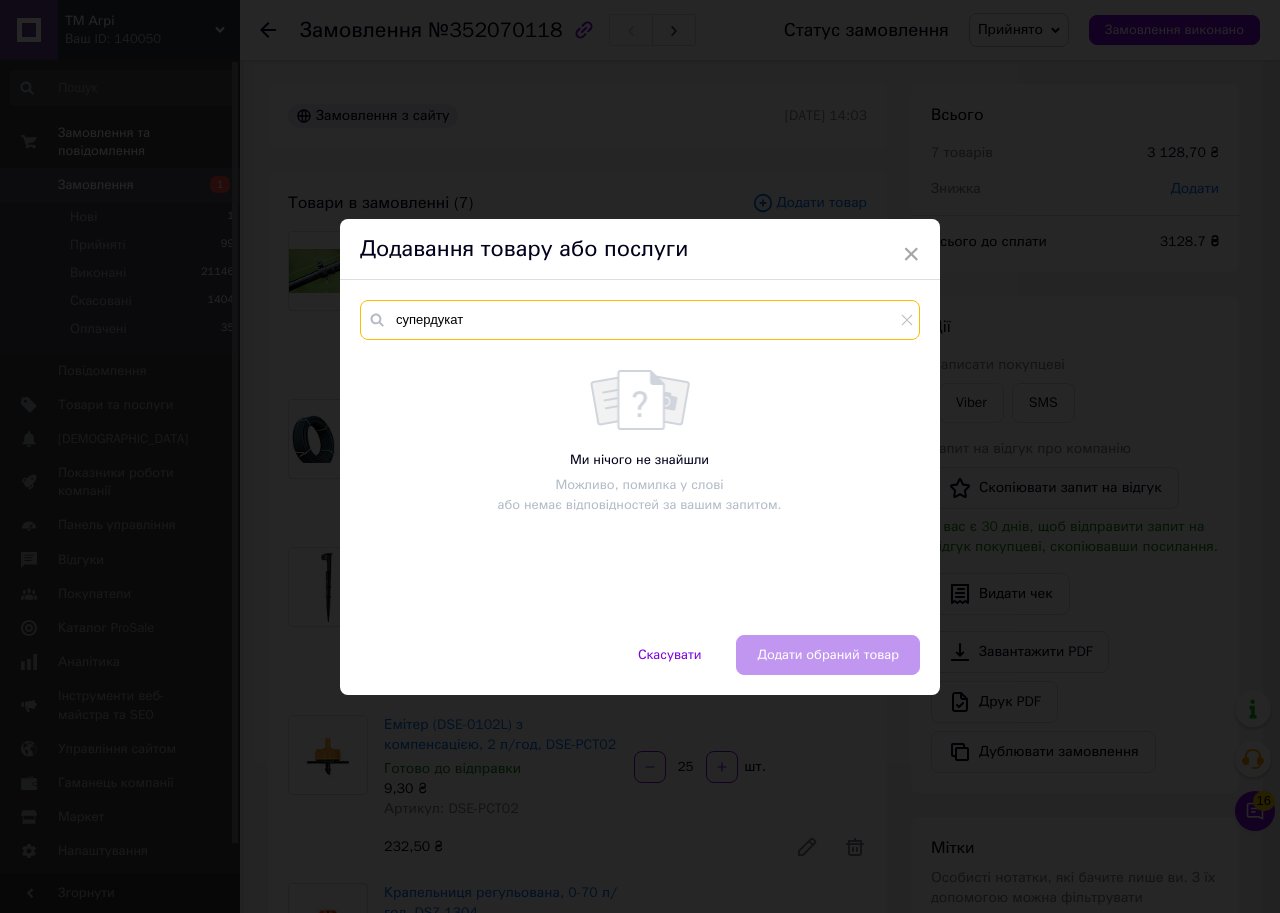 type on "супердукат" 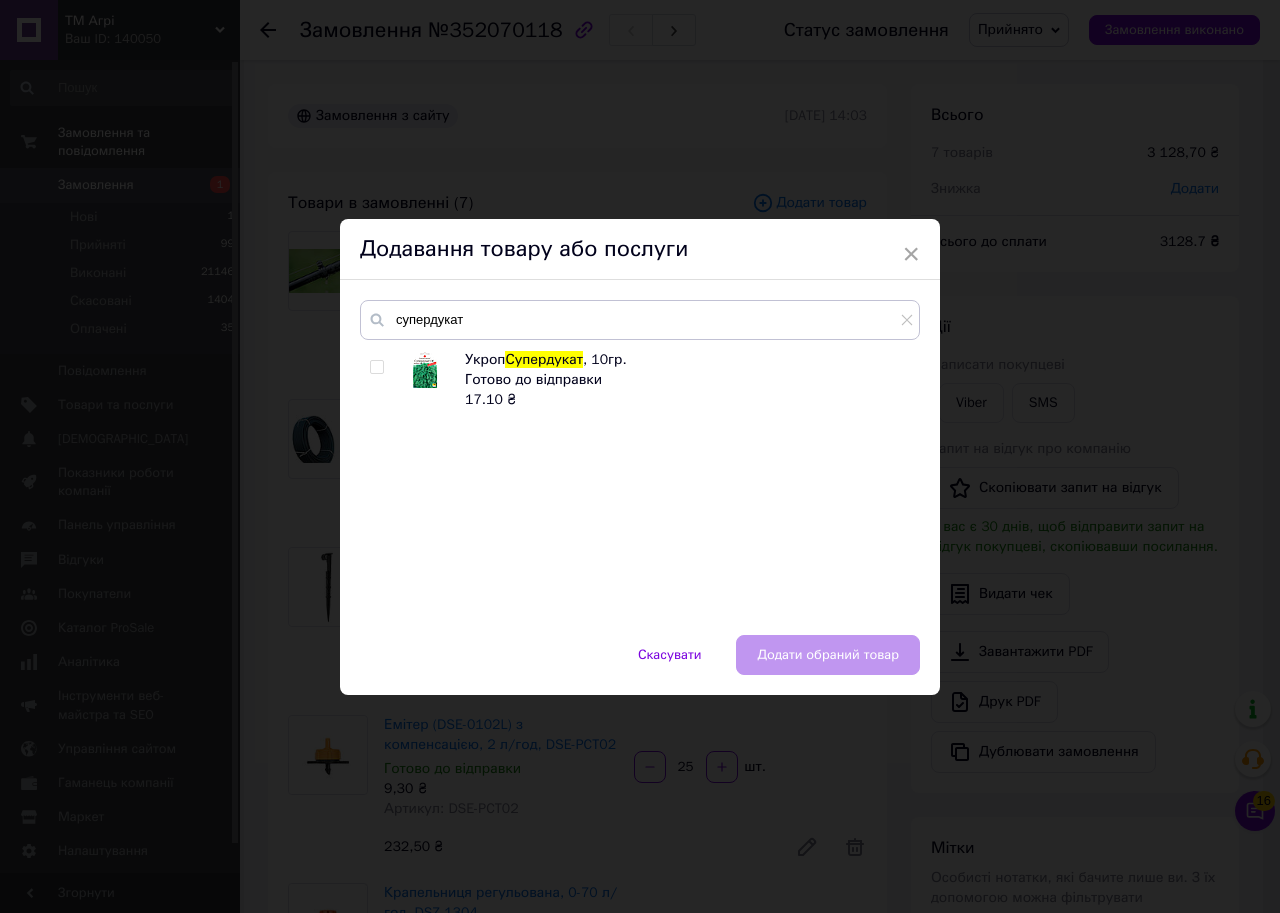click at bounding box center [376, 367] 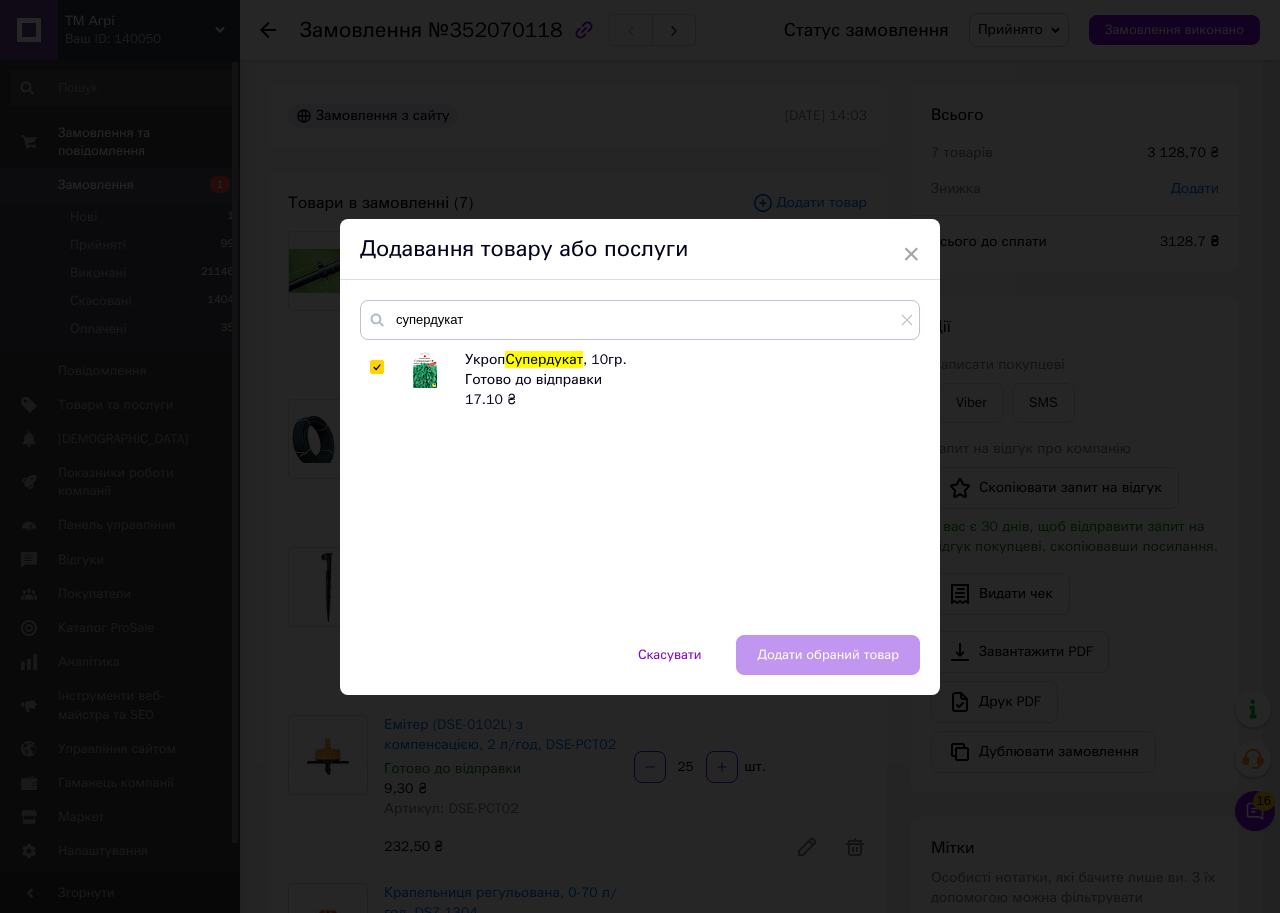 checkbox on "true" 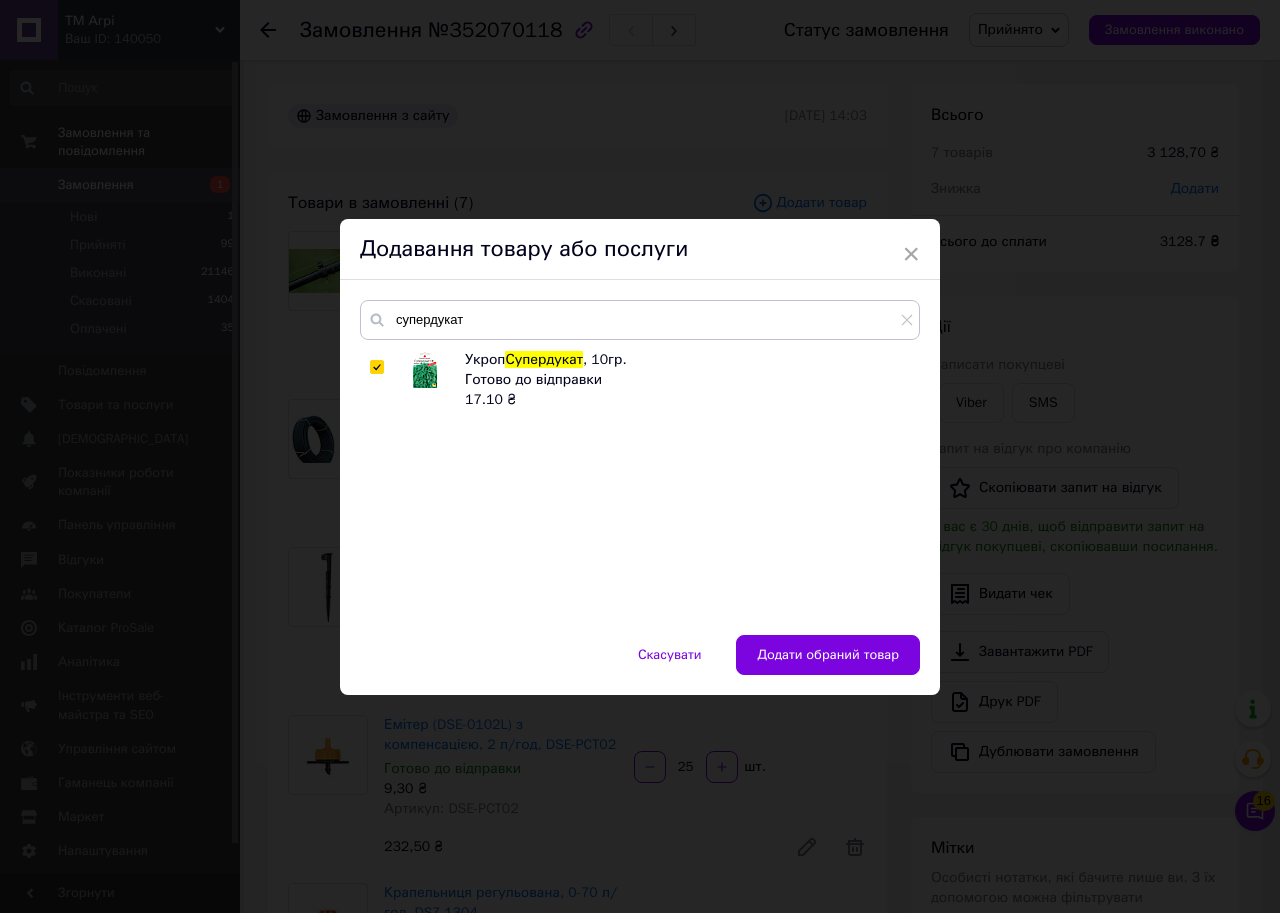 click on "Скасувати   Додати обраний товар" at bounding box center (640, 665) 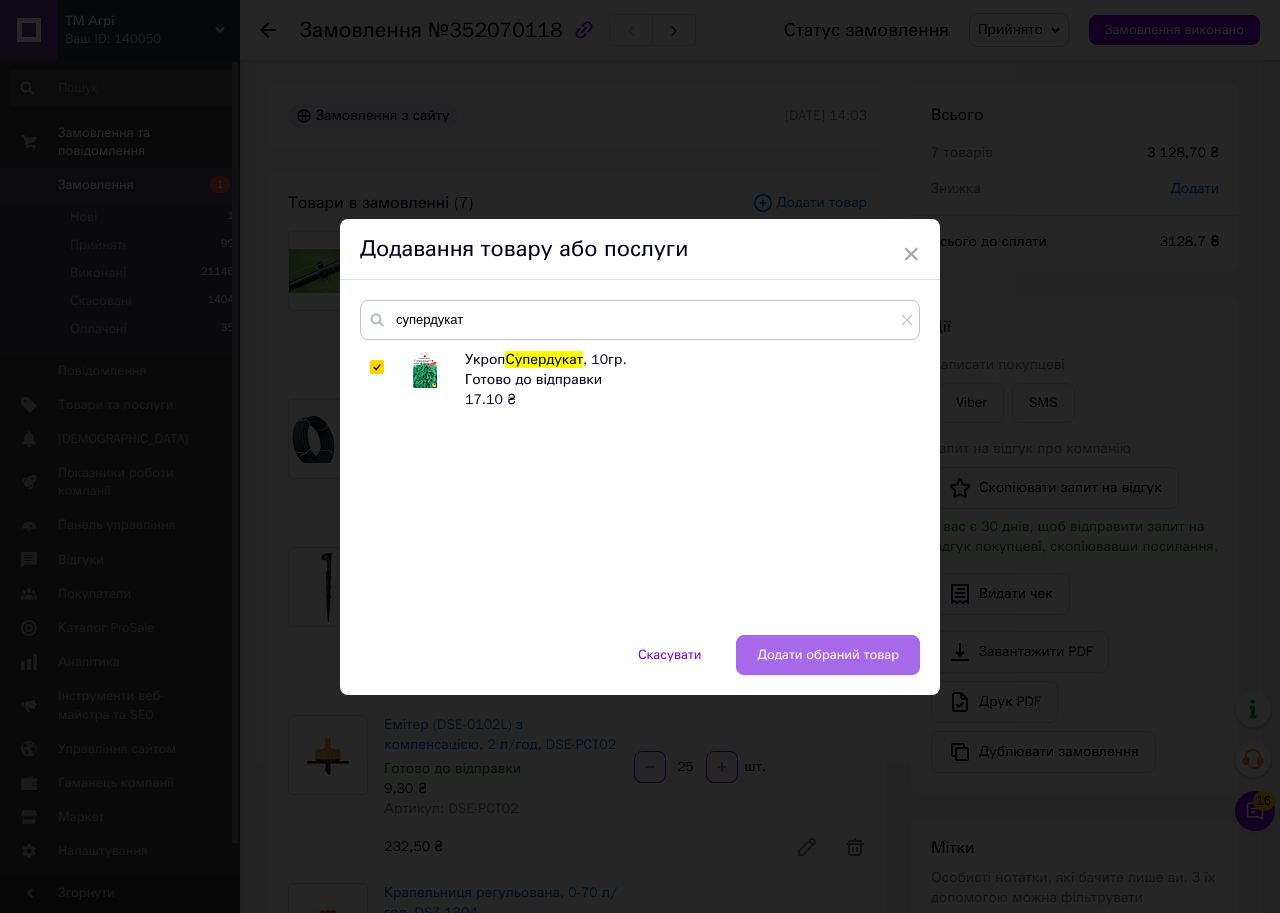 click on "Додати обраний товар" at bounding box center (828, 655) 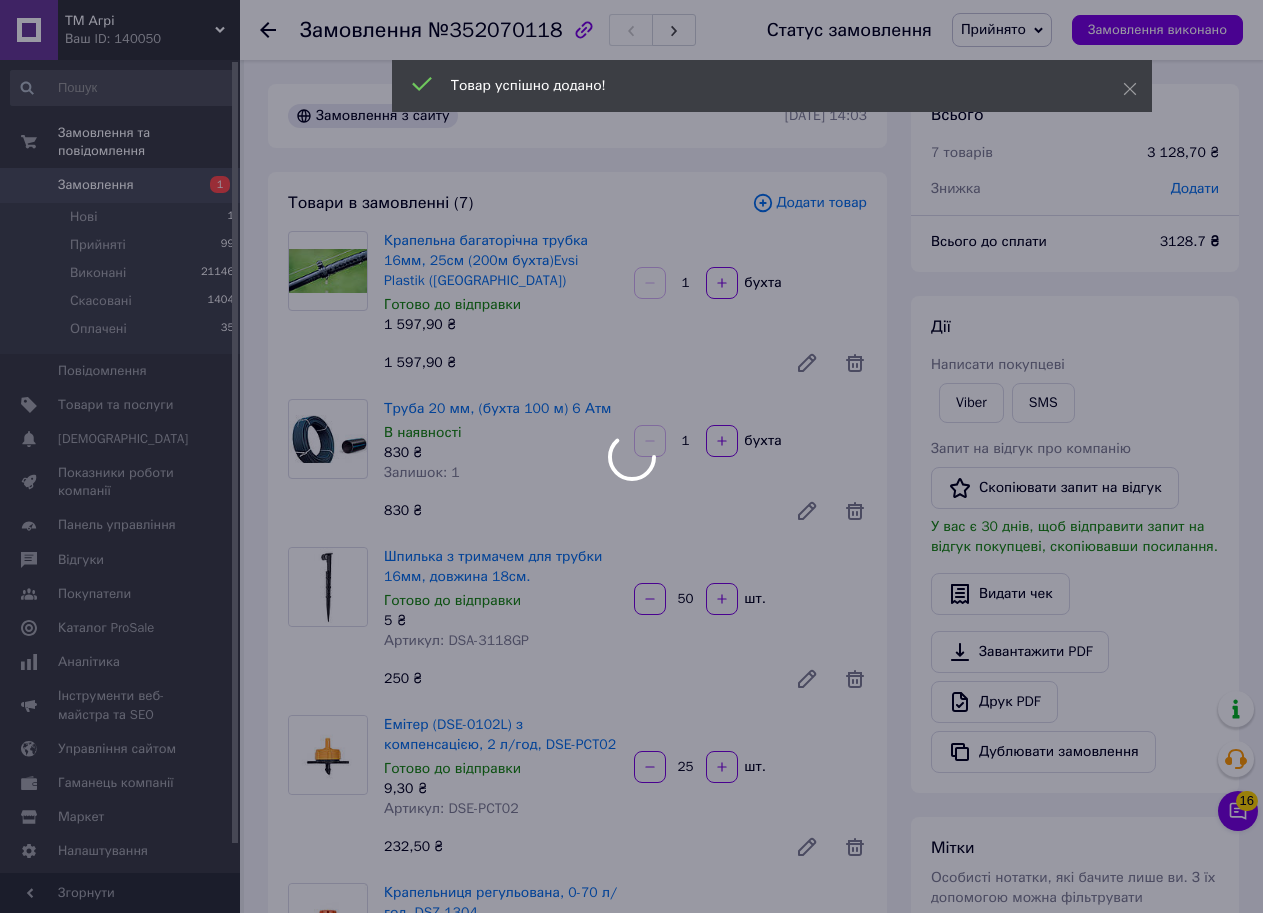 scroll, scrollTop: 136, scrollLeft: 0, axis: vertical 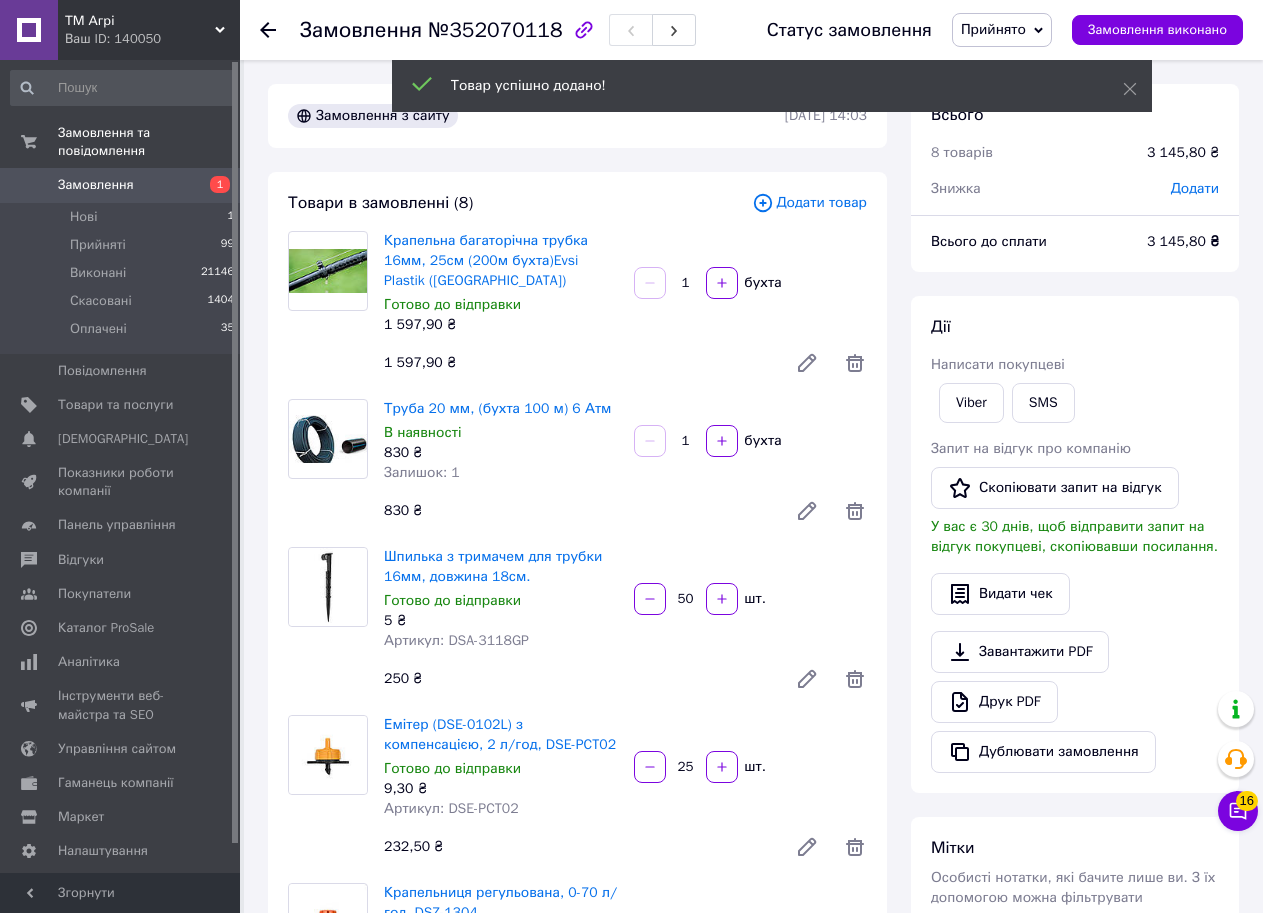 click on "Замовлення з сайту 10.07.2025 | 14:03 Товари в замовленні (8) Додати товар Крапельна багаторічна трубка 16мм, 25см (200м бухта)Evsi Plastik (Туреччина) Готово до відправки 1 597,90 ₴ 1   бухта 1 597,90 ₴ Труба 20 мм, (бухта 100 м) 6 Атм В наявності 830 ₴ Залишок: 1 1   бухта 830 ₴ Шпилька з тримачем для трубки 16мм, довжина 18см. Готово до відправки 5 ₴ Артикул: DSA-3118GP 50   шт. 250 ₴ Емітер (DSE-0102L) з компенсацією, 2 л/год, DSE-PCT02 Готово до відправки 9,30 ₴ Артикул: DSE-PCT02 25   шт. 232,50 ₴ Крапельниця регульована, 0-70 л/год, DSZ-1304 Готово до відправки 3,40 ₴ Артикул: DSZ-1304 50   шт. 170 ₴ Редис Сора (Німеччина), 10г. 32,40 ₴ 1   1" at bounding box center [577, 1381] 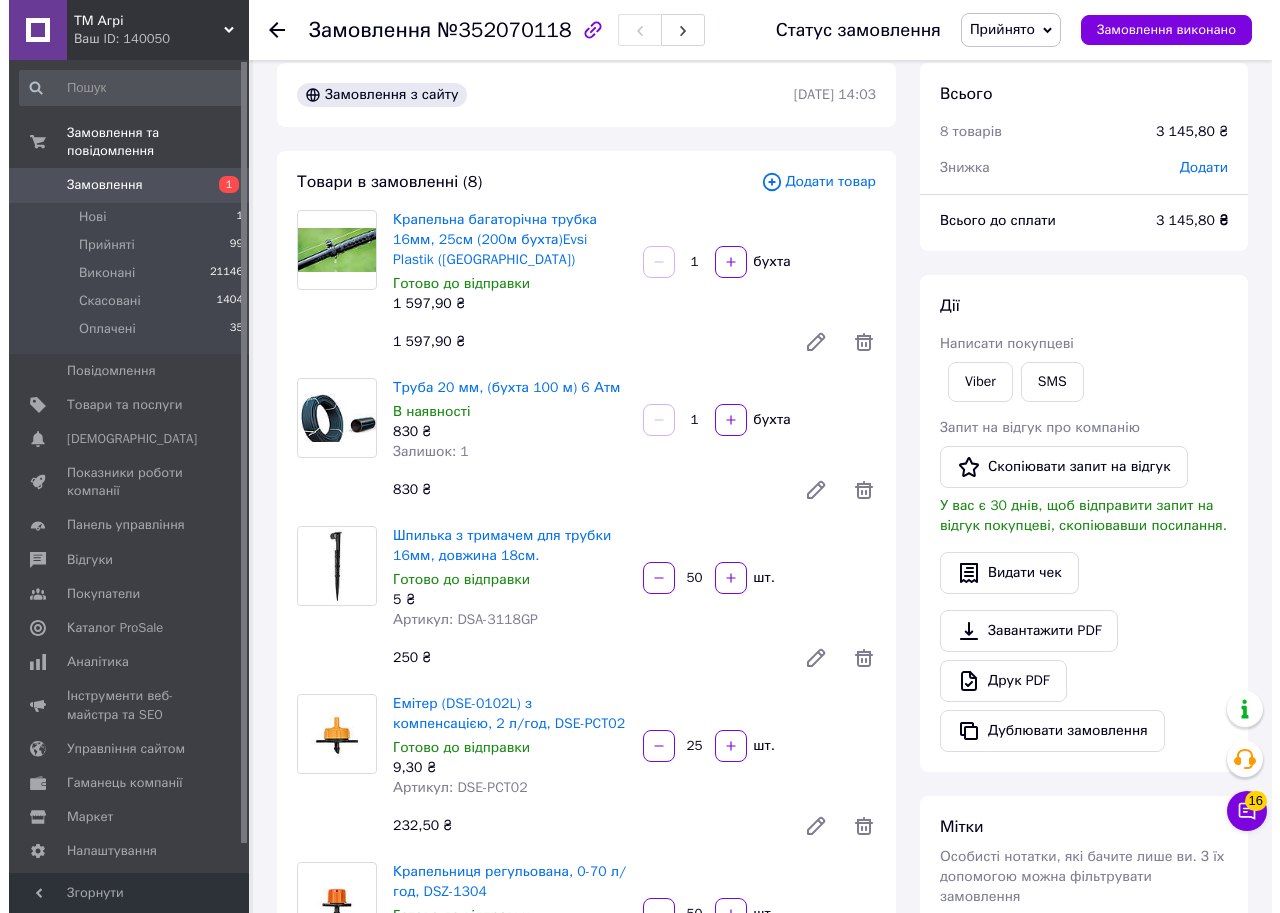 scroll, scrollTop: 0, scrollLeft: 0, axis: both 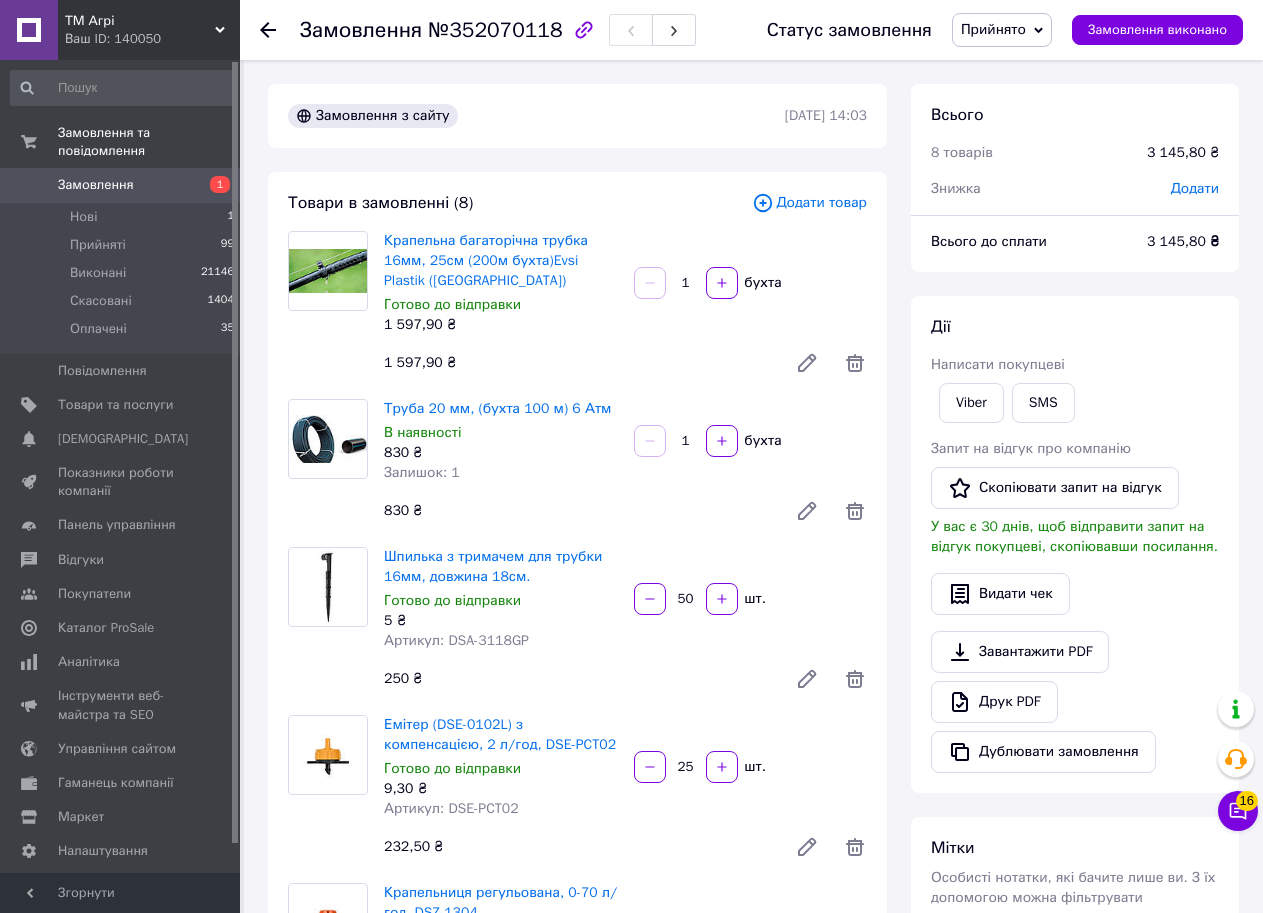 click on "Додати товар" at bounding box center (809, 203) 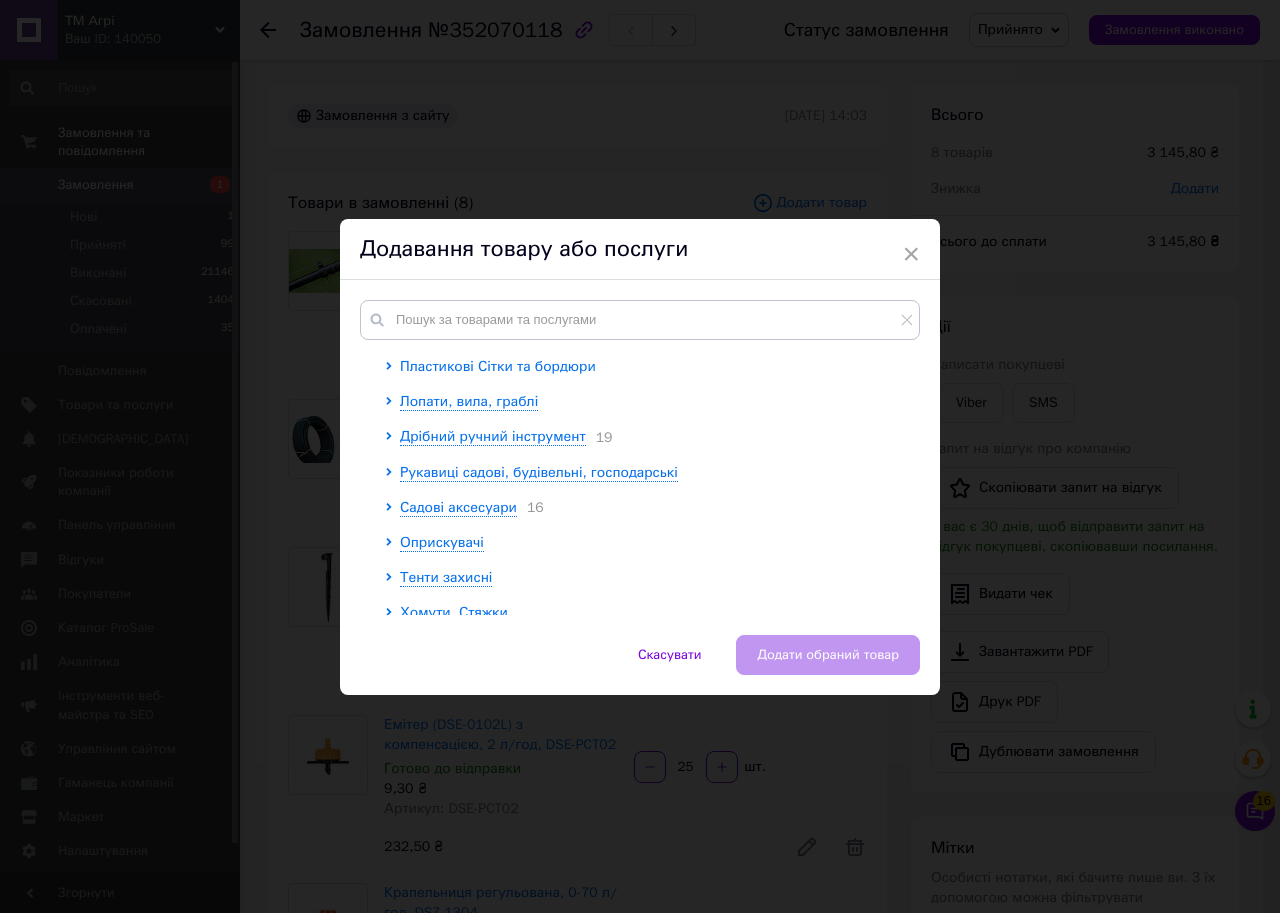 scroll, scrollTop: 876, scrollLeft: 0, axis: vertical 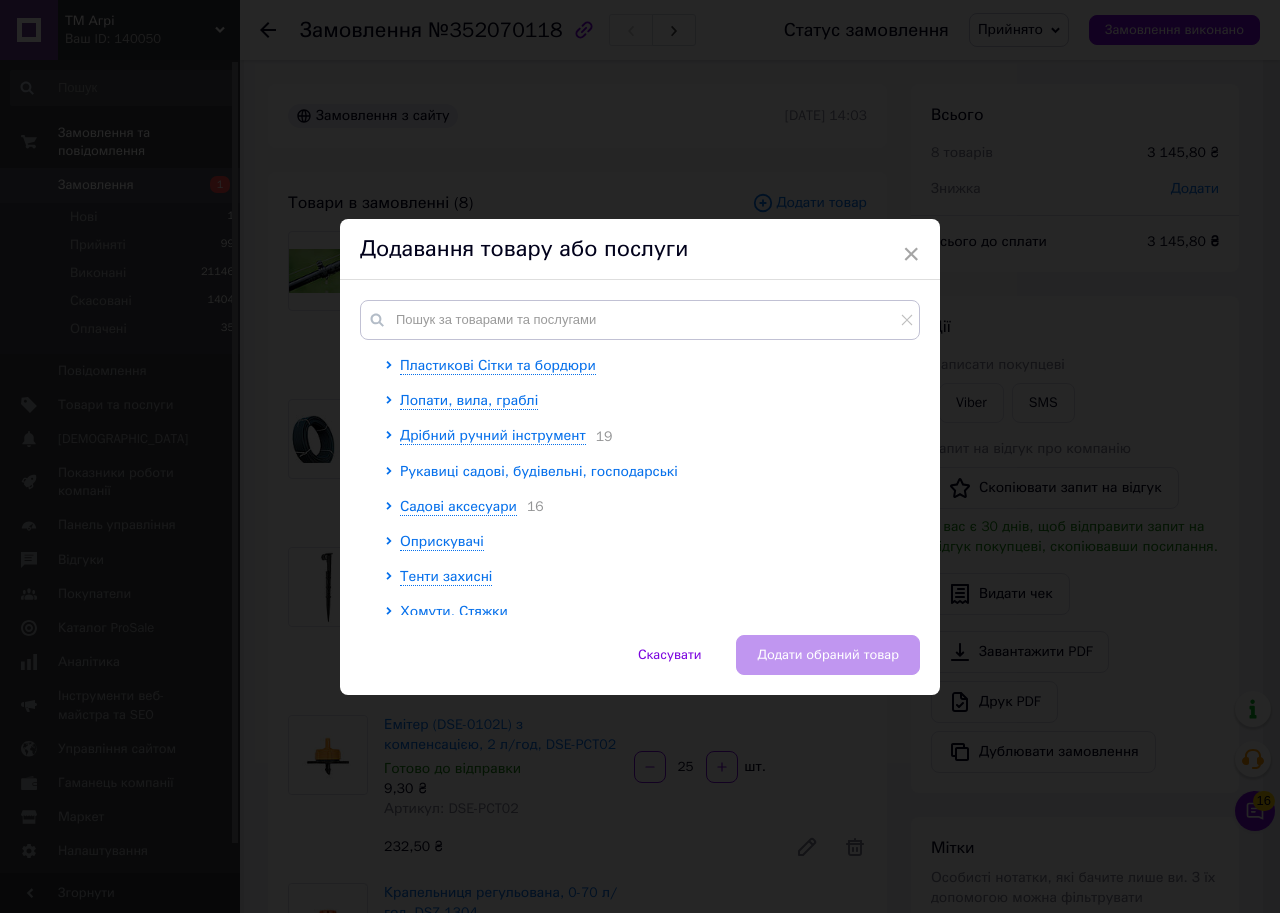 click on "Рукавиці садові, будівельні, господарські" at bounding box center (539, 471) 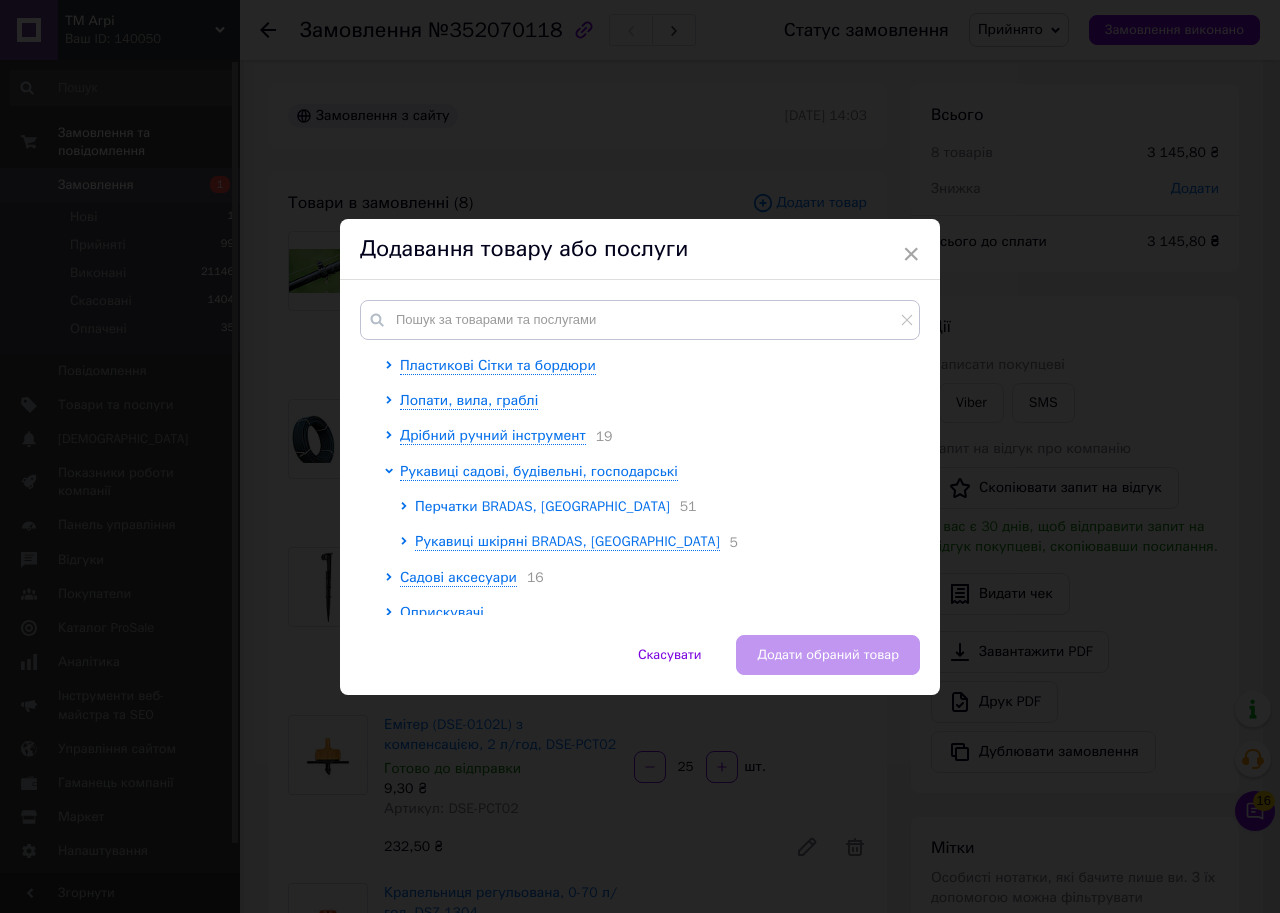click on "Перчатки BRADAS, Польша" at bounding box center [542, 506] 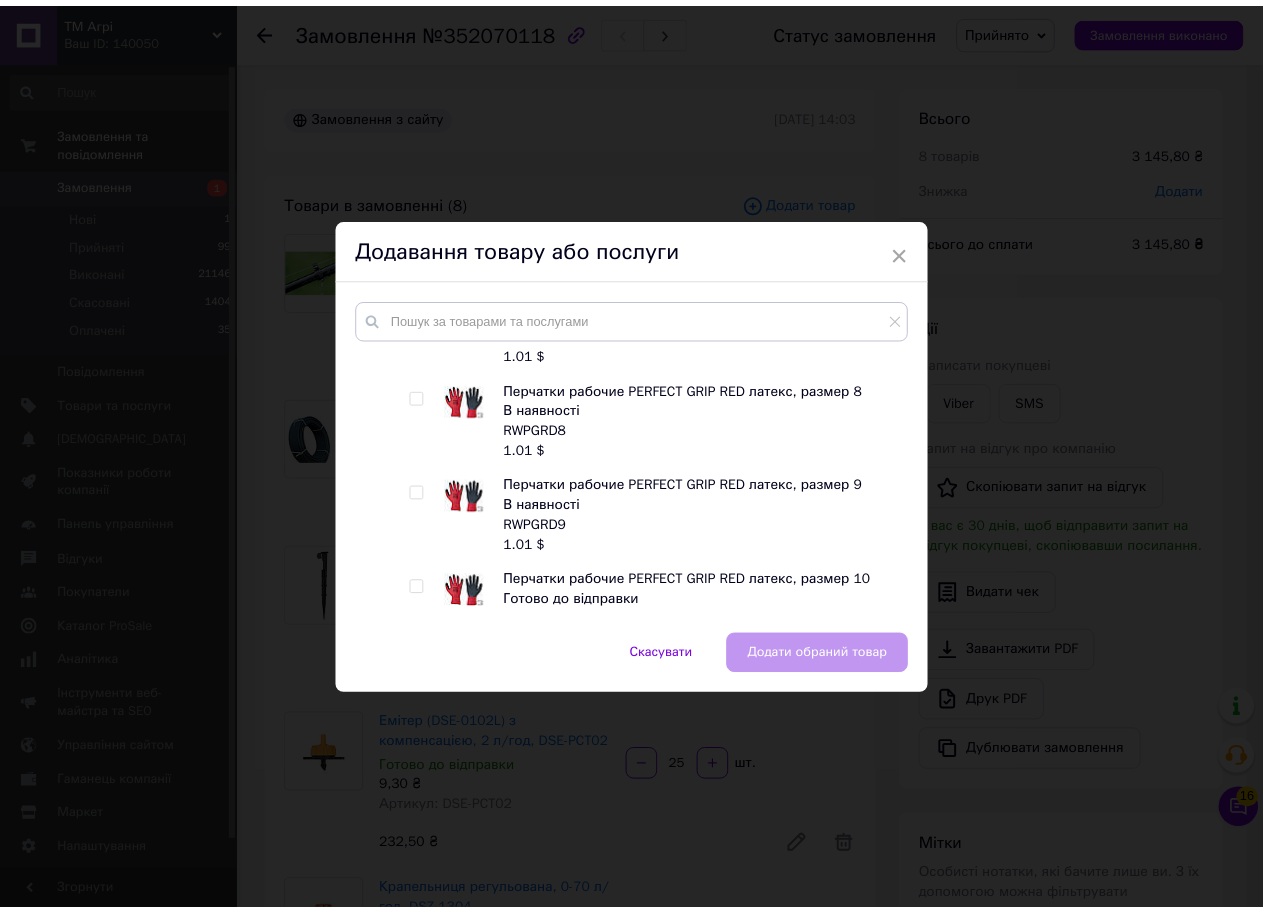 scroll, scrollTop: 3142, scrollLeft: 0, axis: vertical 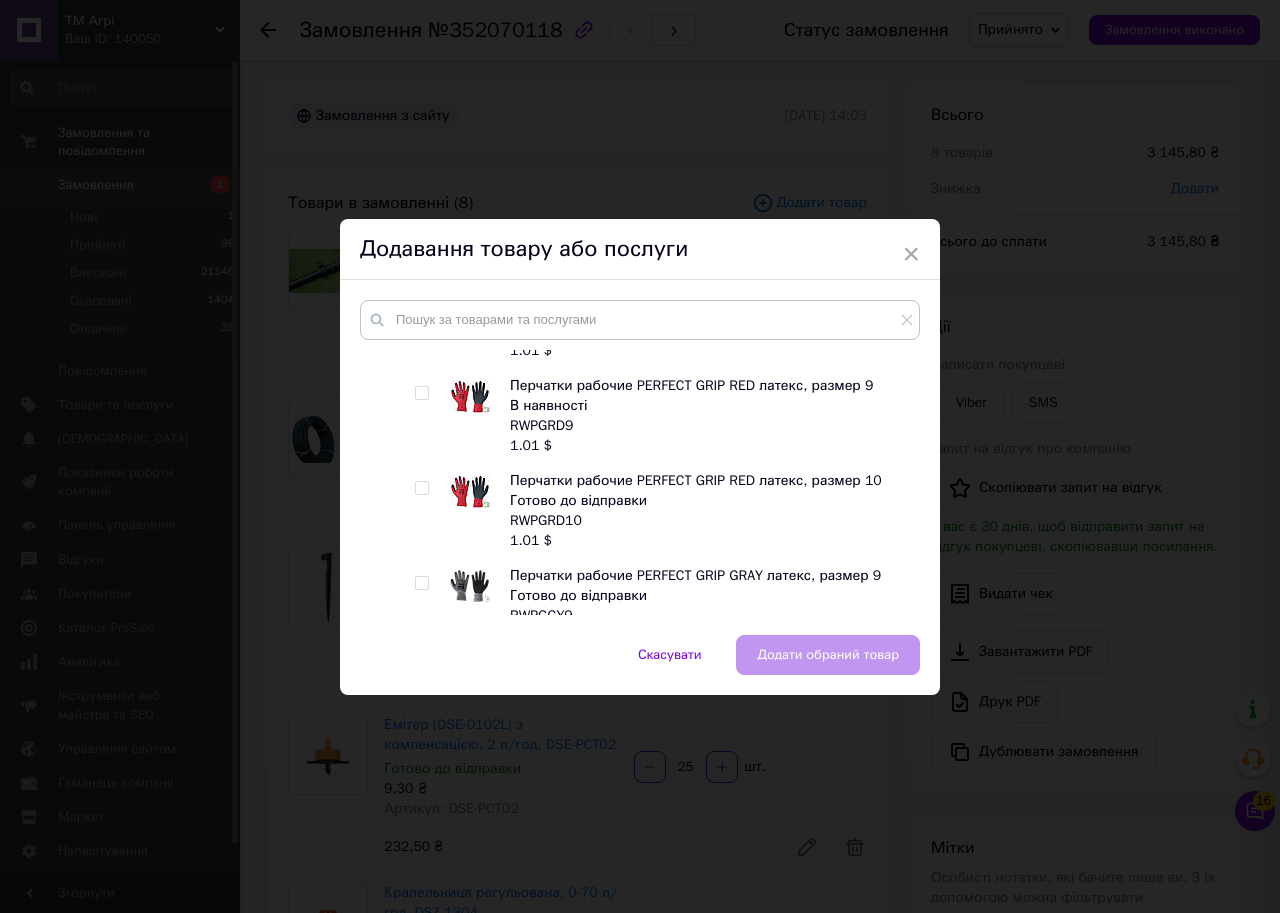 click at bounding box center (421, 393) 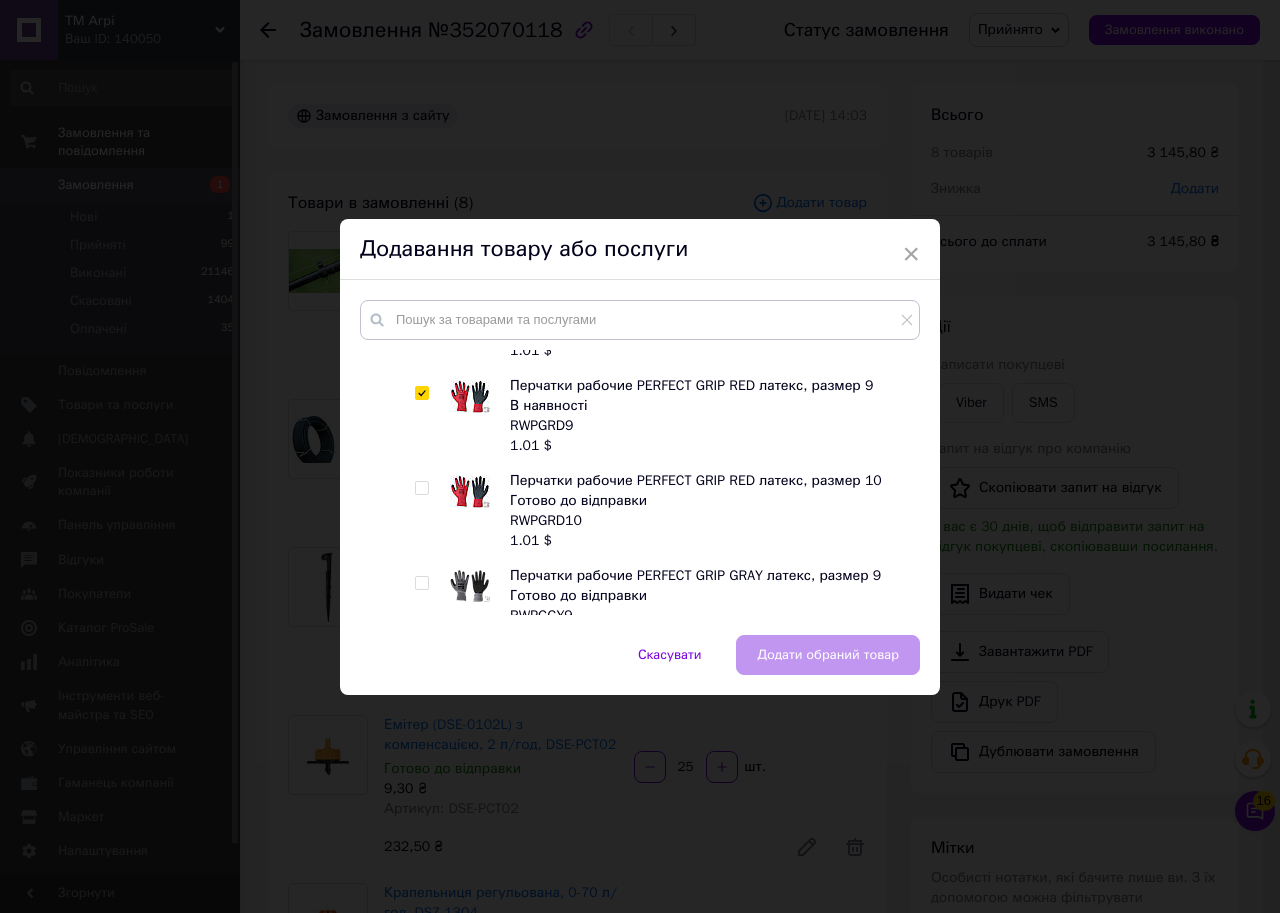 checkbox on "true" 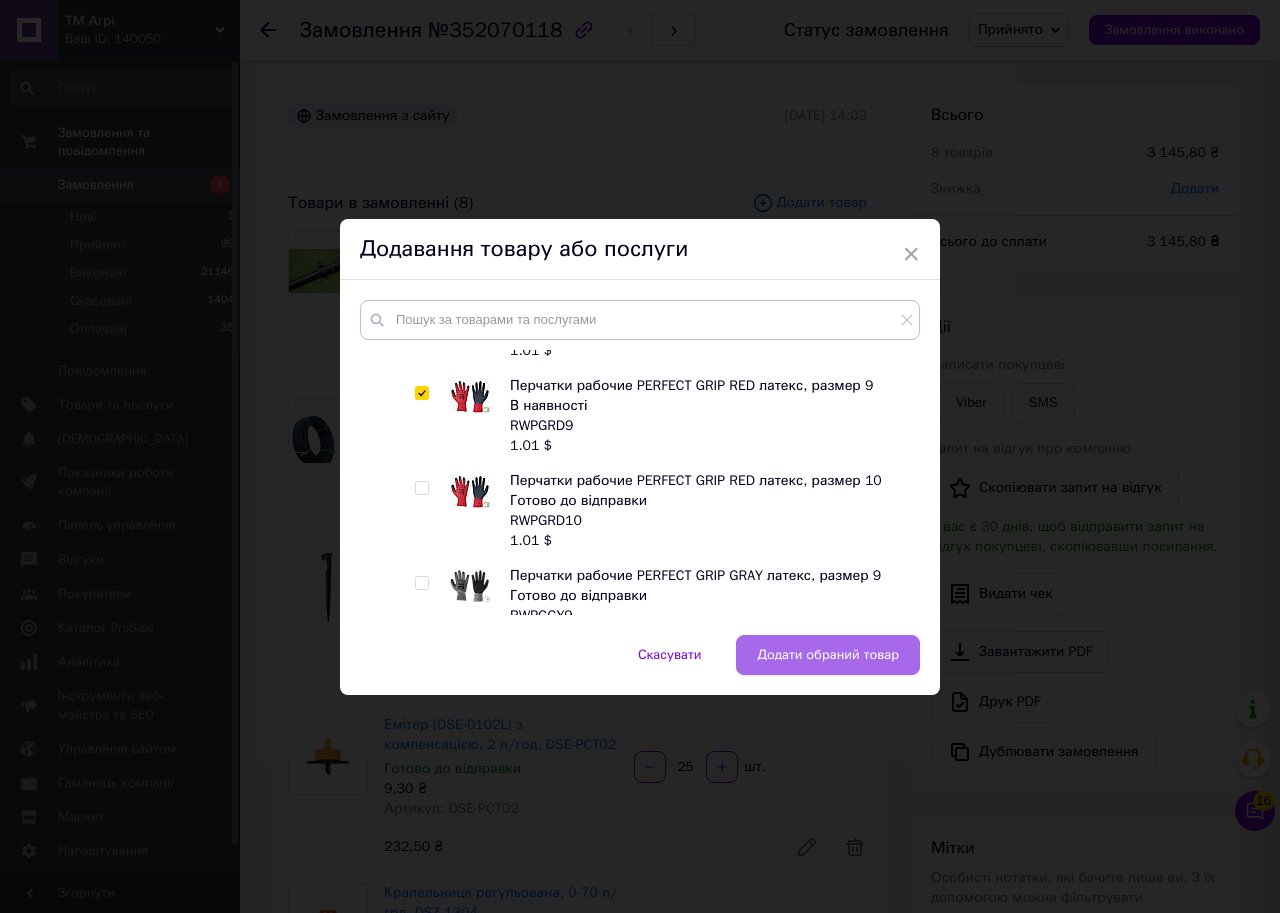 click on "Додати обраний товар" at bounding box center (828, 655) 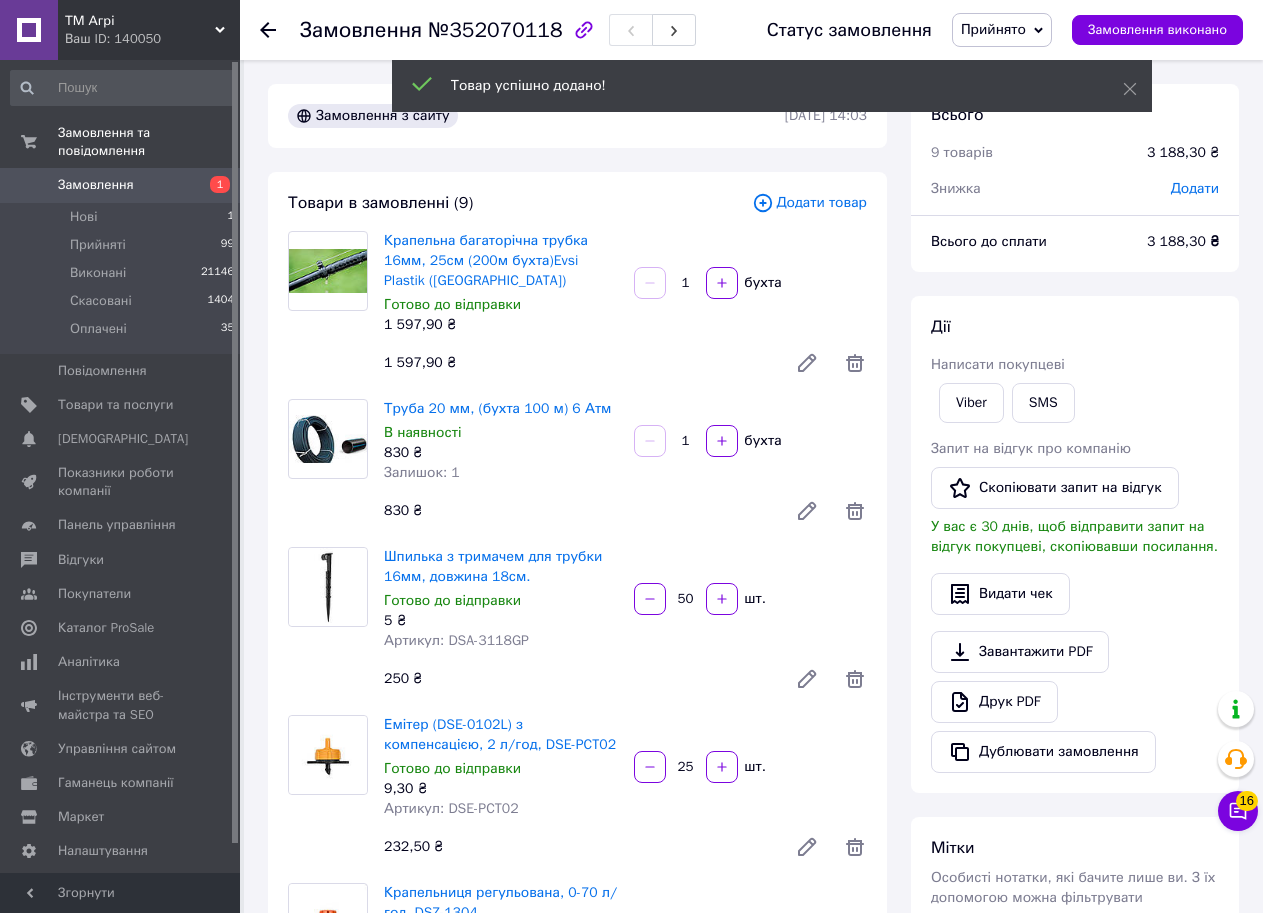 scroll, scrollTop: 204, scrollLeft: 0, axis: vertical 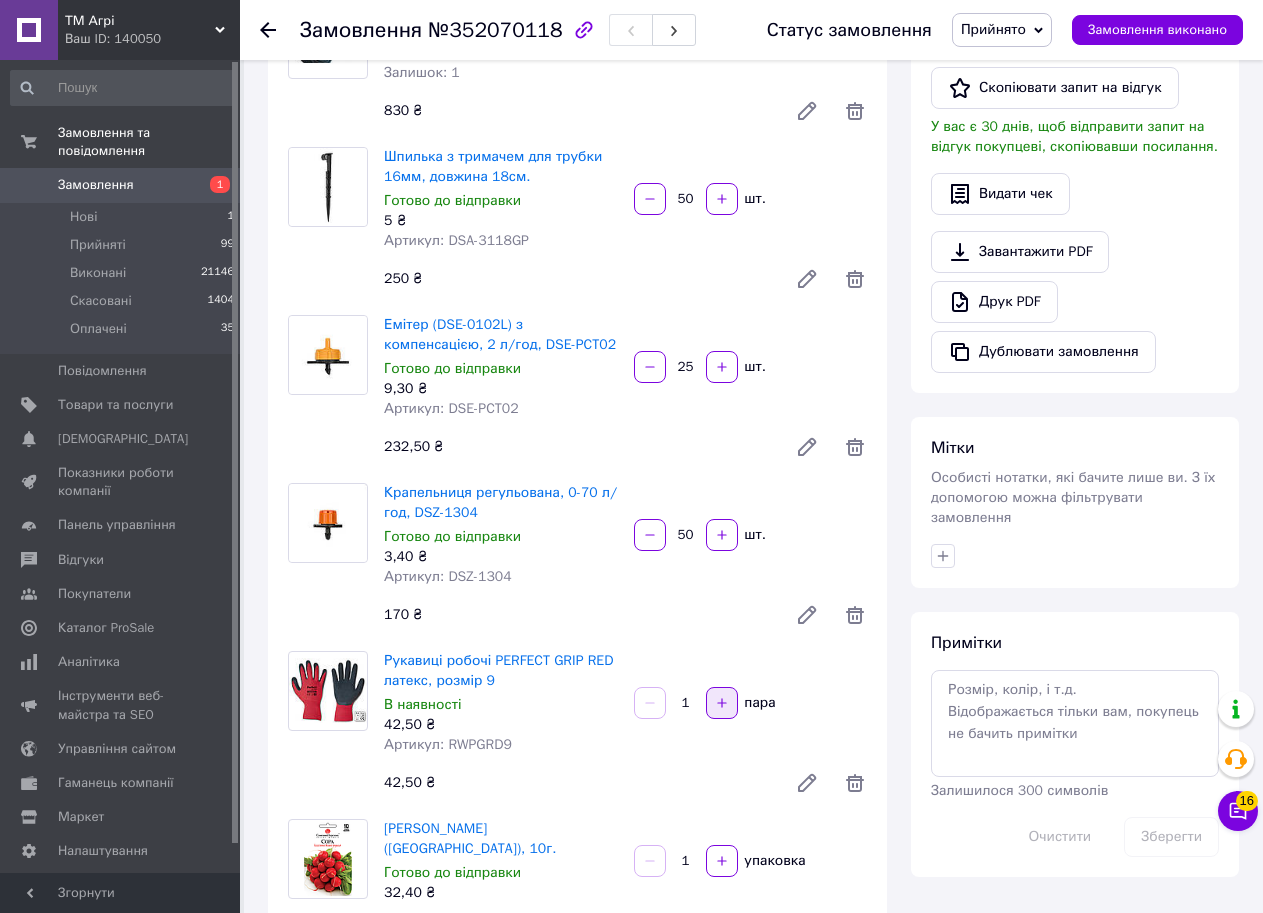 click 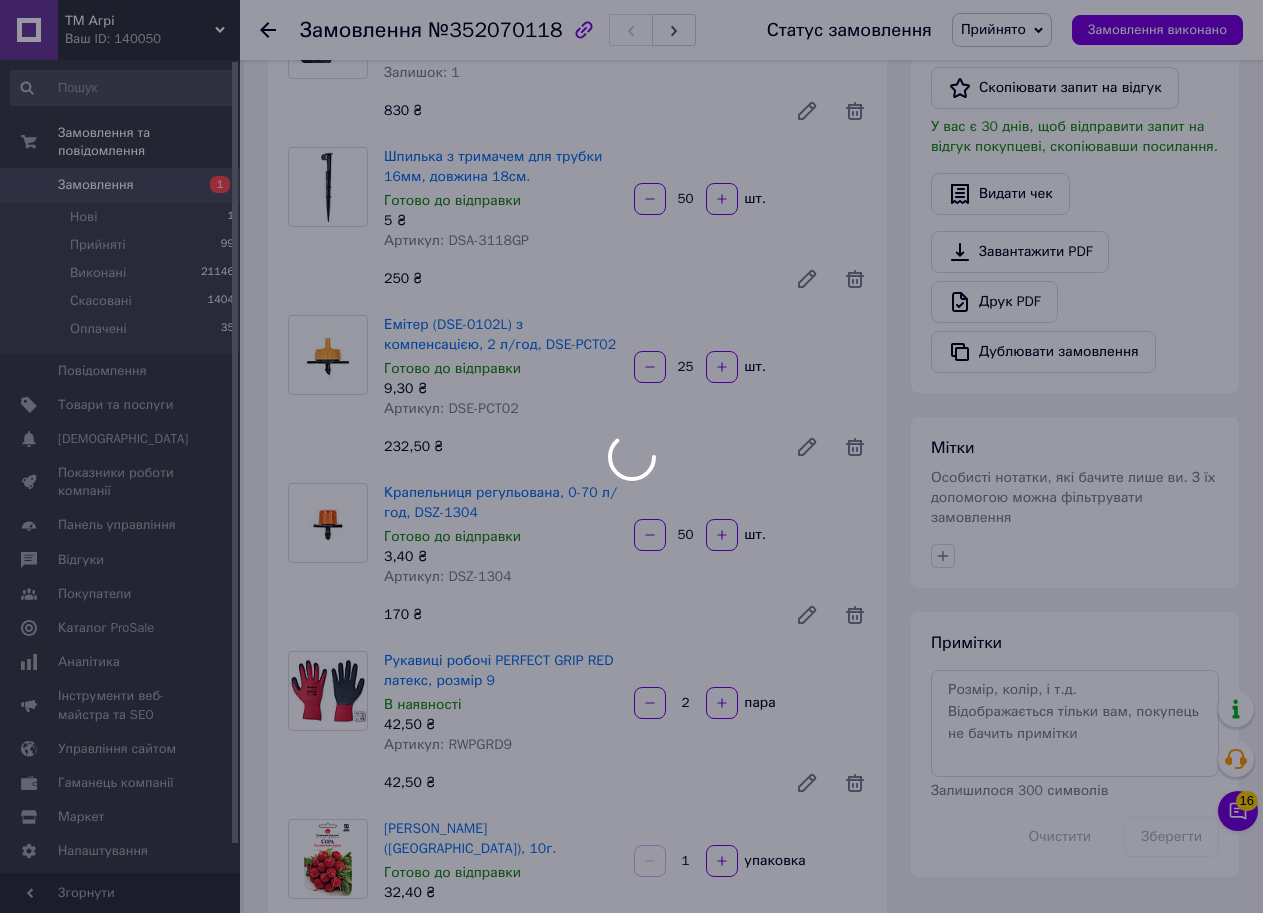 scroll, scrollTop: 272, scrollLeft: 0, axis: vertical 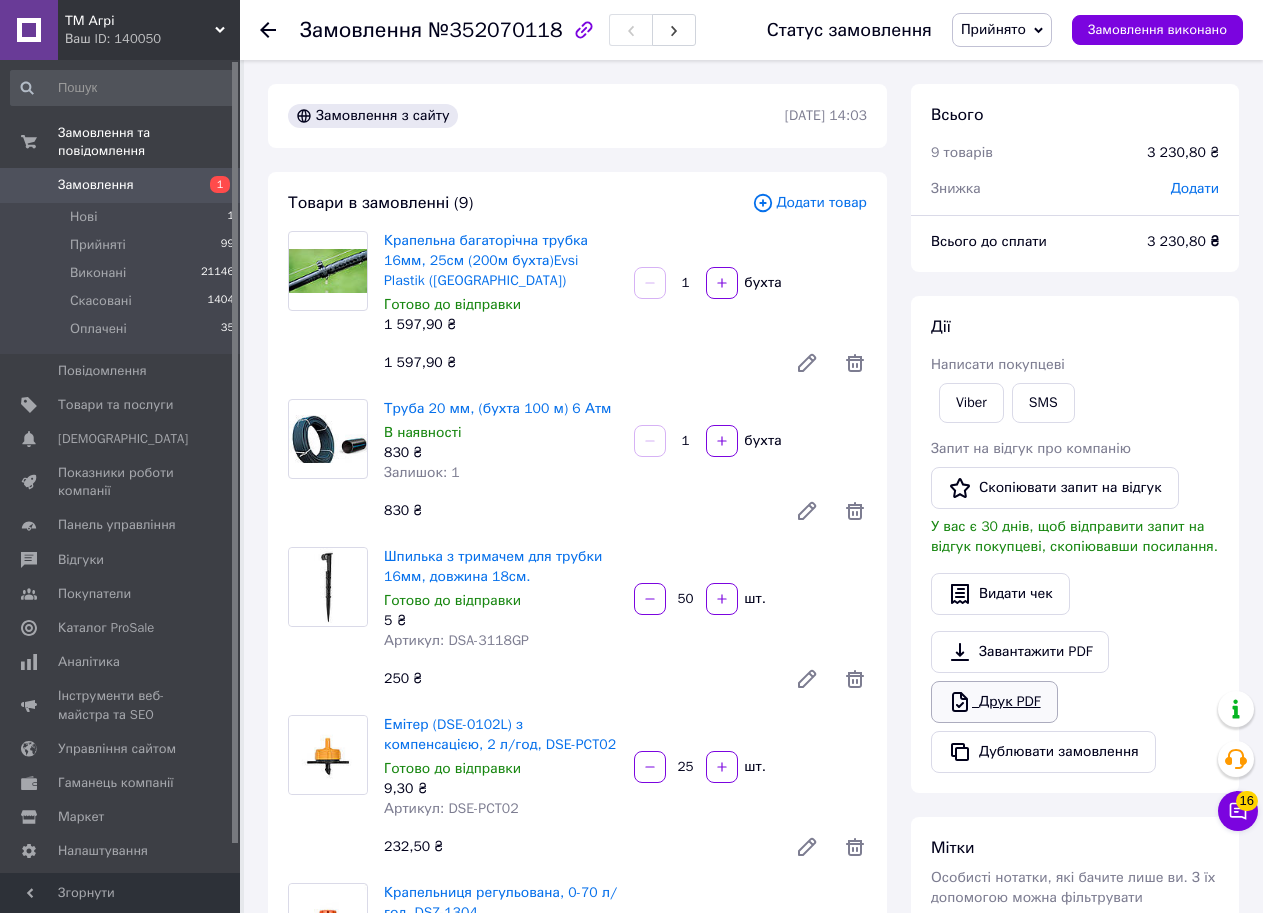 click on "Друк PDF" at bounding box center (994, 702) 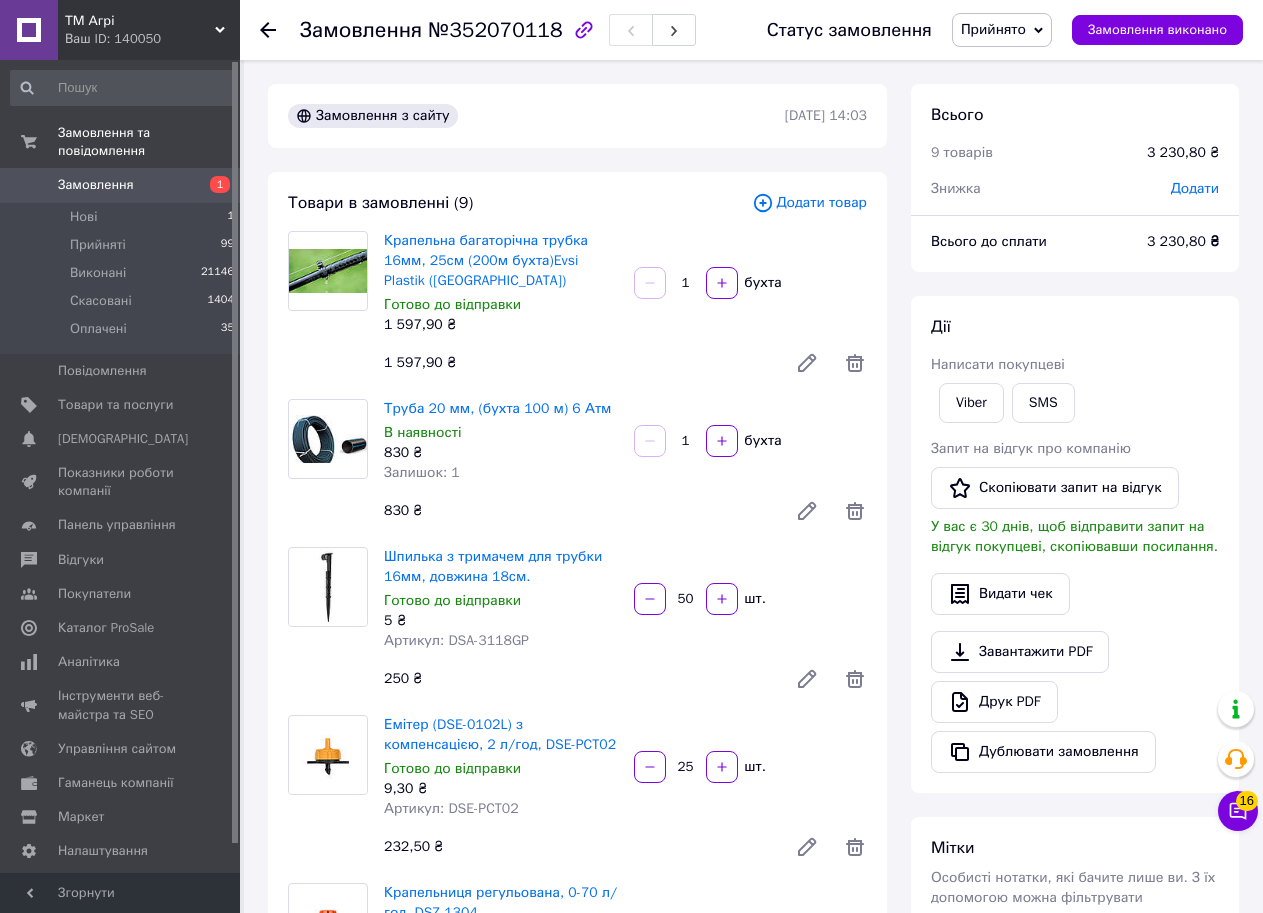 click on "Додати" at bounding box center [1195, 188] 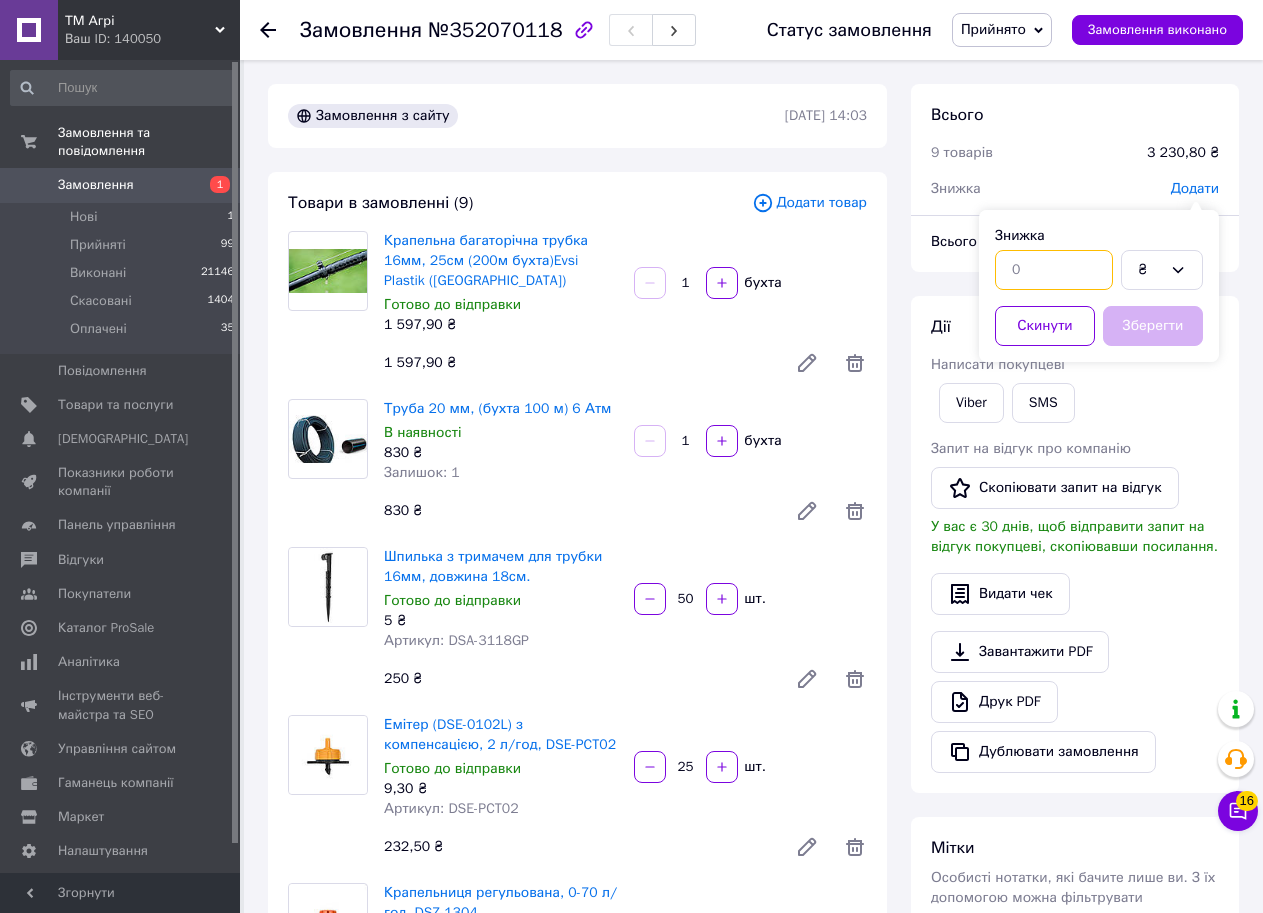 click at bounding box center (1054, 270) 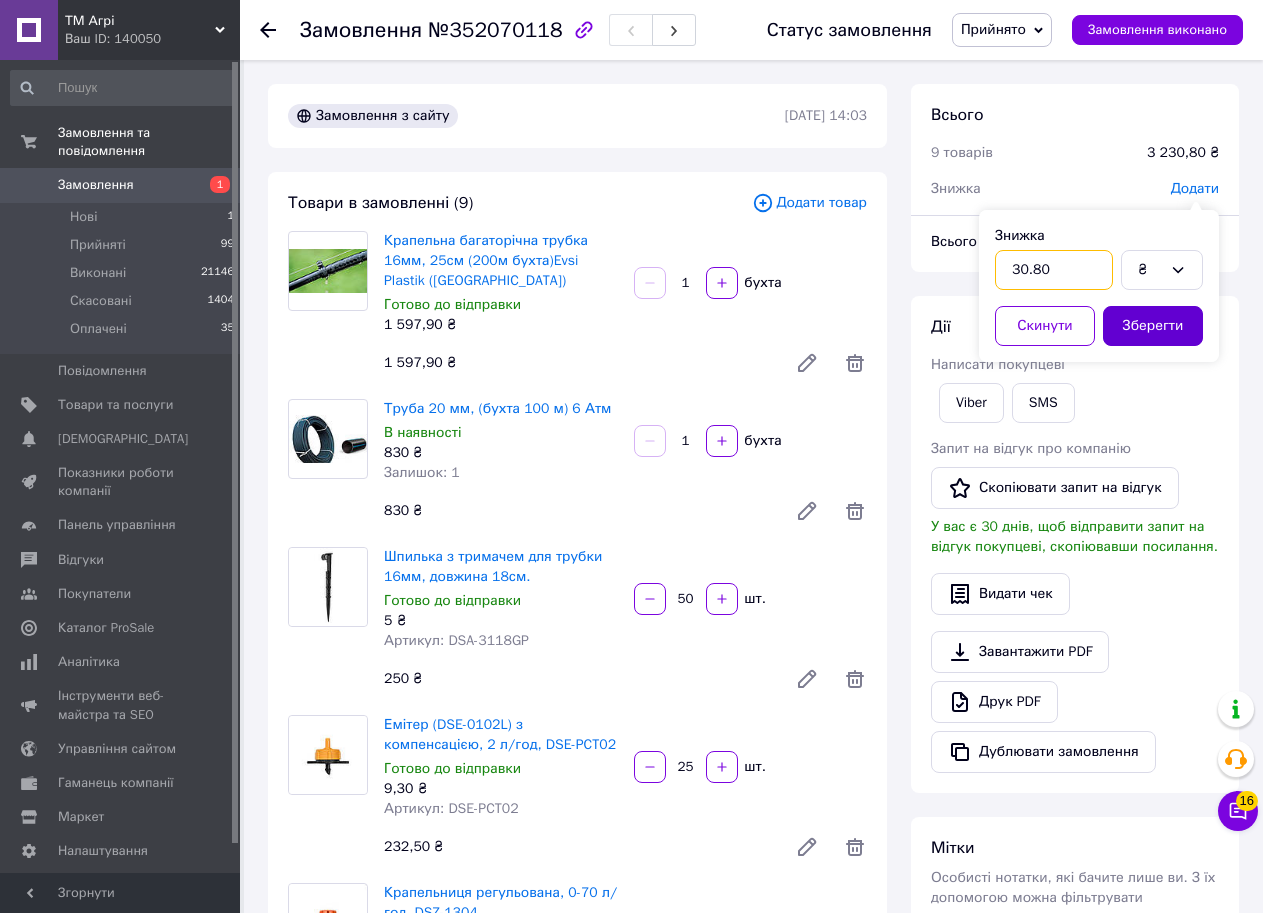 type on "30.80" 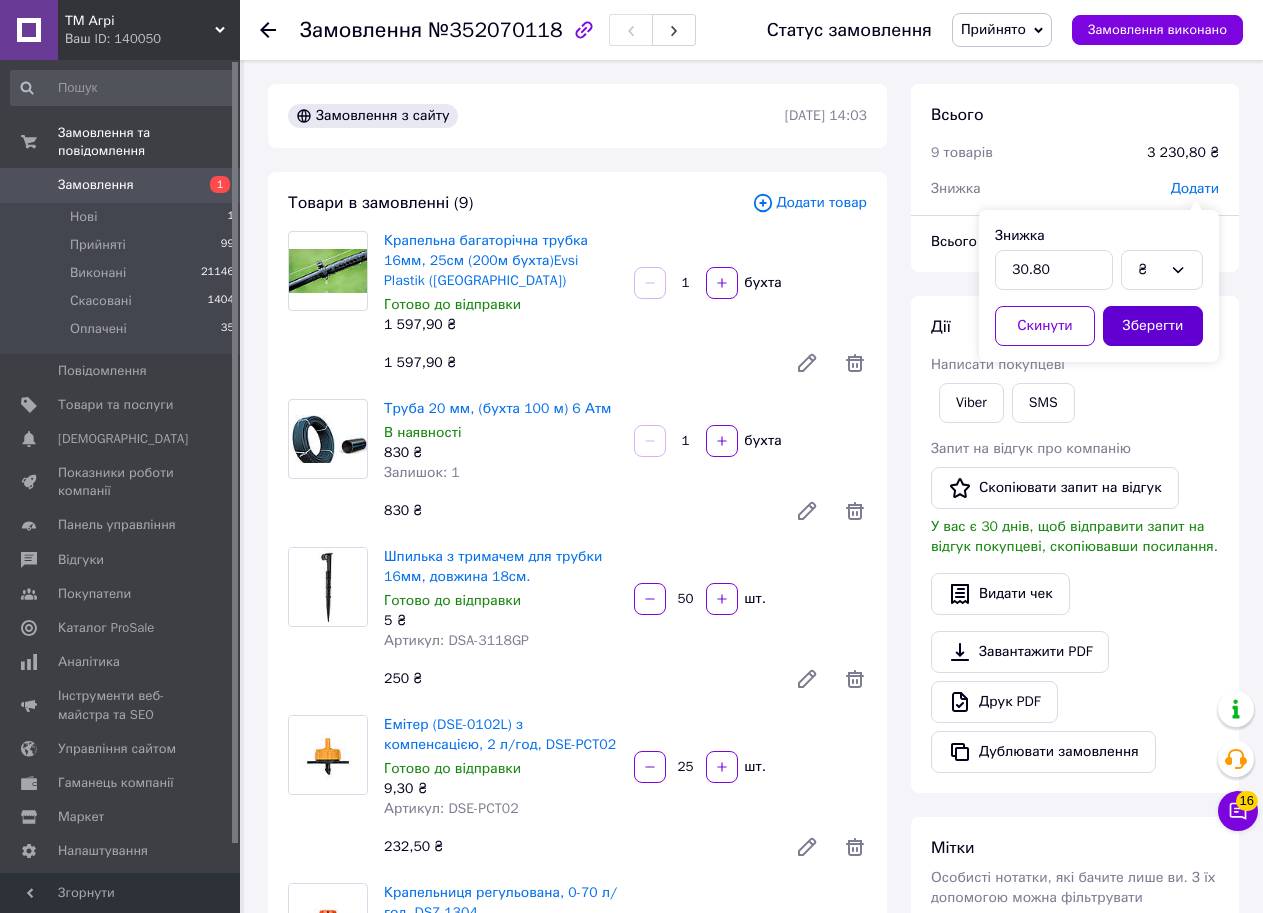 click on "Зберегти" at bounding box center (1153, 326) 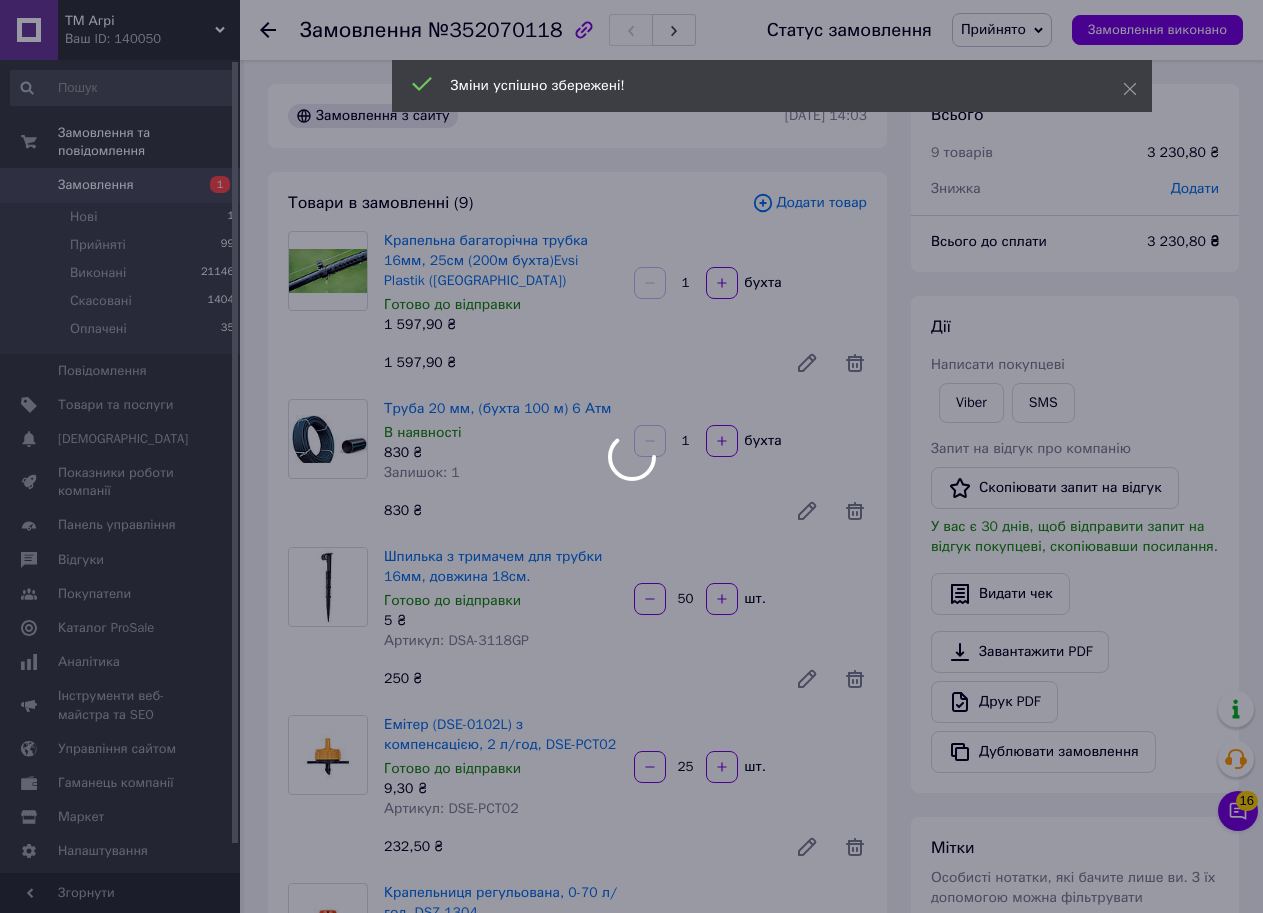 scroll, scrollTop: 320, scrollLeft: 0, axis: vertical 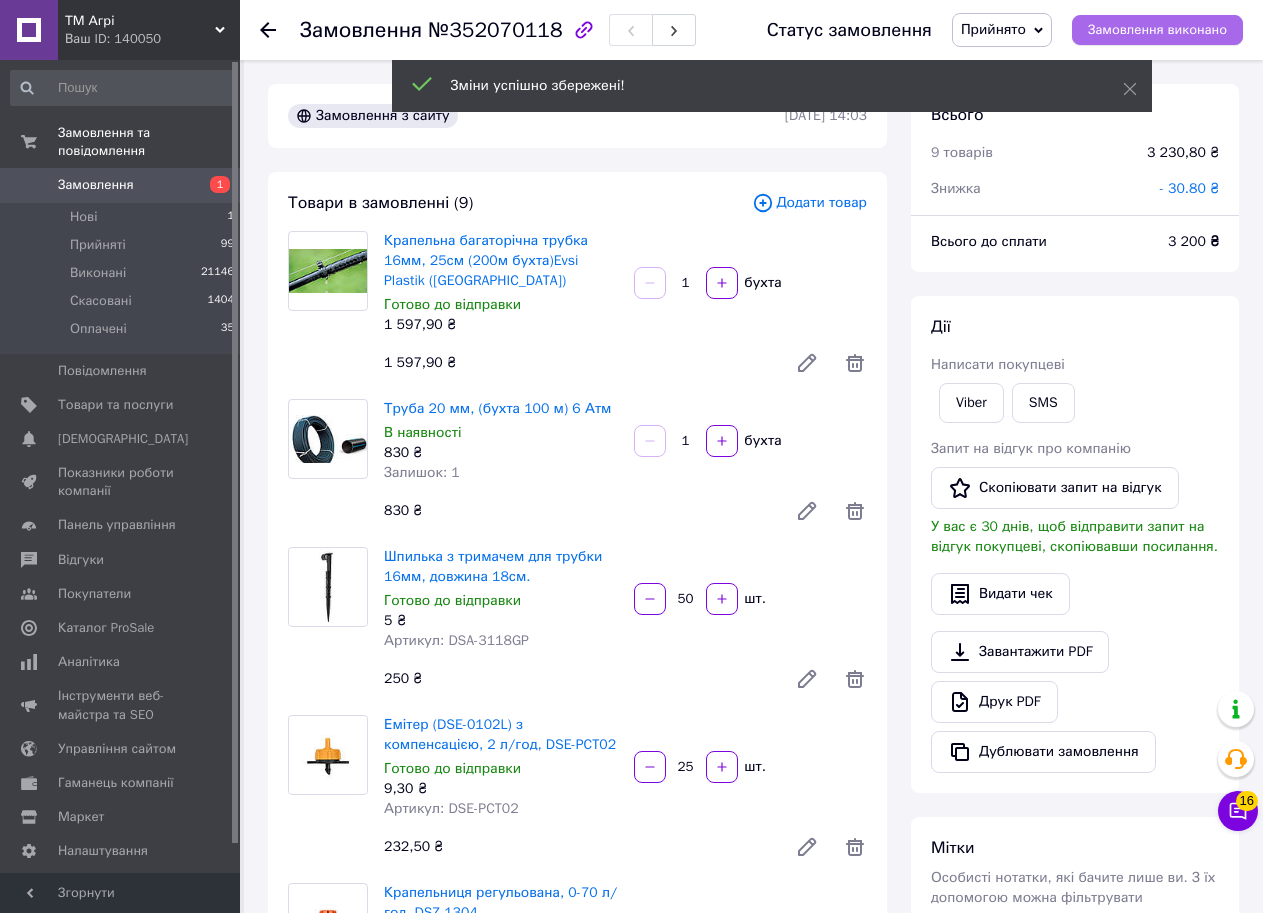 click on "Замовлення виконано" at bounding box center (1157, 30) 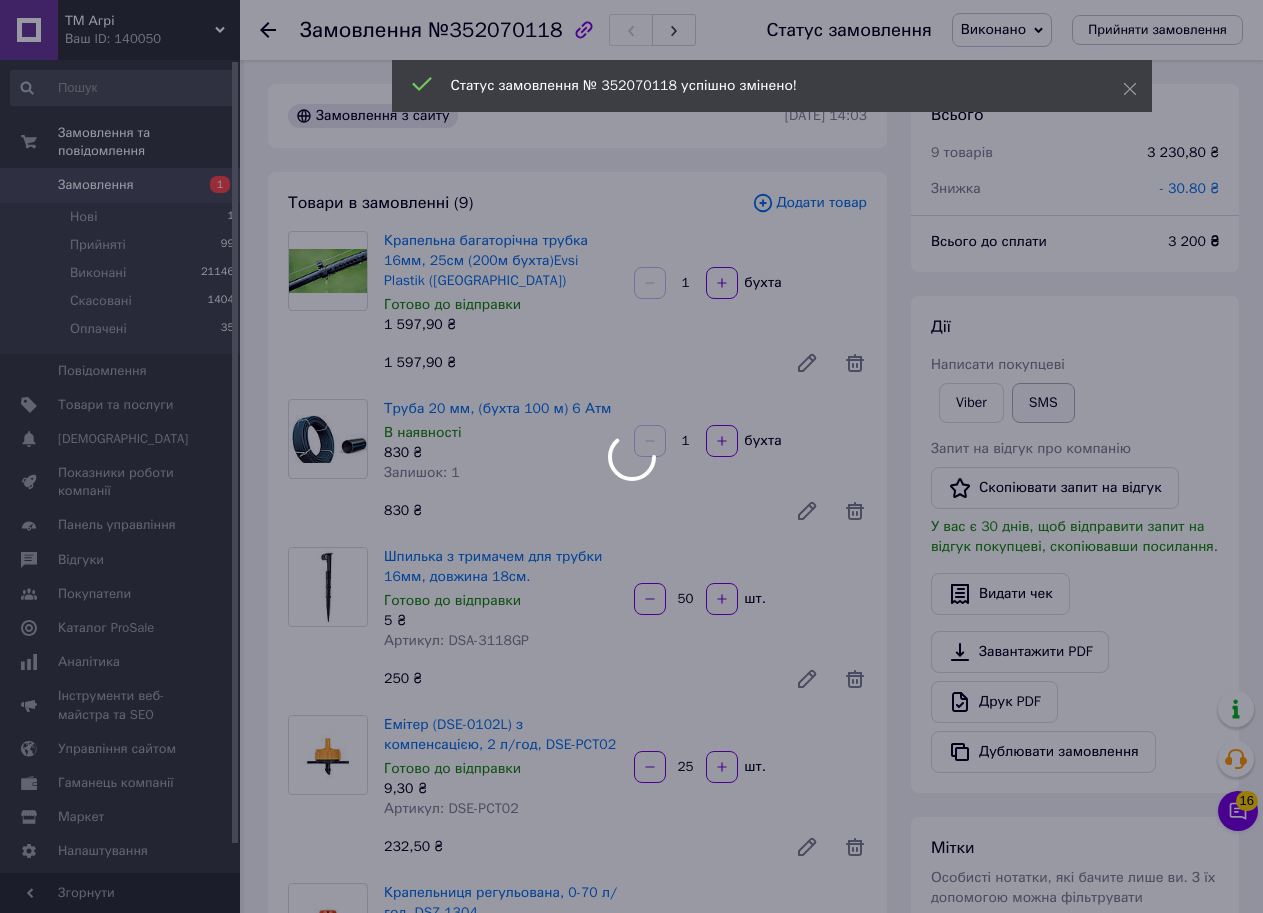 click on "SMS" at bounding box center [1043, 403] 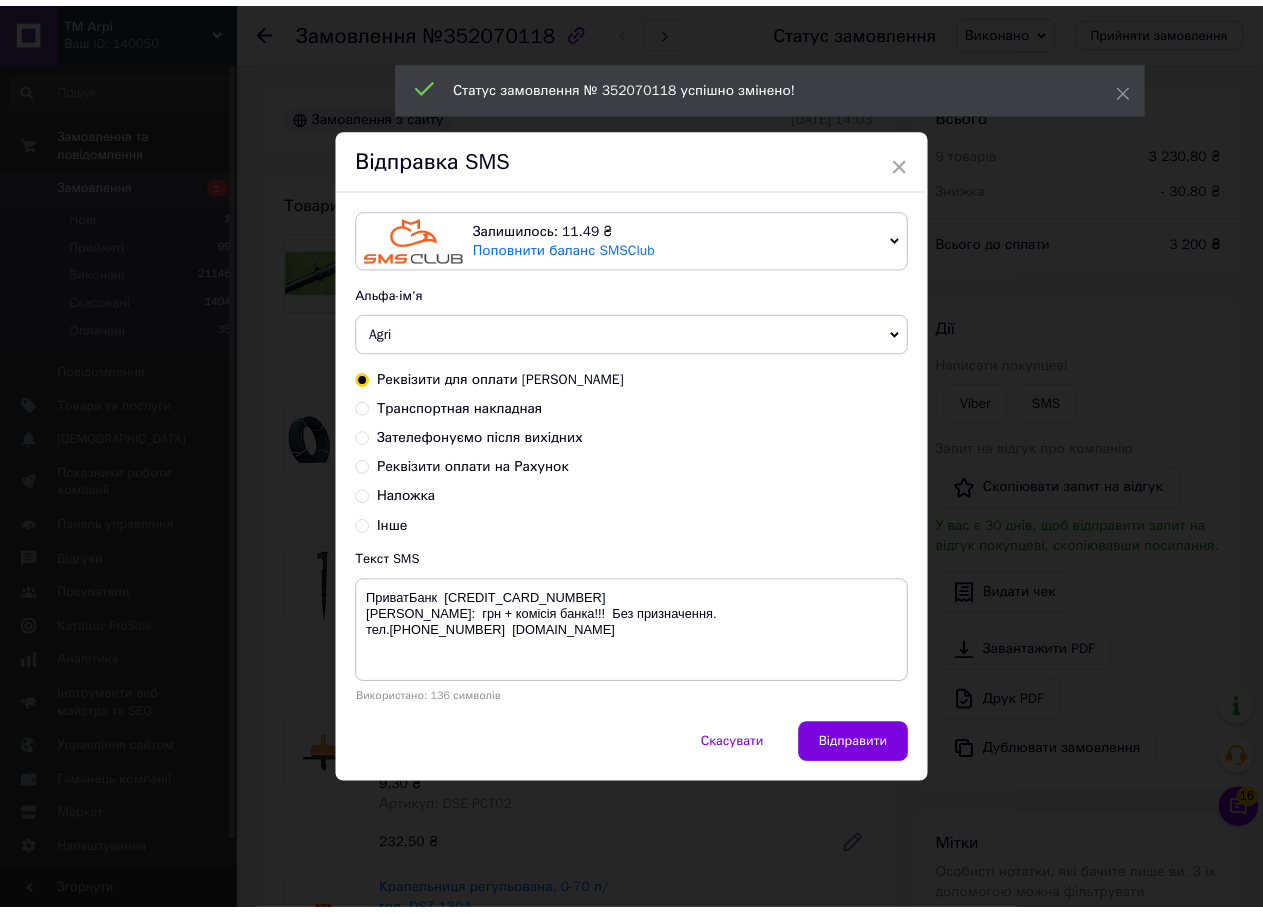 scroll, scrollTop: 368, scrollLeft: 0, axis: vertical 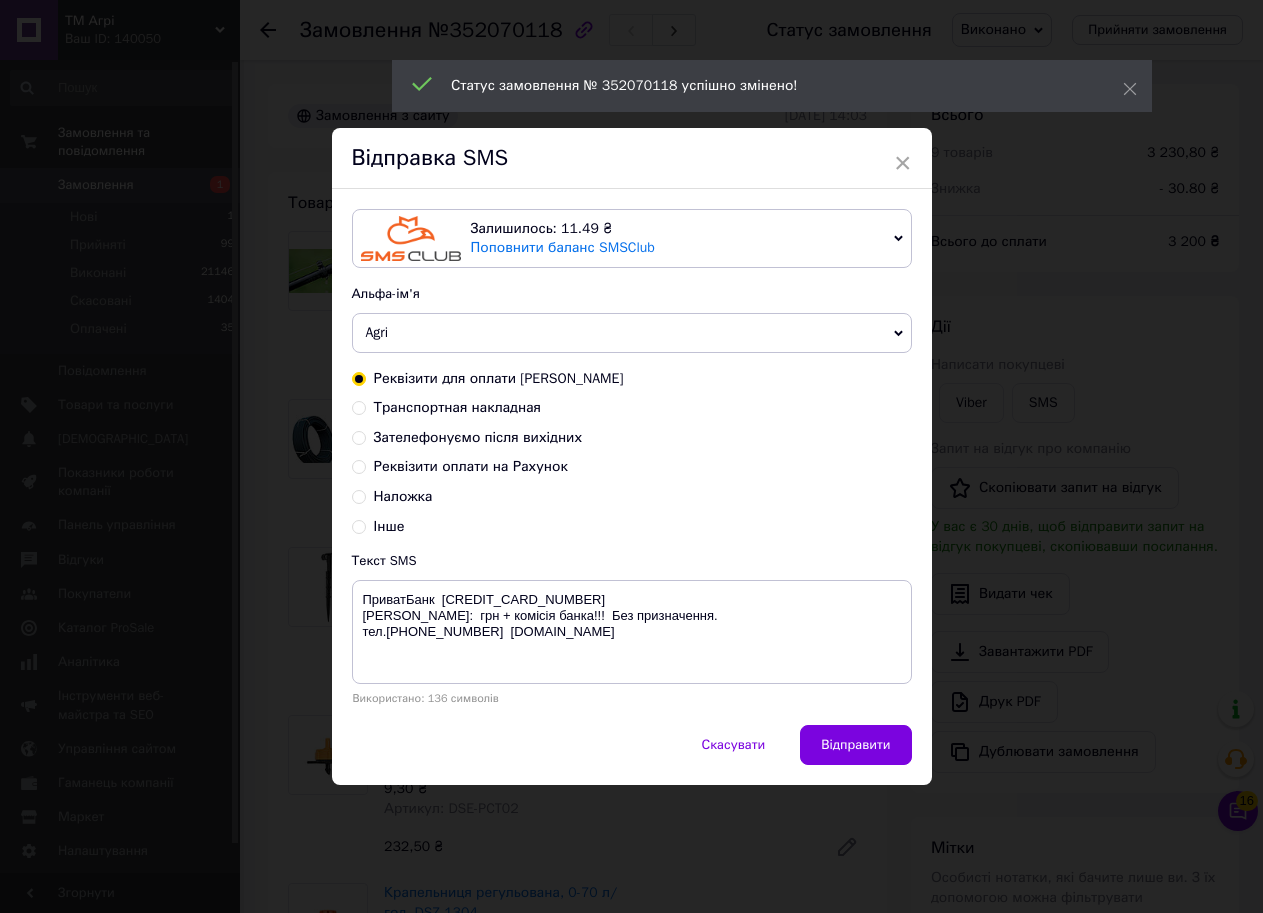 click on "Зателефонуємо після вихідних" at bounding box center [478, 437] 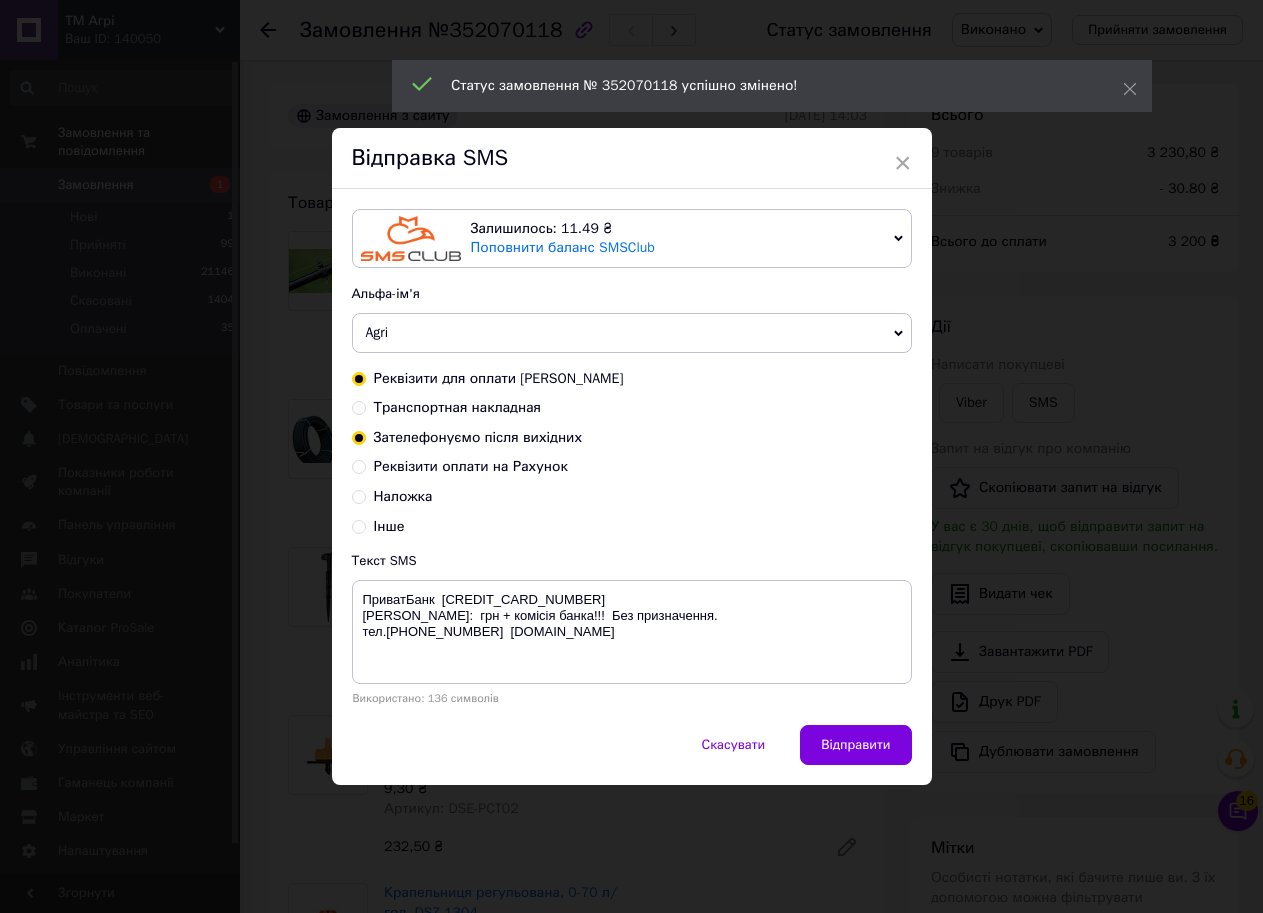 radio on "true" 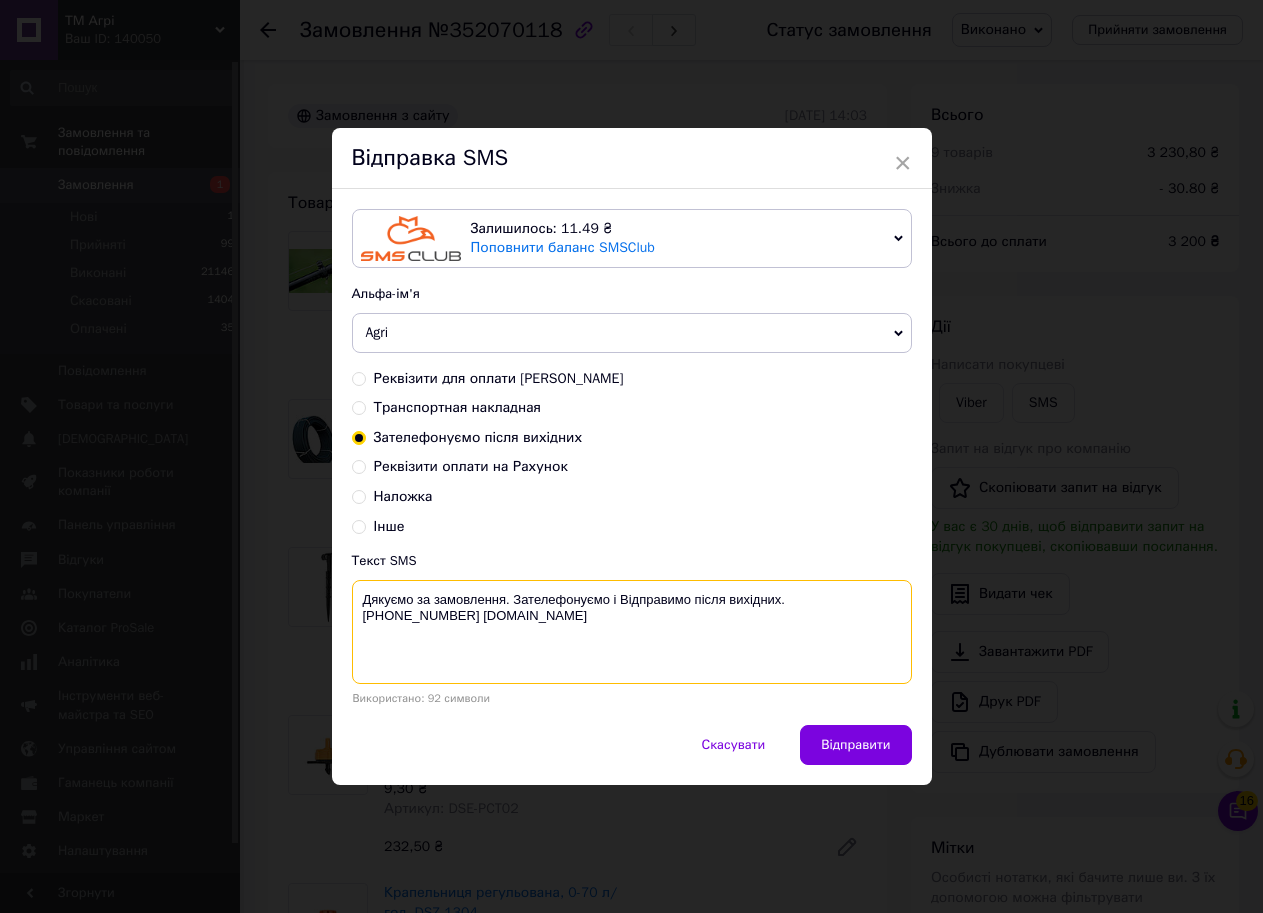 drag, startPoint x: 511, startPoint y: 591, endPoint x: 841, endPoint y: 834, distance: 409.81583 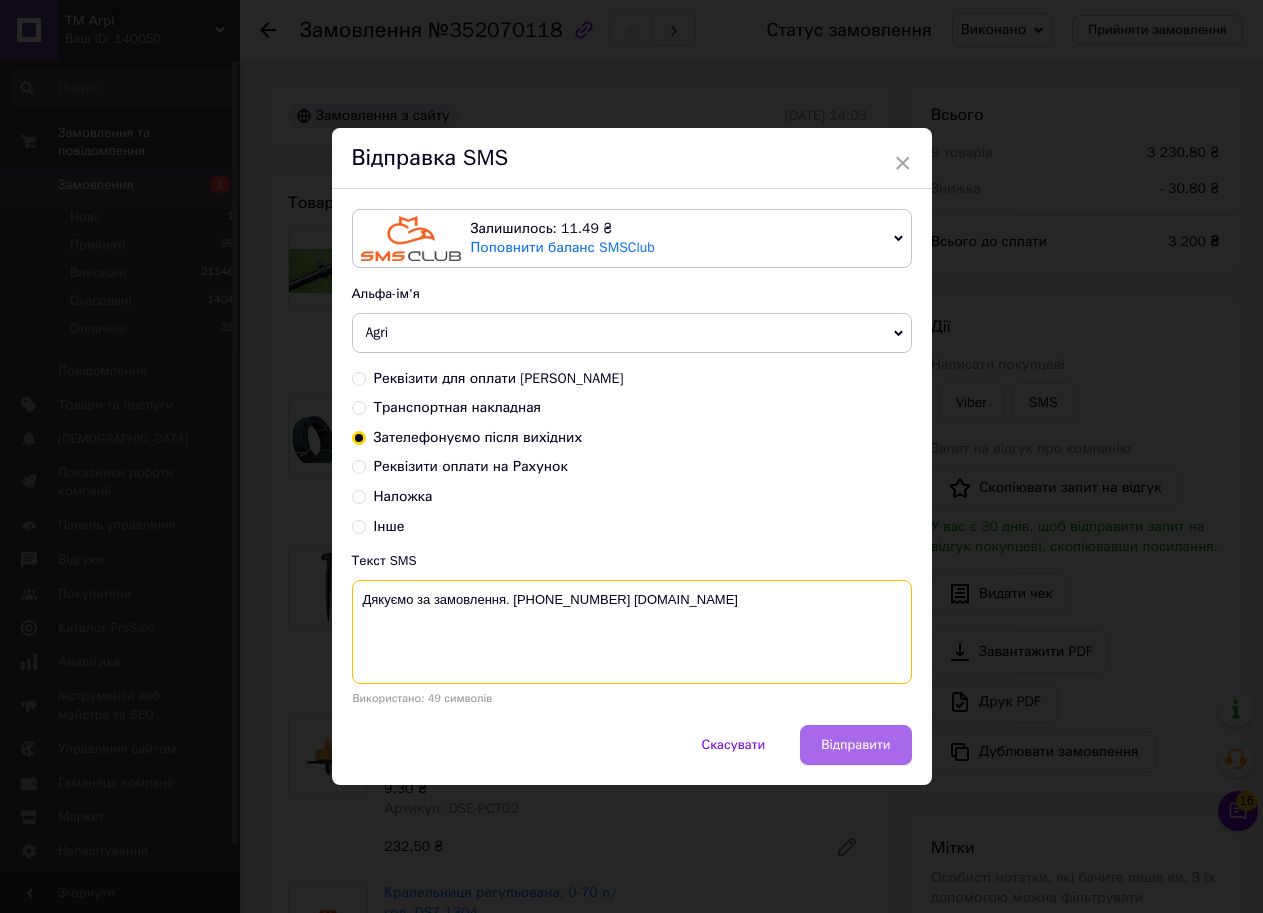 type on "Дякуємо за замовлення. +380664110650 Agri.in.ua" 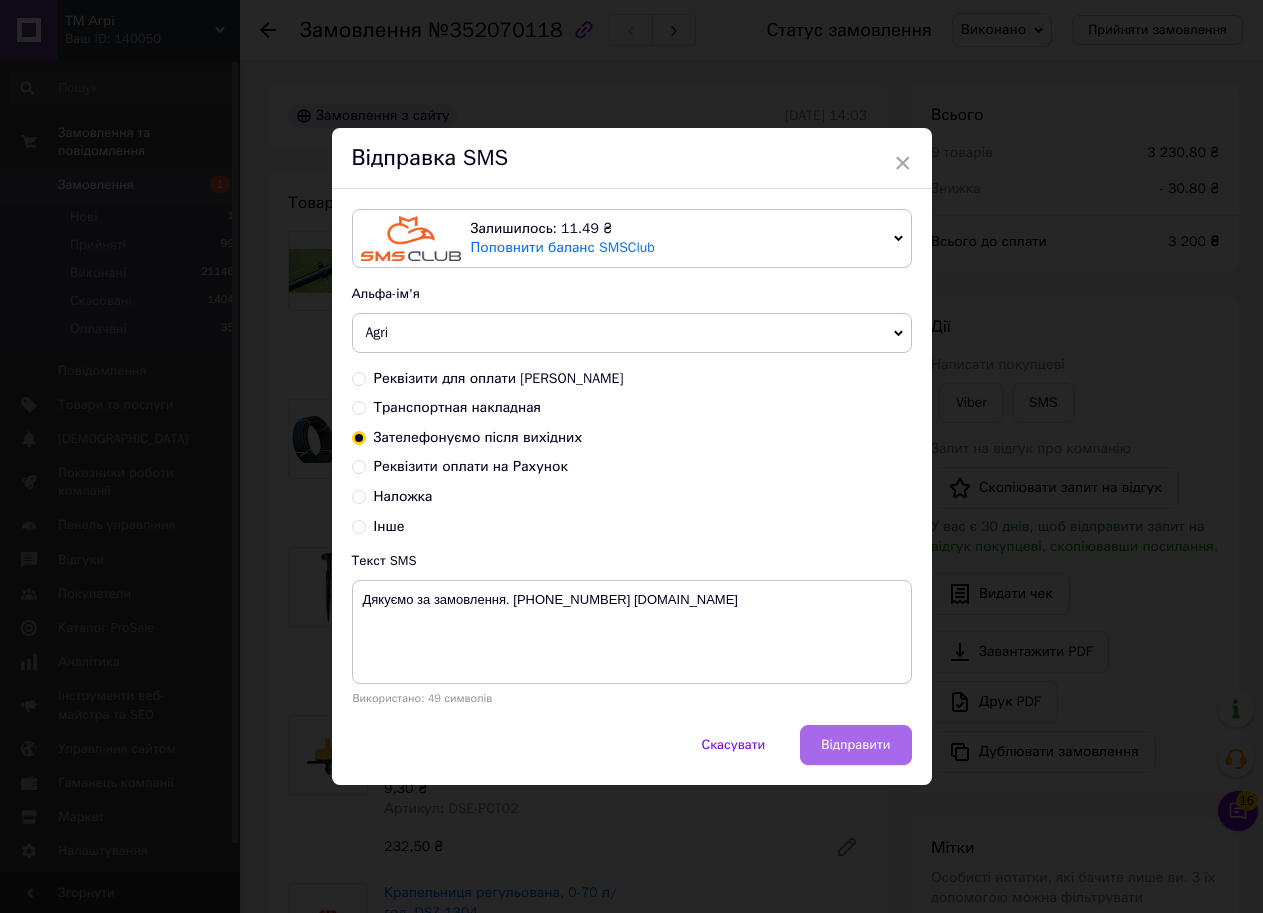 click on "Відправити" at bounding box center (855, 745) 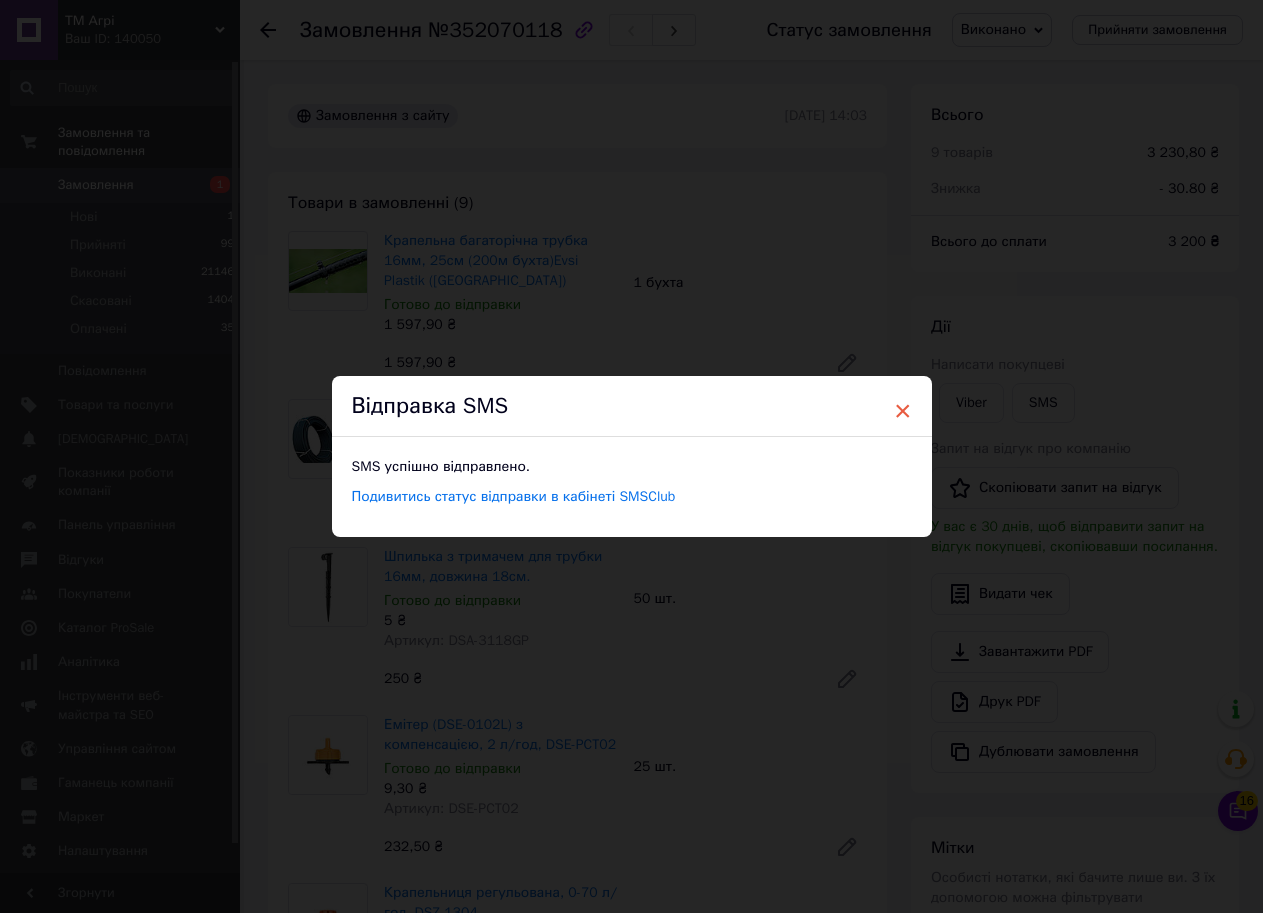 click on "×" at bounding box center (903, 411) 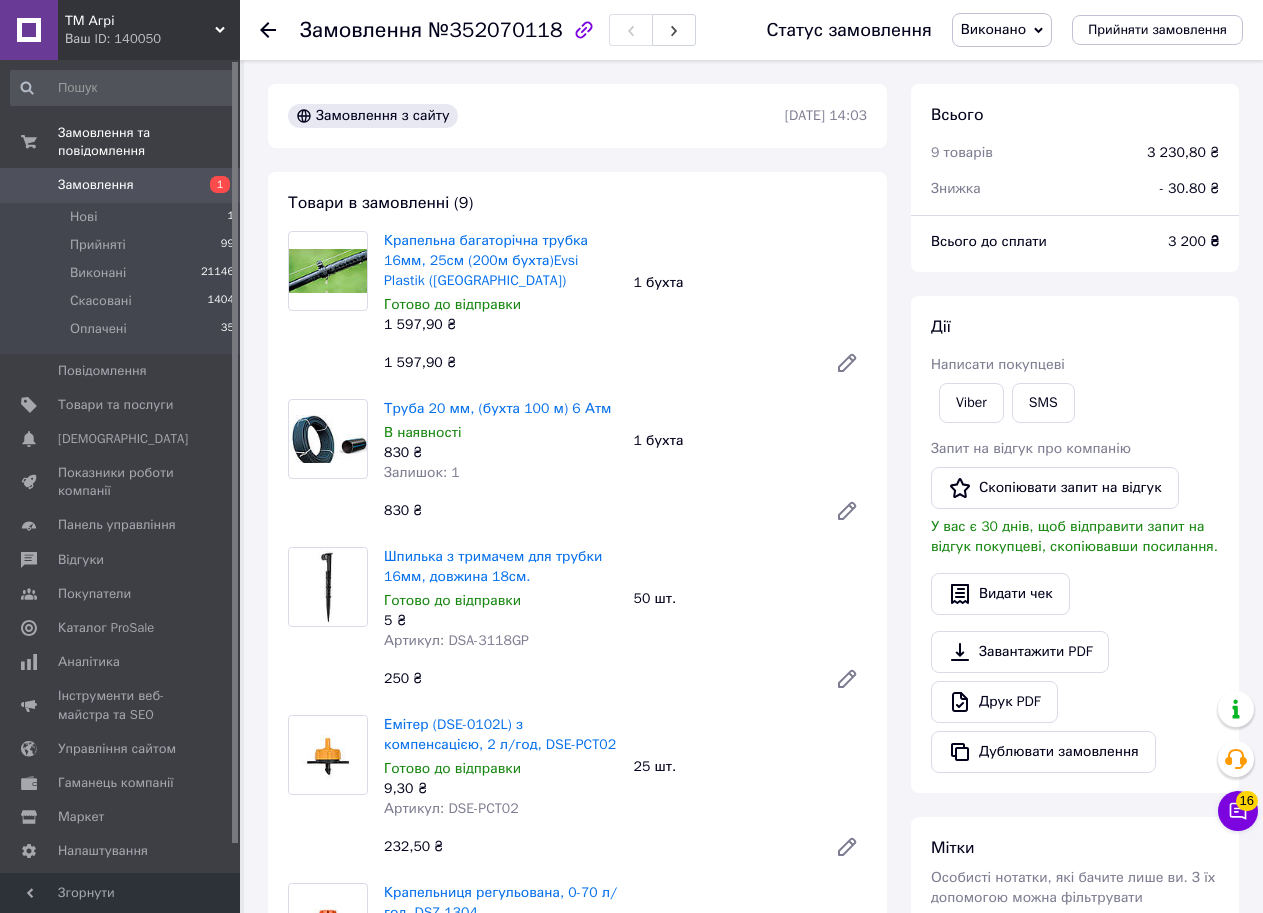click on "Замовлення" at bounding box center [96, 185] 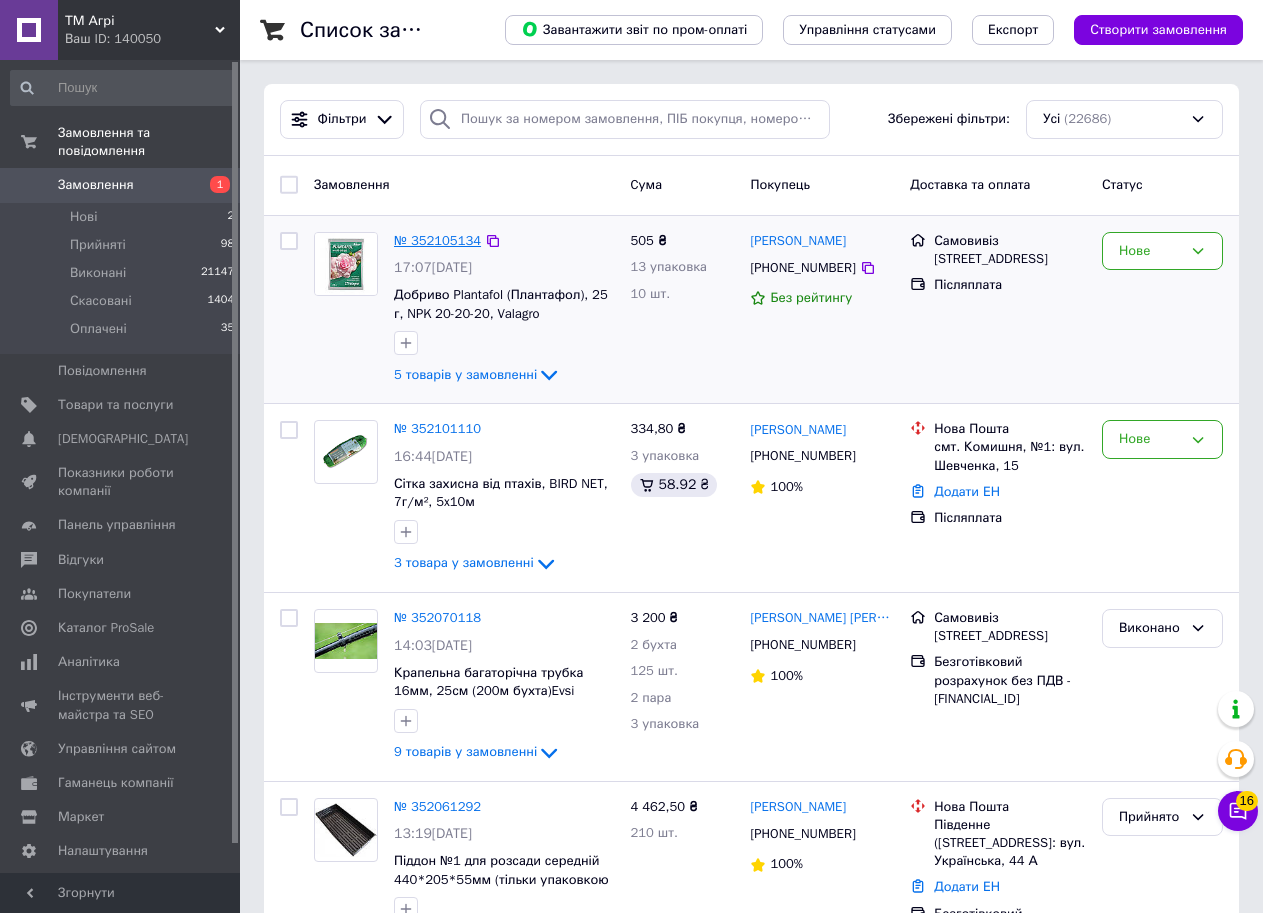 click on "№ 352105134" at bounding box center [437, 240] 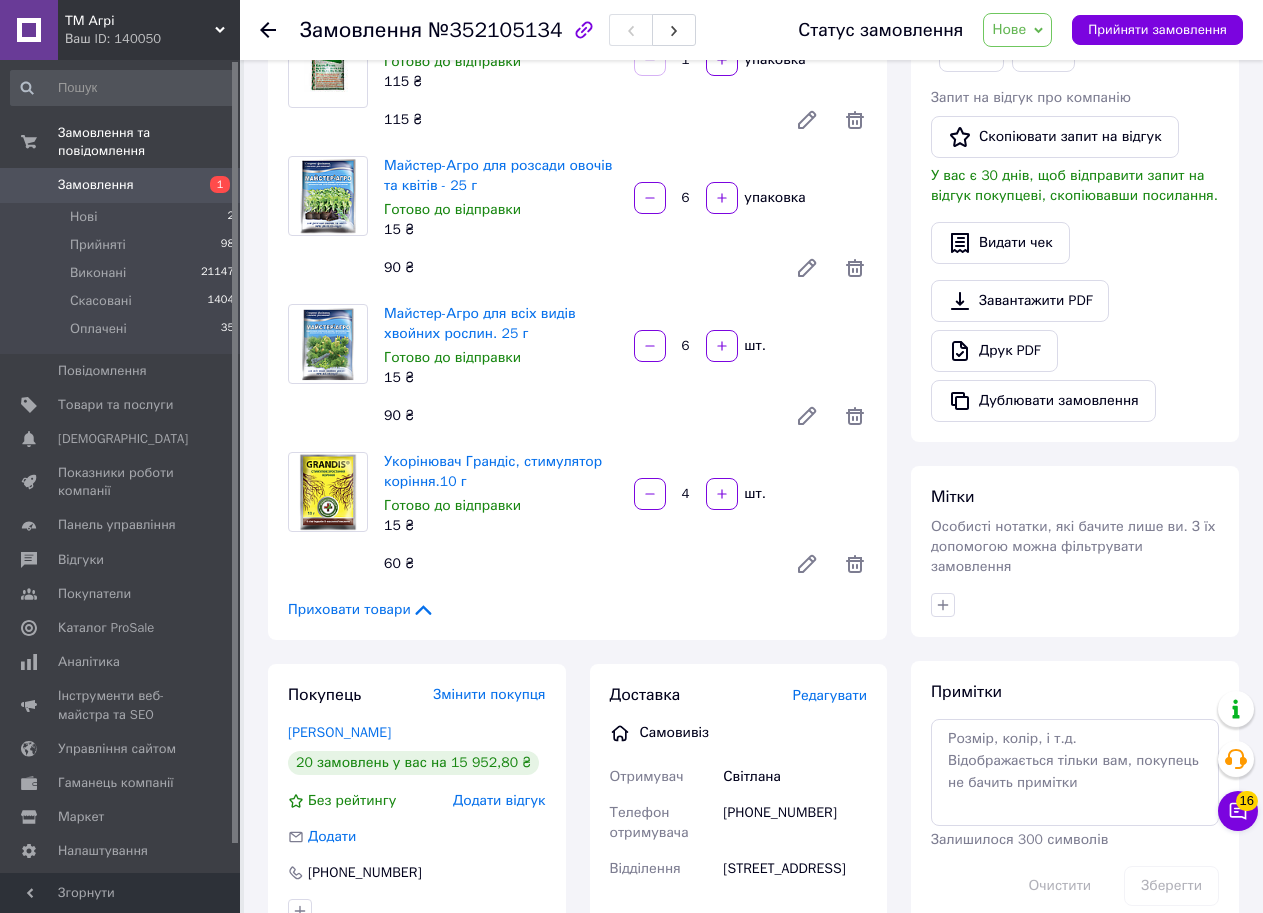 scroll, scrollTop: 600, scrollLeft: 0, axis: vertical 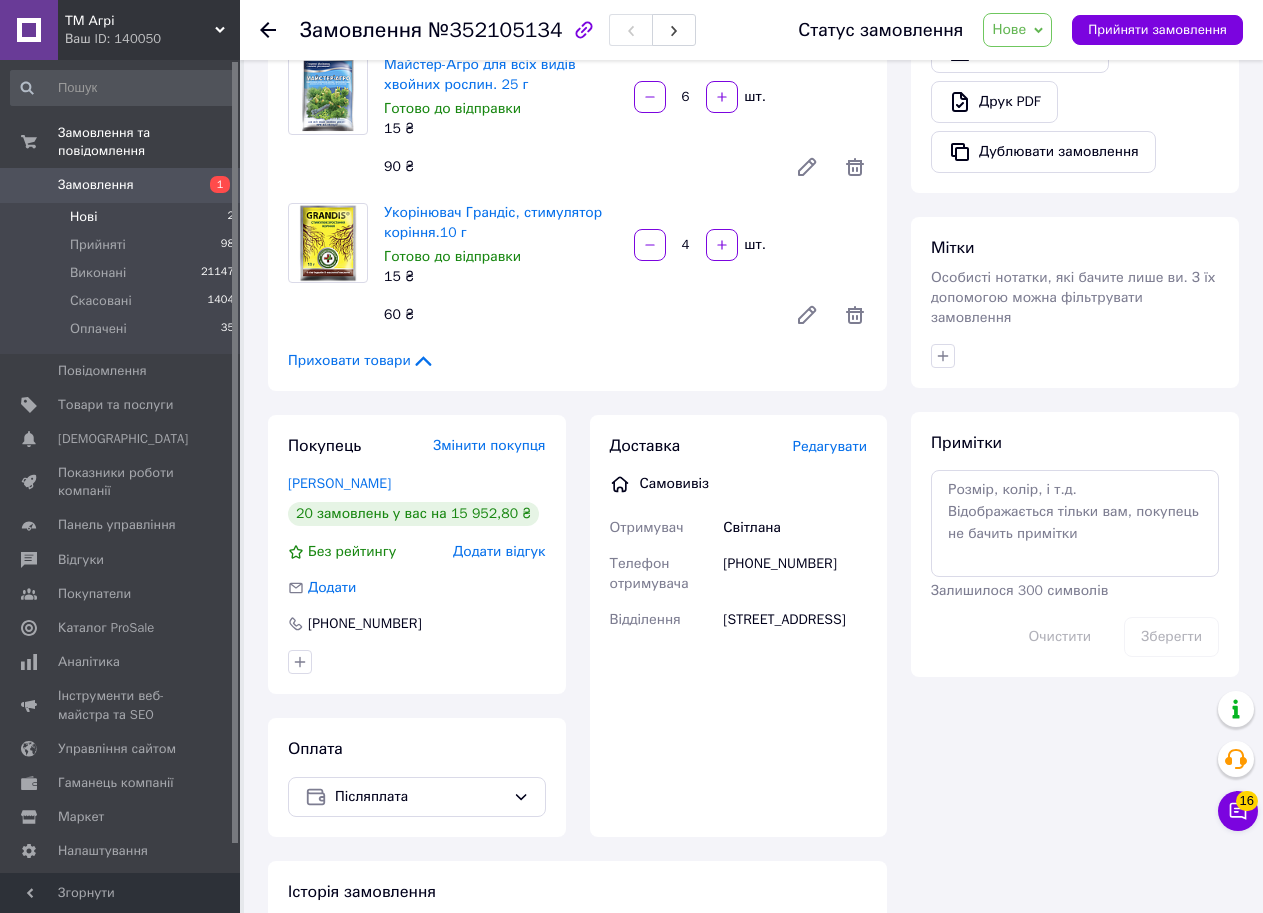 click on "Нові" at bounding box center (83, 217) 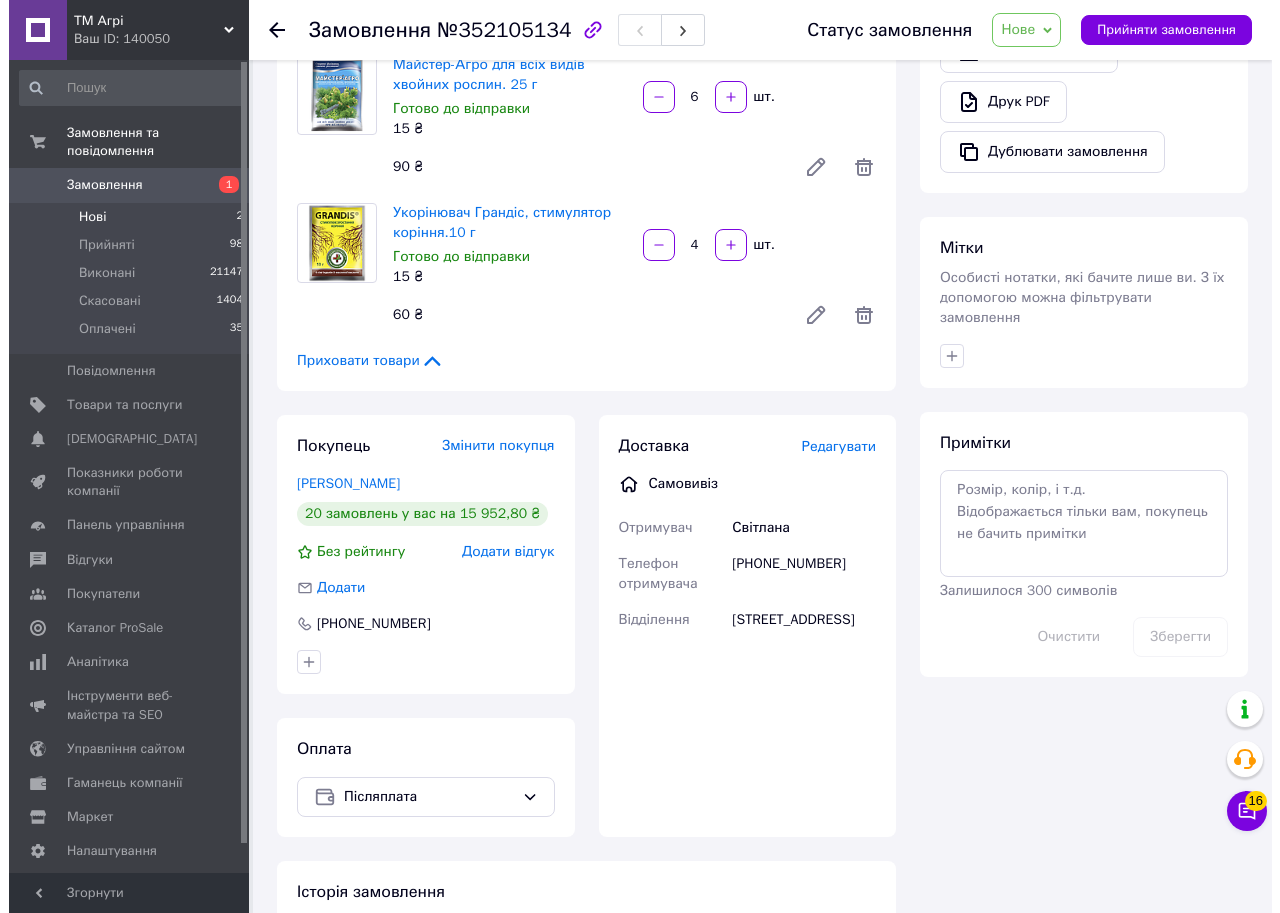 scroll, scrollTop: 0, scrollLeft: 0, axis: both 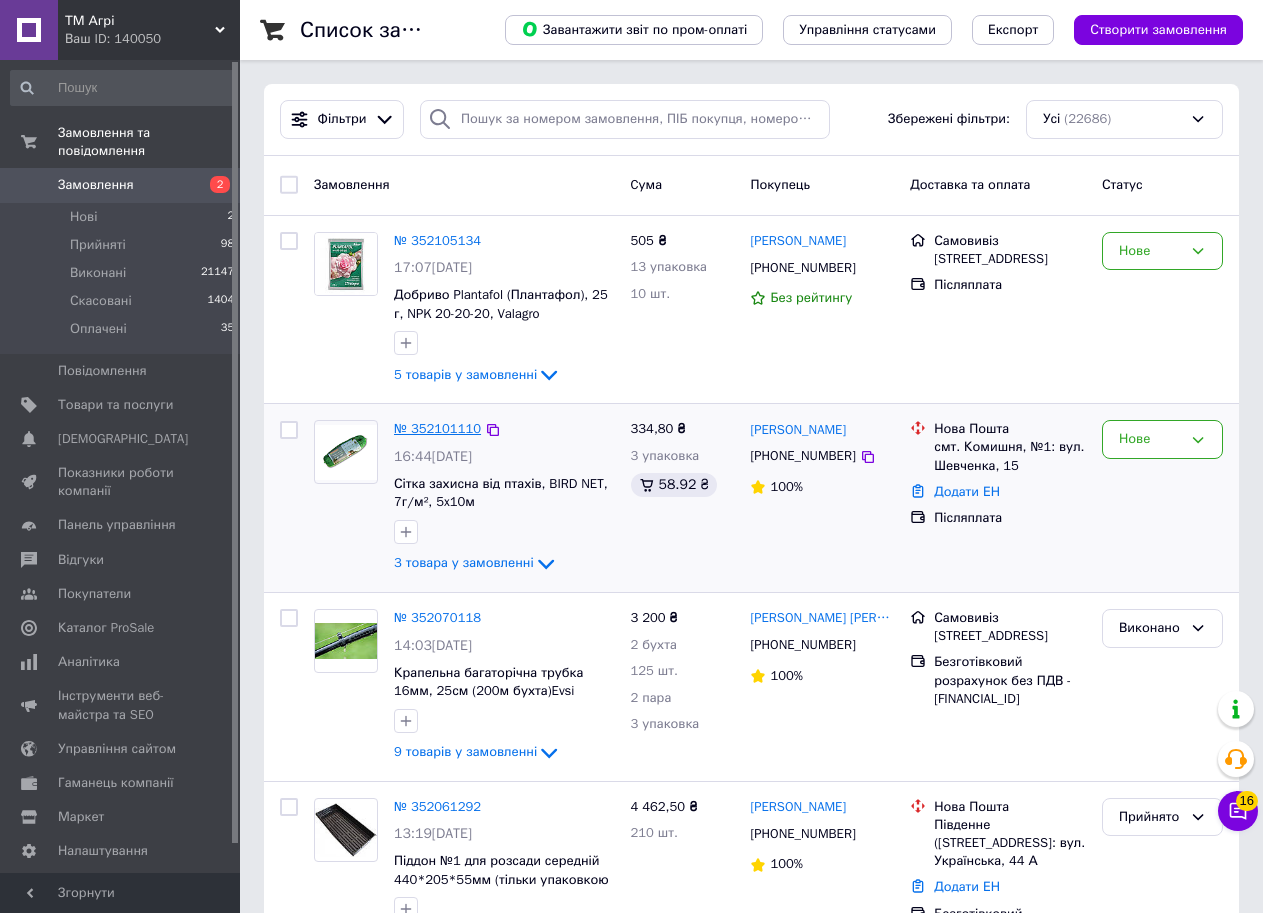 click on "№ 352101110" at bounding box center (437, 428) 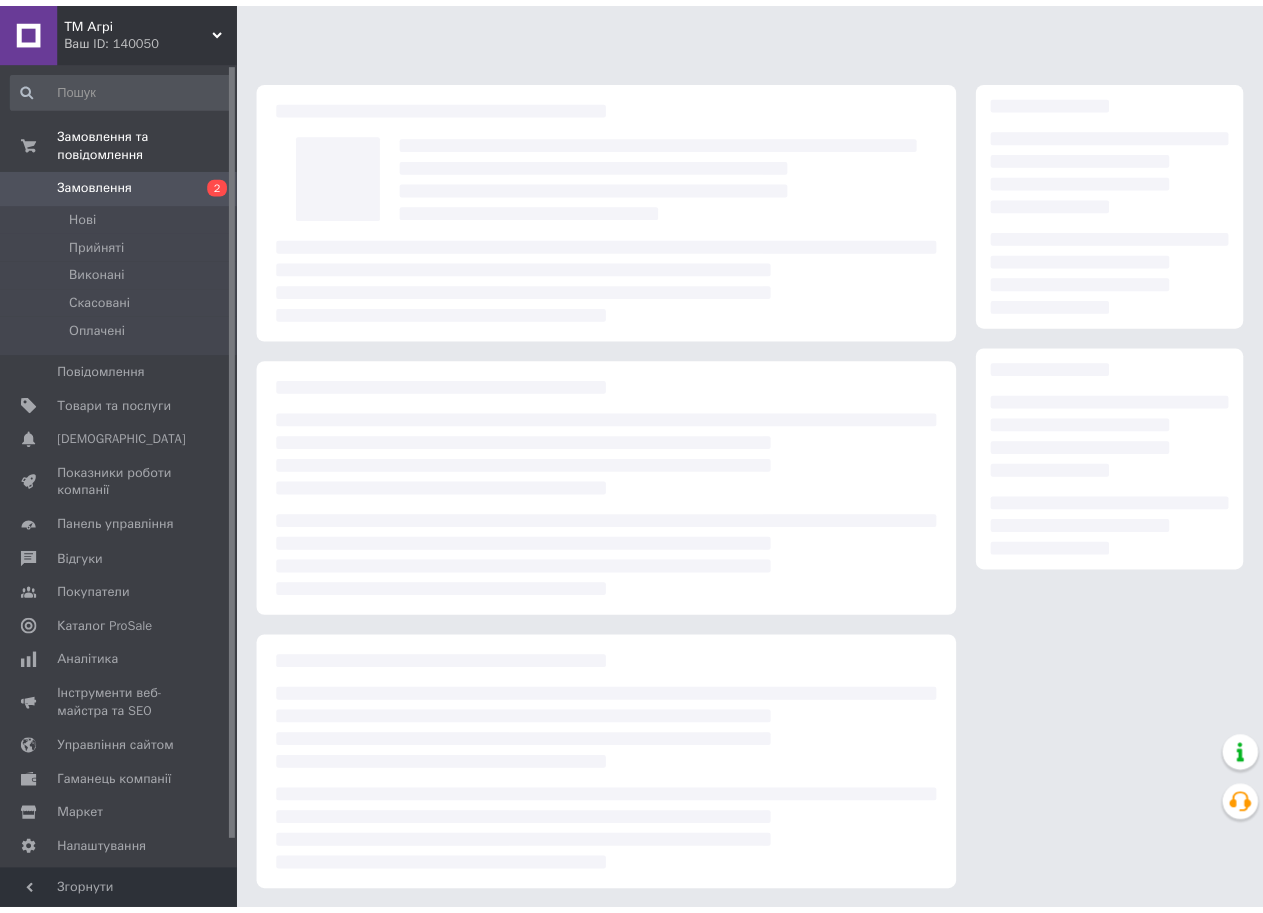 scroll, scrollTop: 0, scrollLeft: 0, axis: both 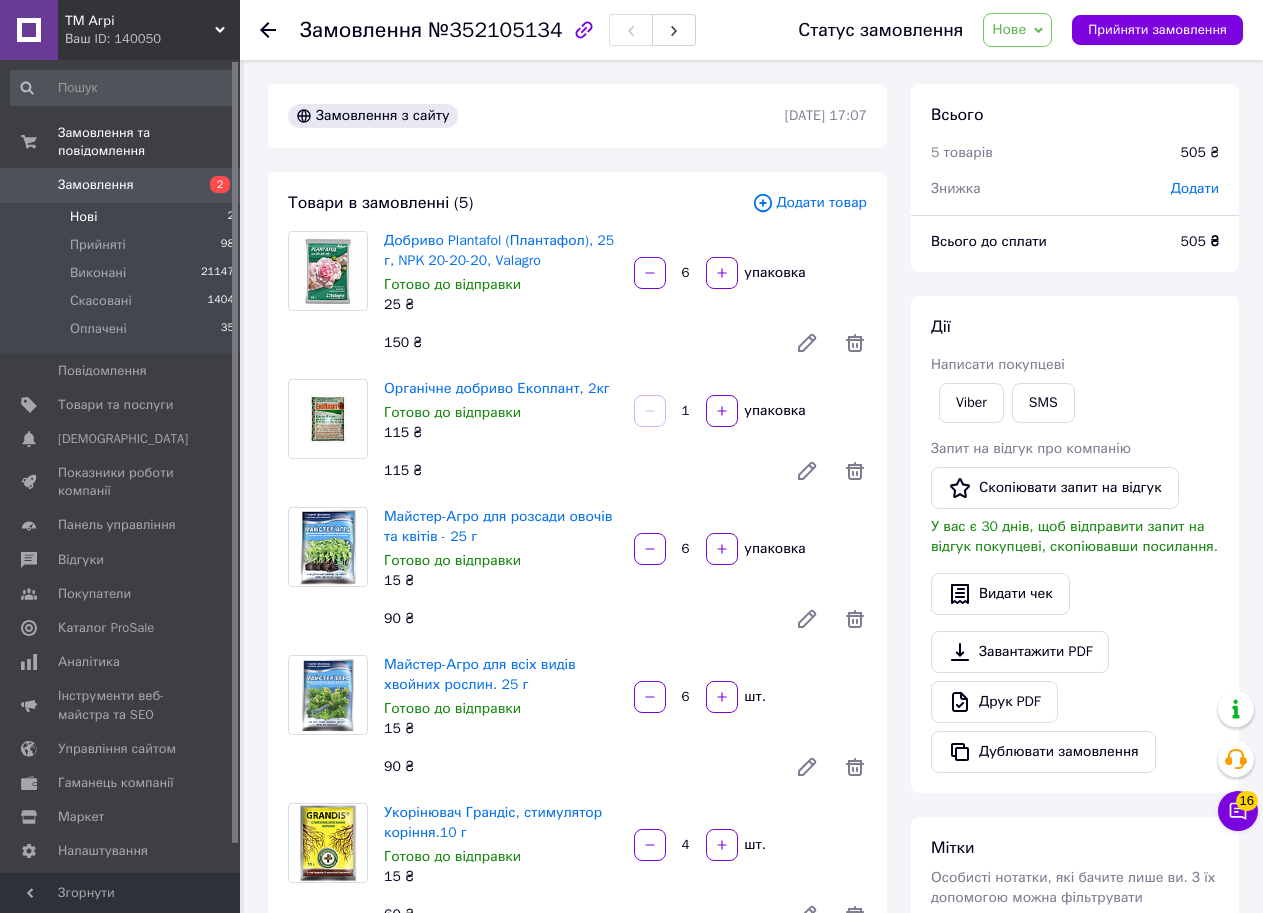 click on "Нові" at bounding box center (83, 217) 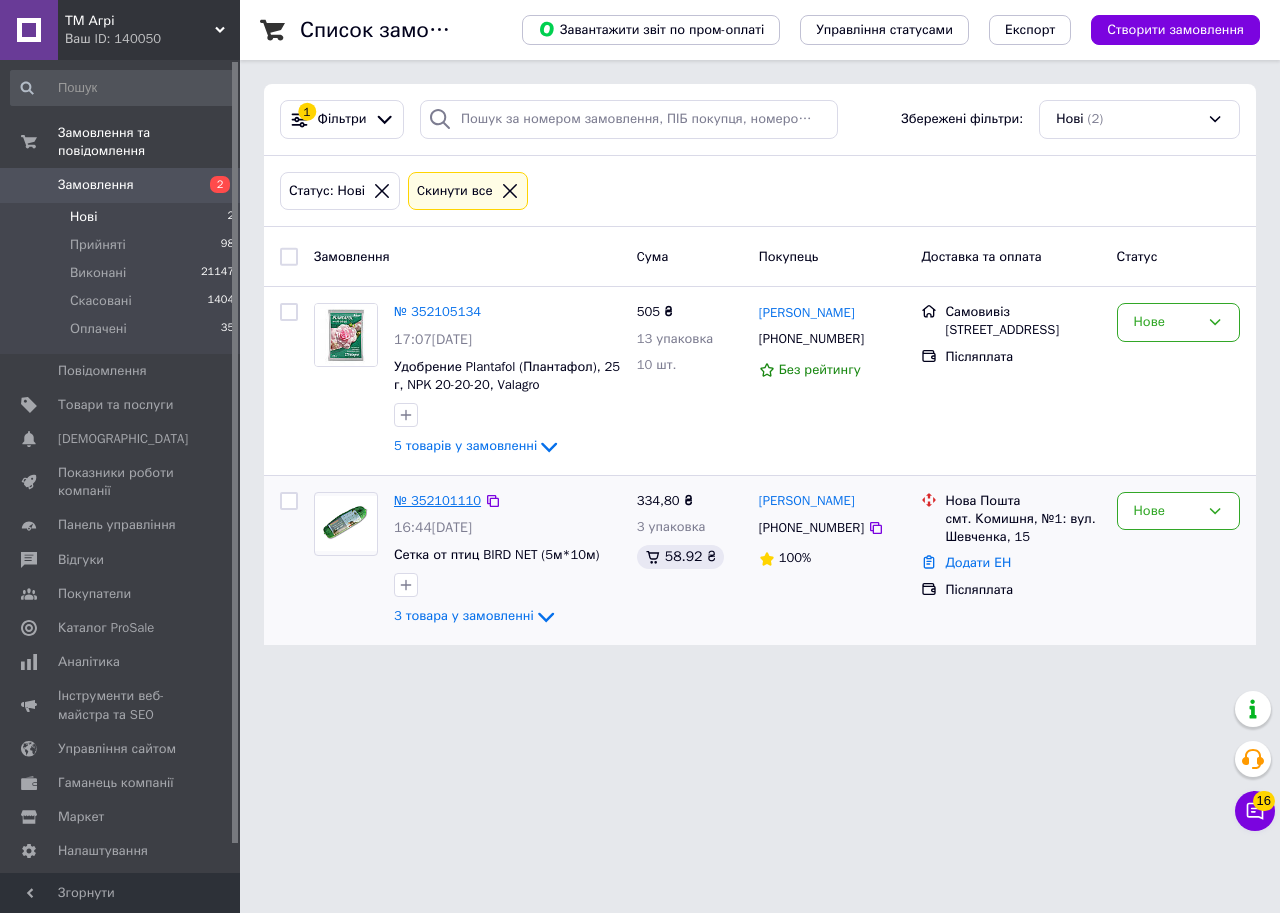 click on "№ 352101110" at bounding box center (437, 500) 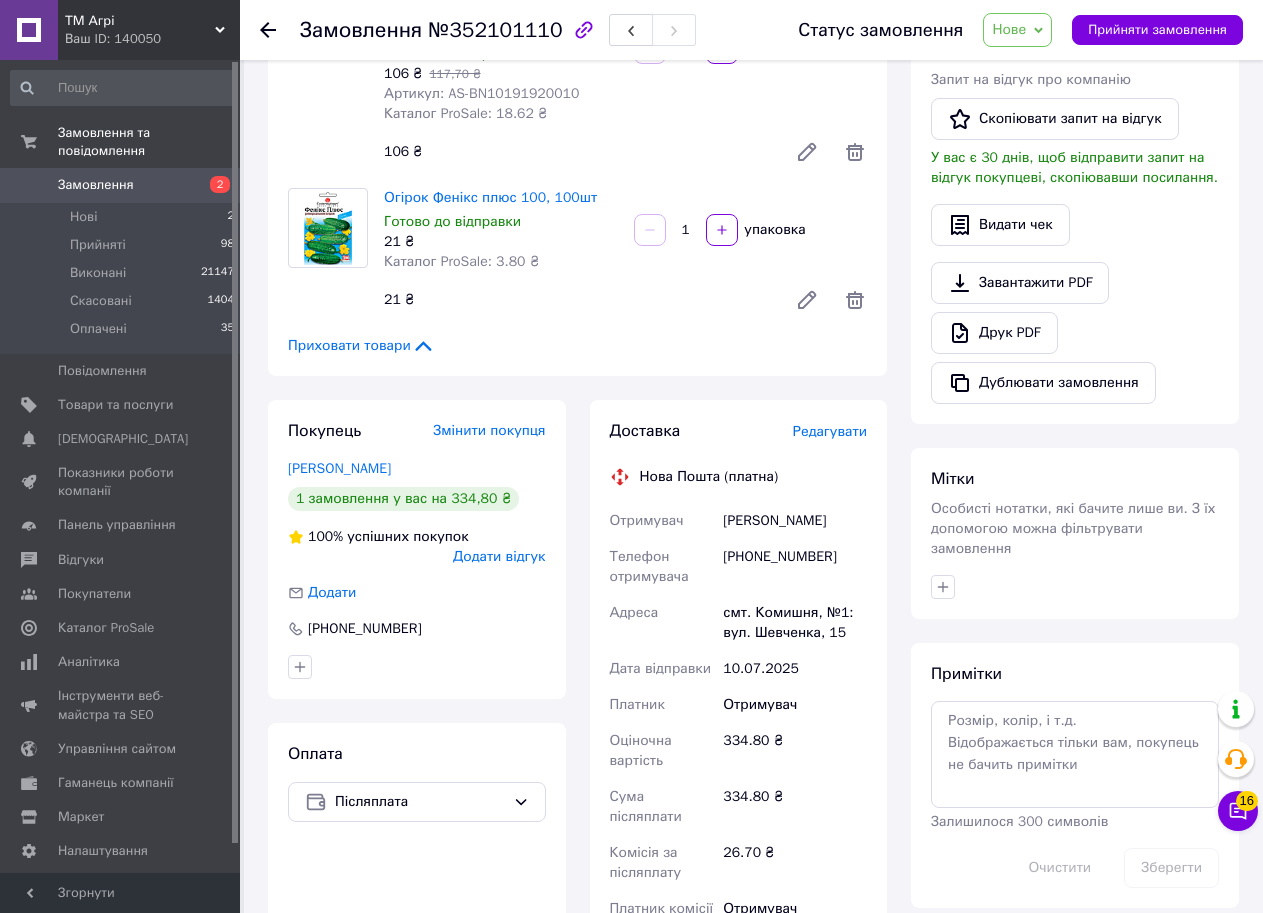 scroll, scrollTop: 500, scrollLeft: 0, axis: vertical 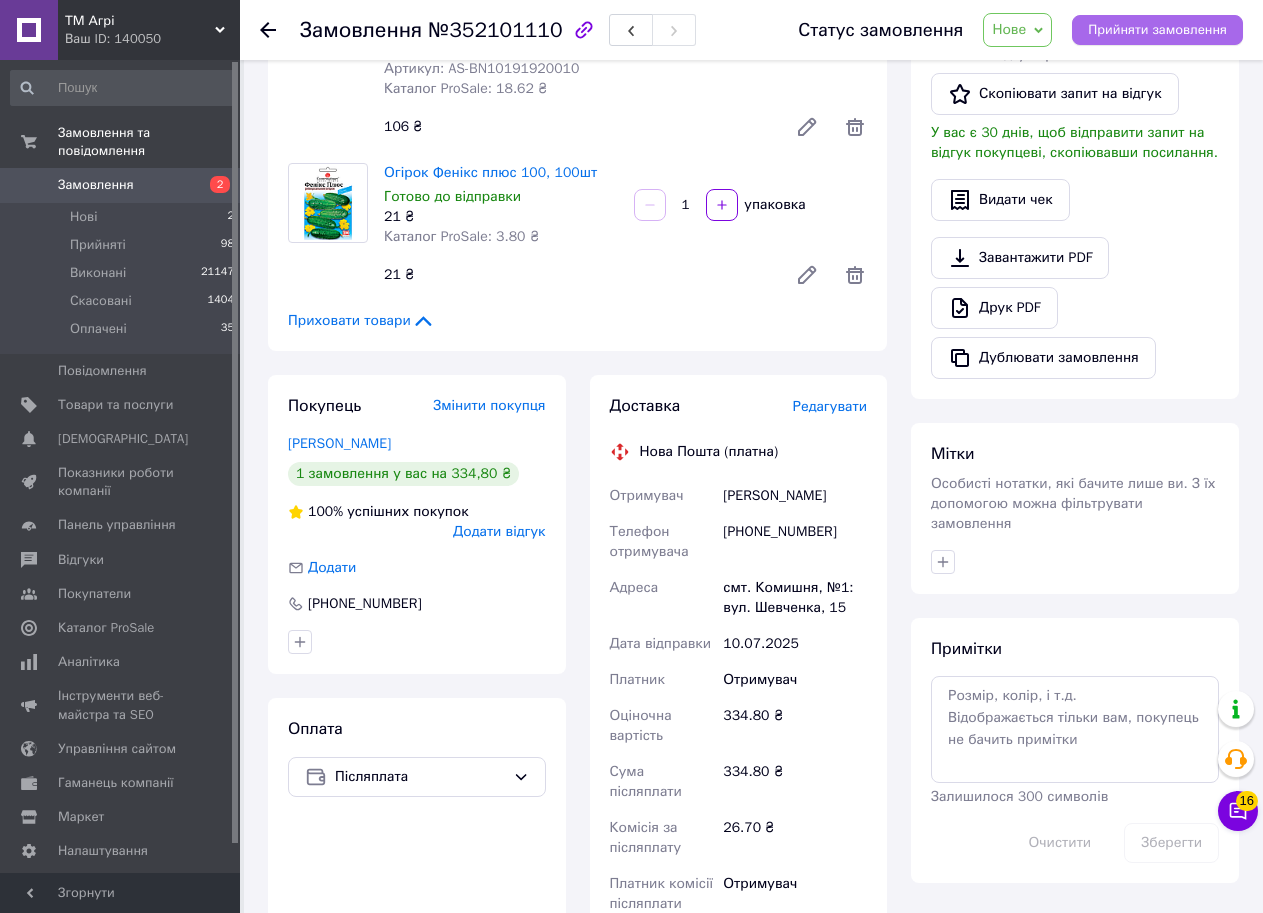 click on "Прийняти замовлення" at bounding box center (1157, 30) 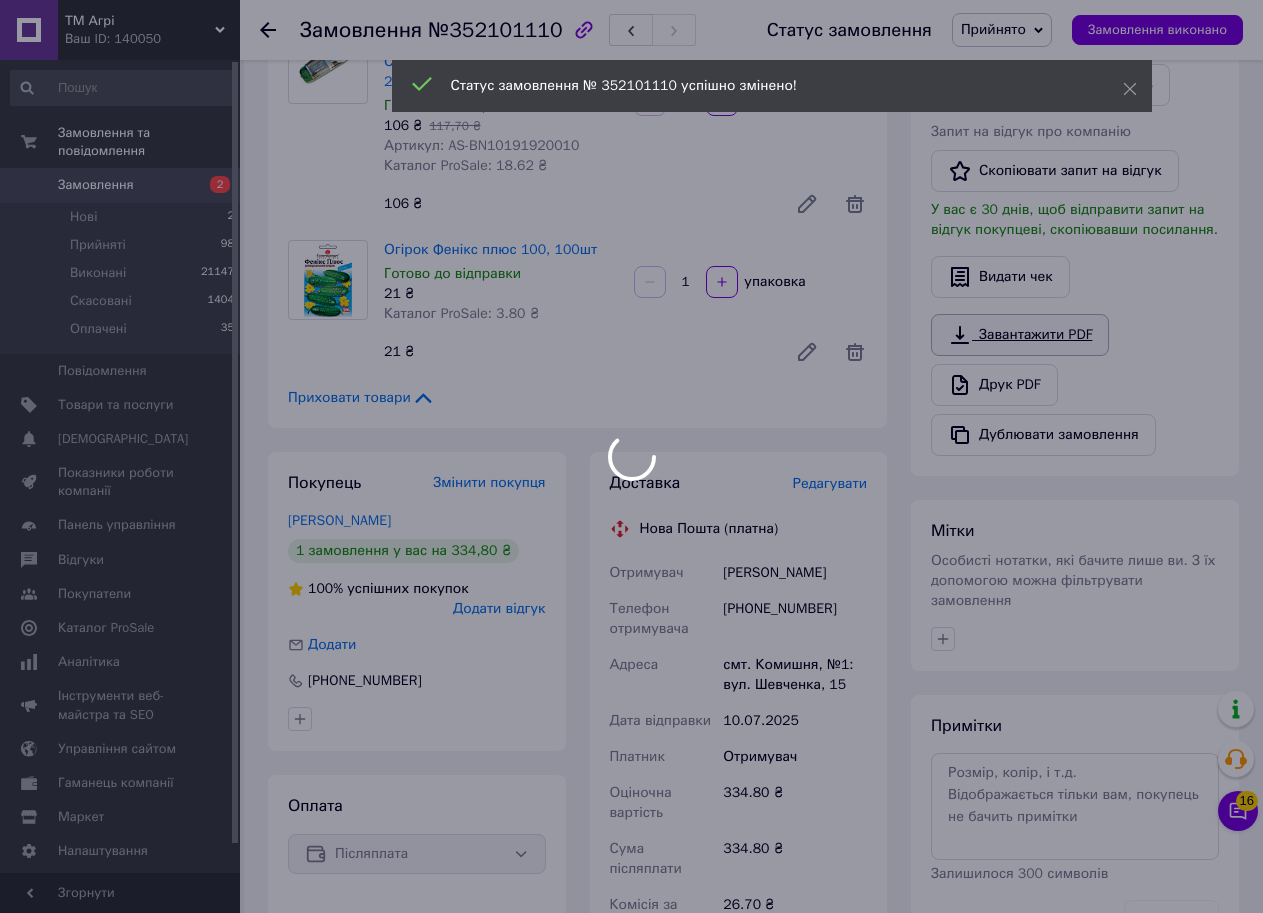 scroll, scrollTop: 300, scrollLeft: 0, axis: vertical 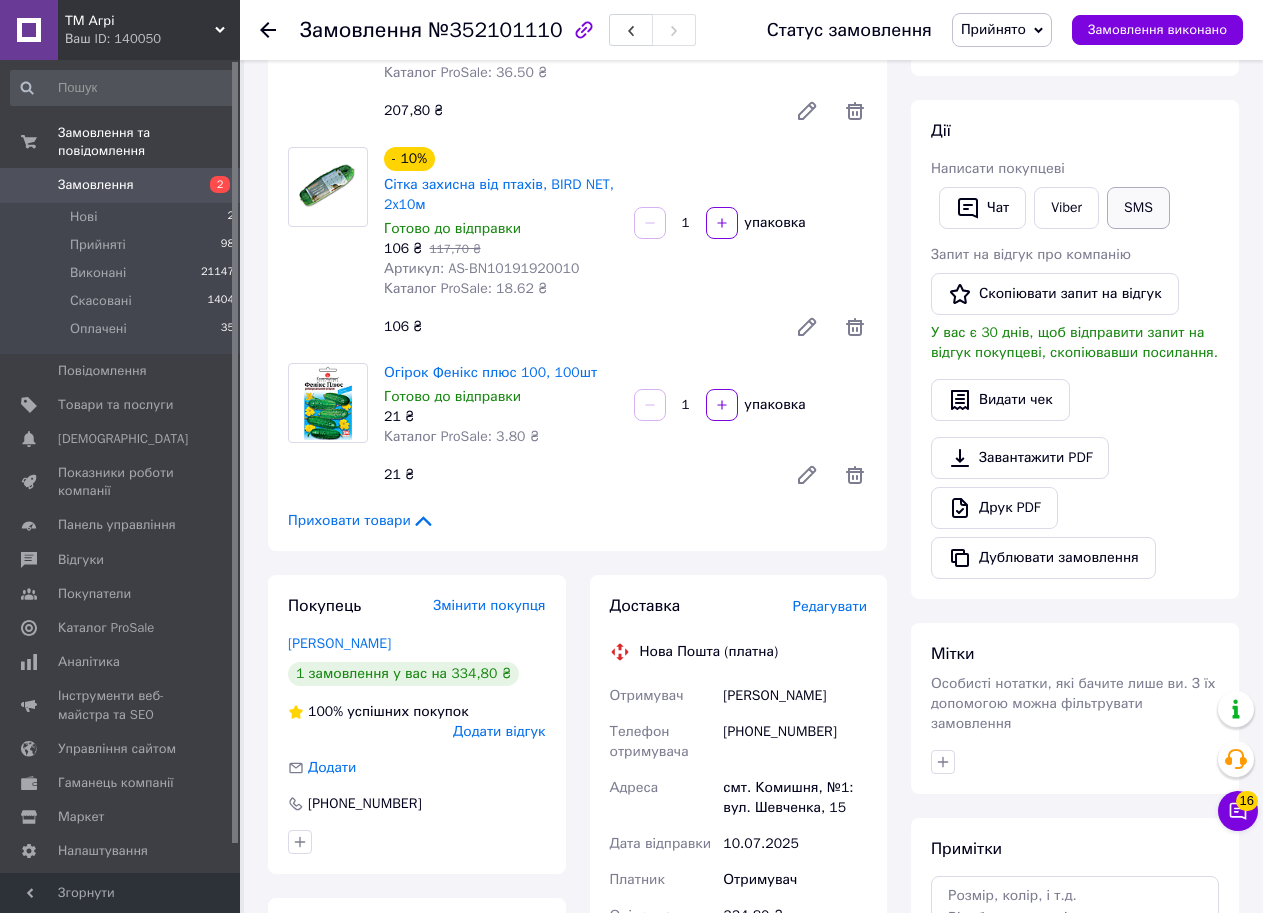 click on "SMS" at bounding box center [1138, 208] 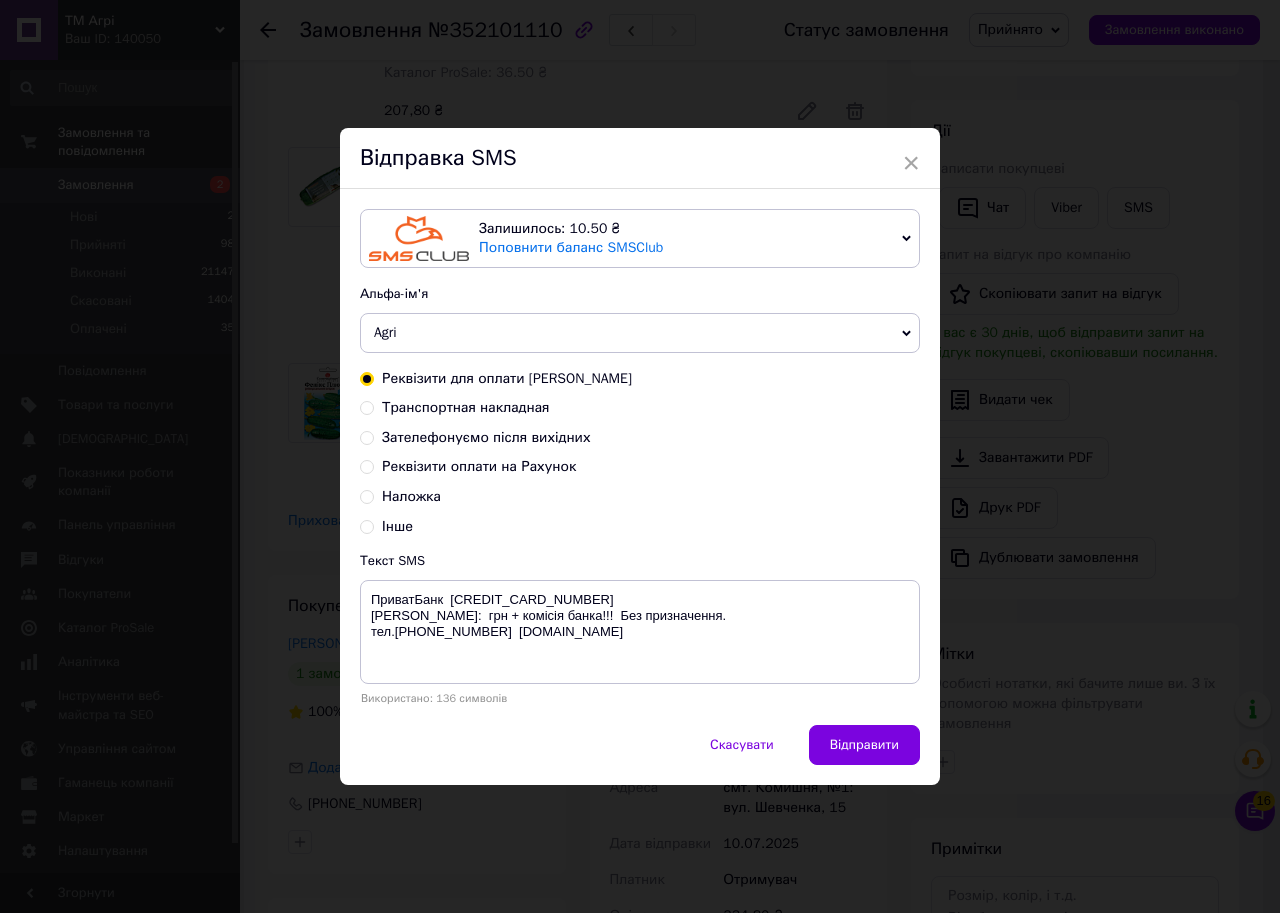 click on "Наложка" at bounding box center [411, 496] 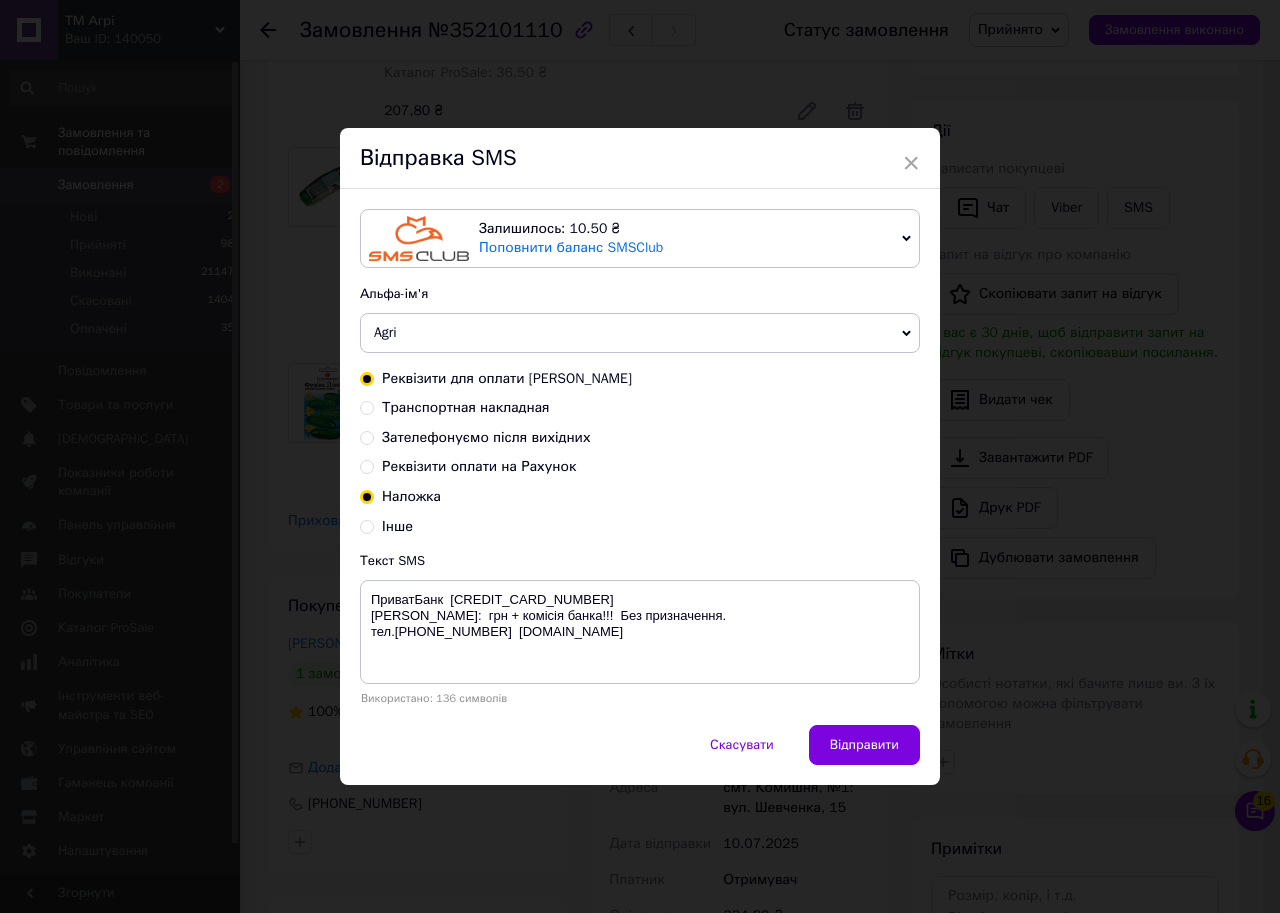 radio on "true" 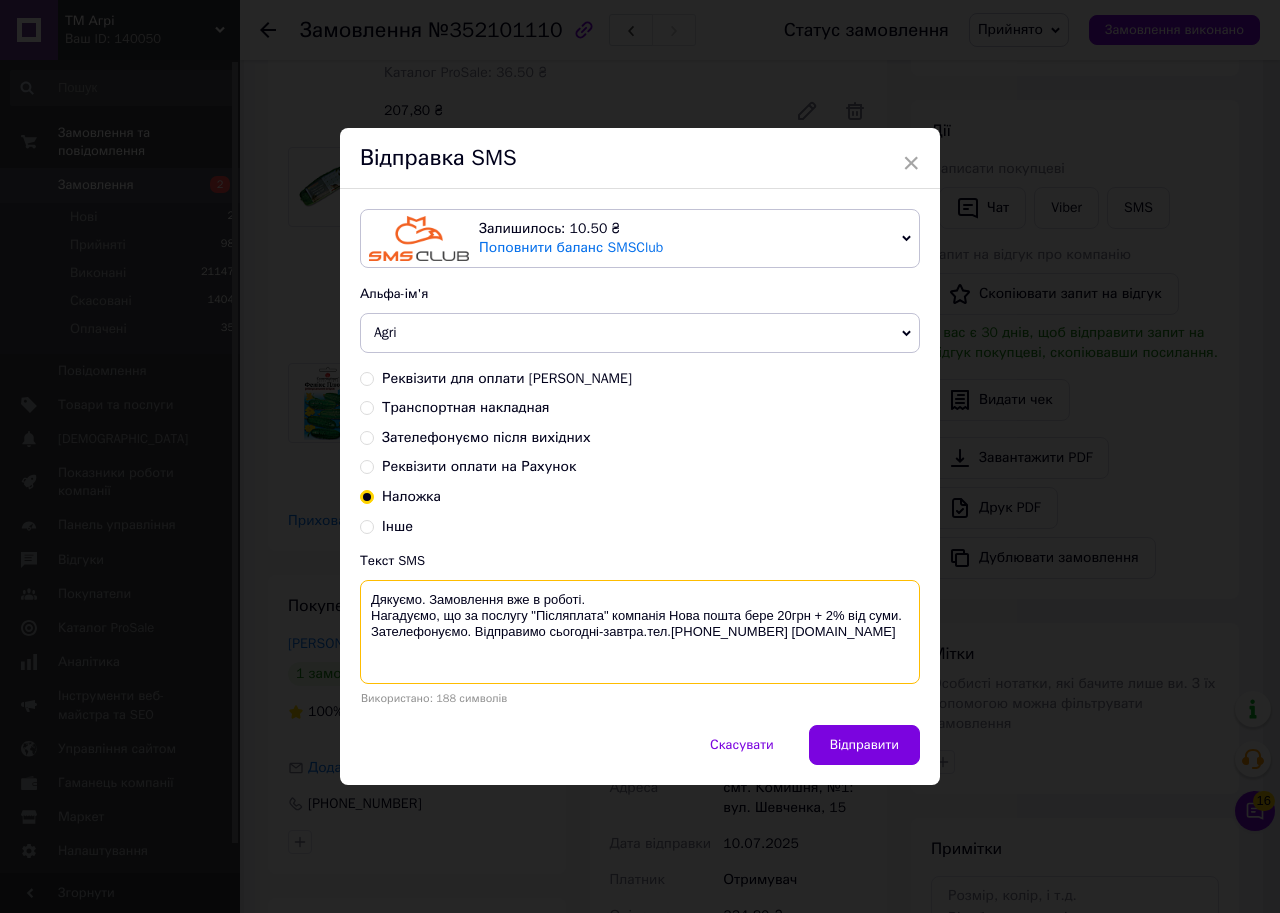 click on "Дякуємо. Замовлення вже в роботі.
Нагадуємо, що за послугу "Післяплата" компанія Нова пошта бере 20грн + 2% від суми.
Зателефонуємо. Відправимо сьогодні-завтра.тел.+380664110650 Agri.in.ua" at bounding box center [640, 632] 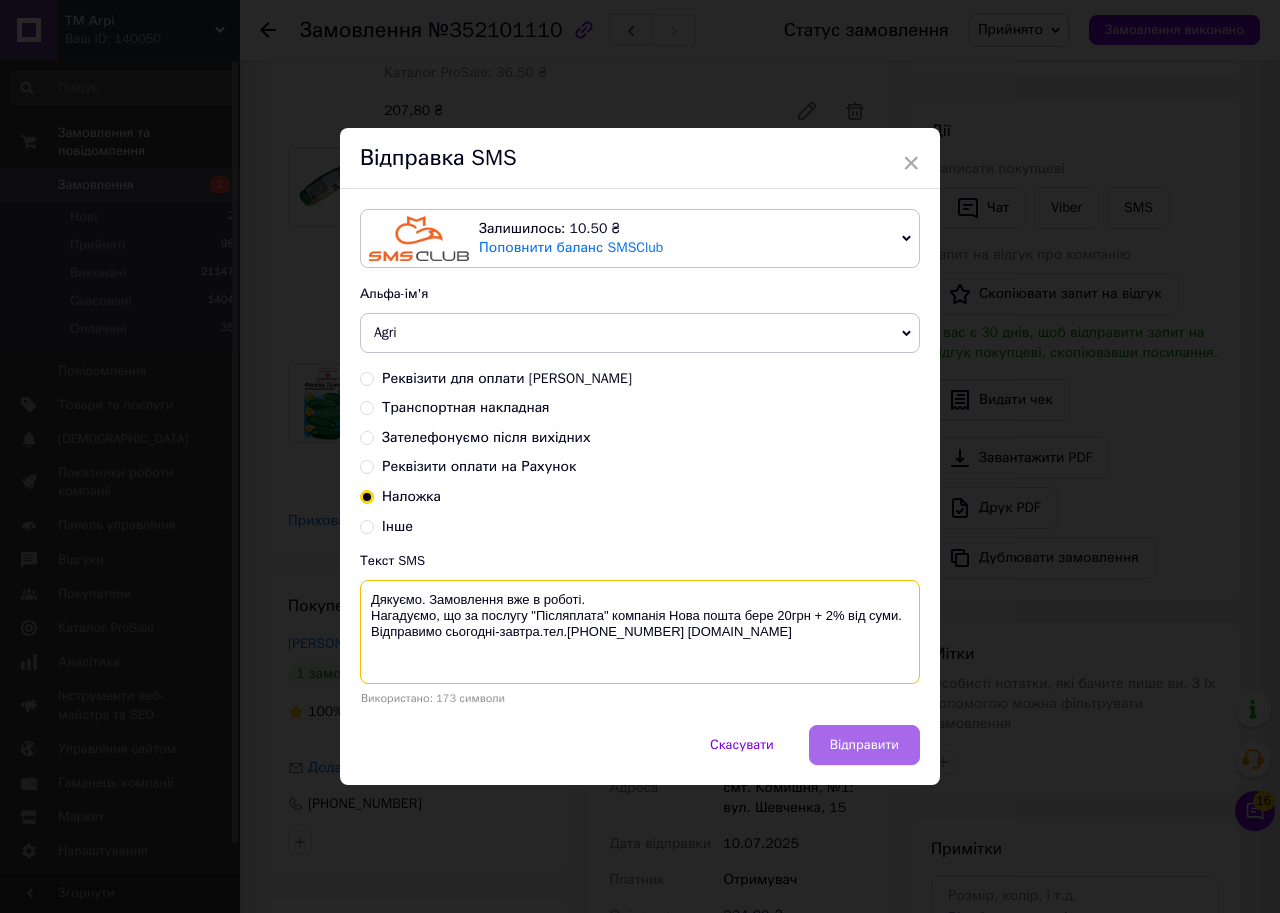 type on "Дякуємо. Замовлення вже в роботі.
Нагадуємо, що за послугу "Післяплата" компанія Нова пошта бере 20грн + 2% від суми.
Відправимо сьогодні-завтра.тел.+380664110650 Agri.in.ua" 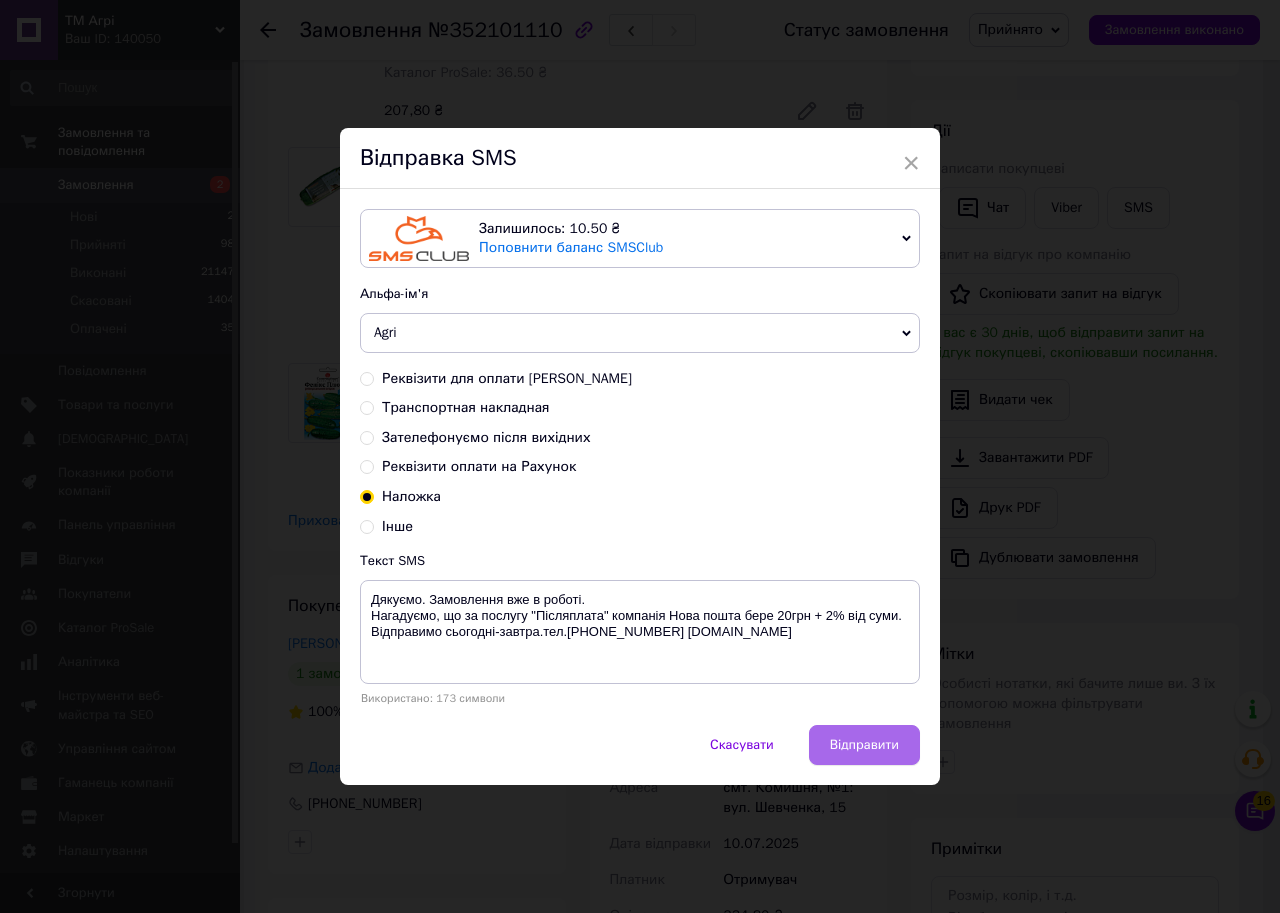 click on "Відправити" at bounding box center [864, 745] 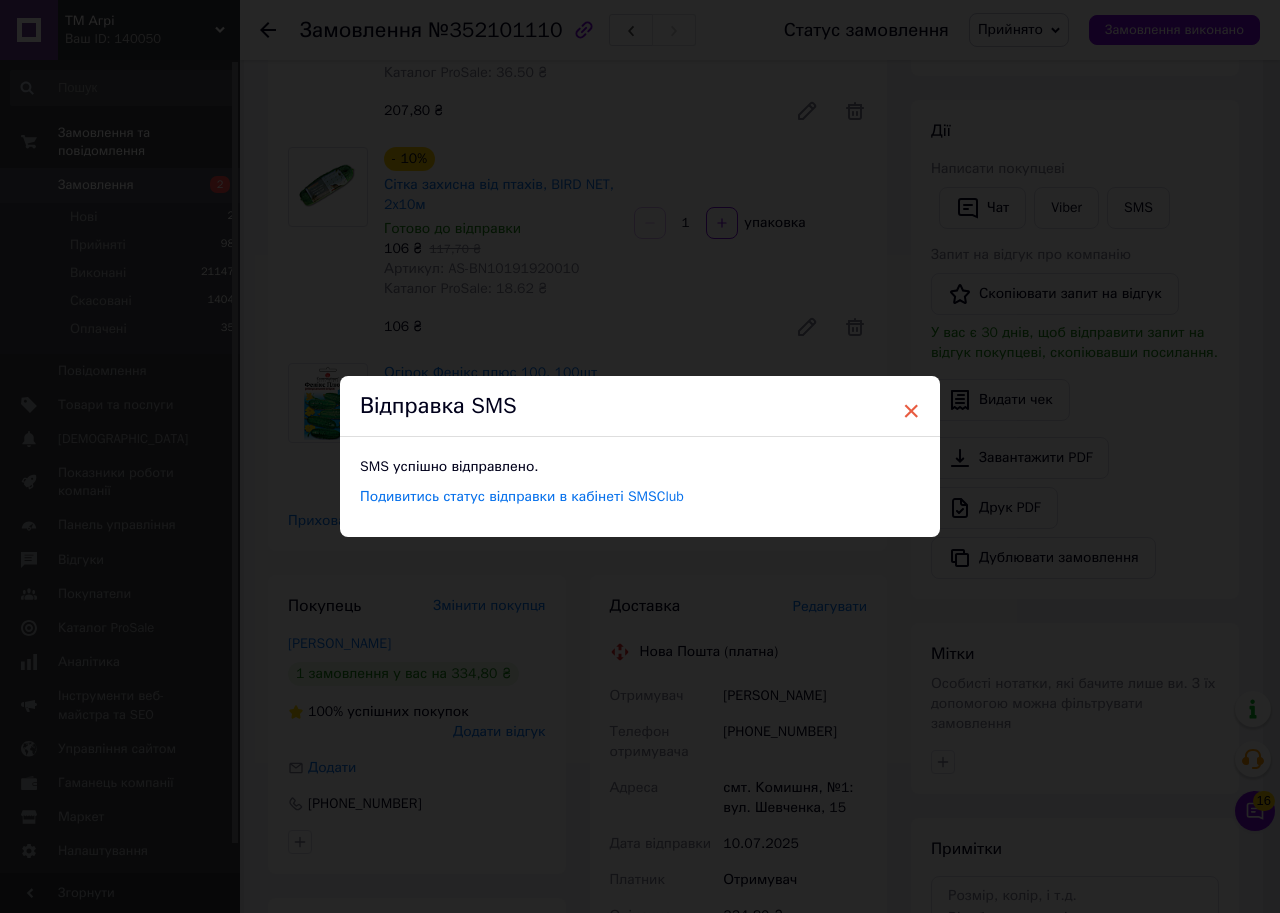 click on "×" at bounding box center [911, 411] 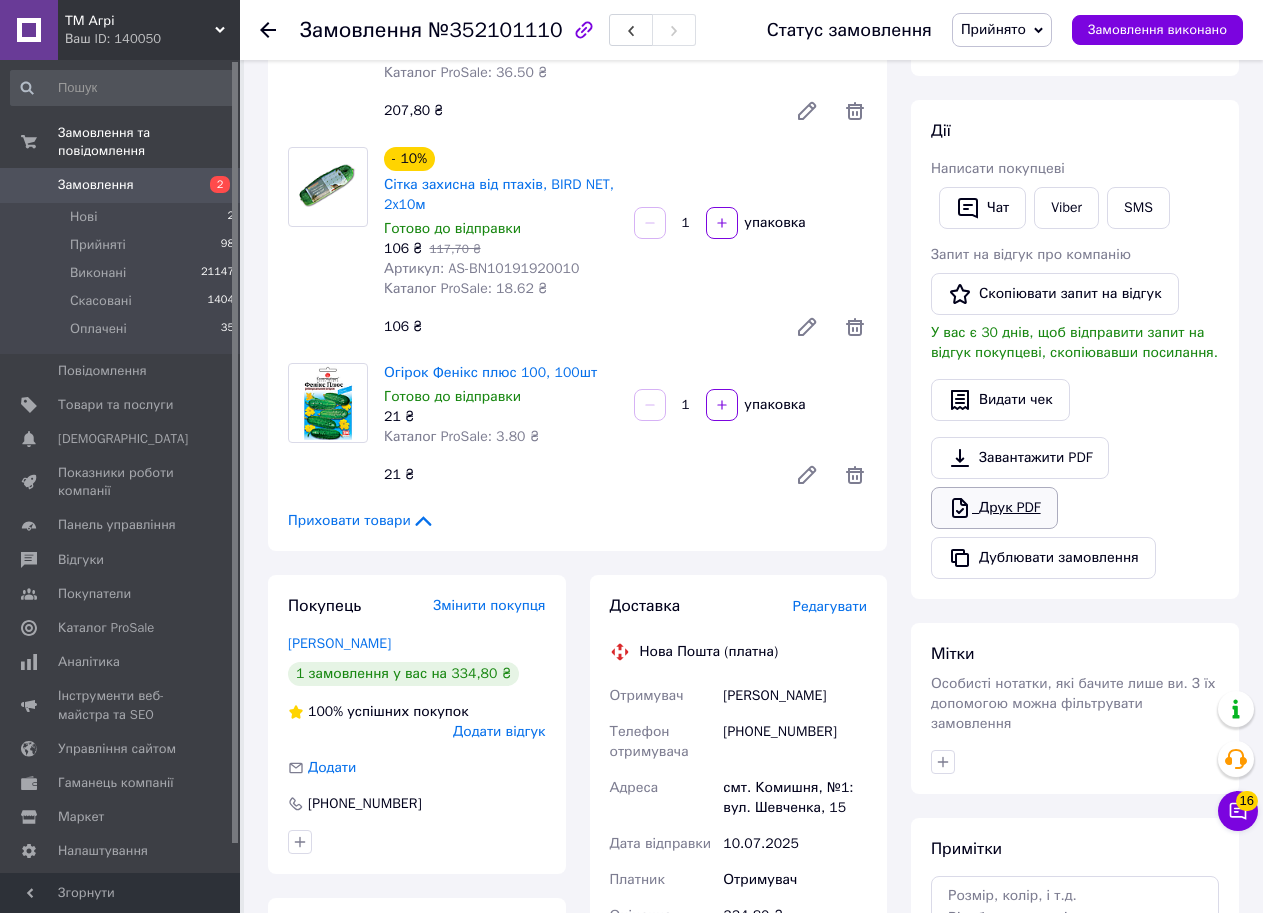 click on "Друк PDF" at bounding box center [994, 508] 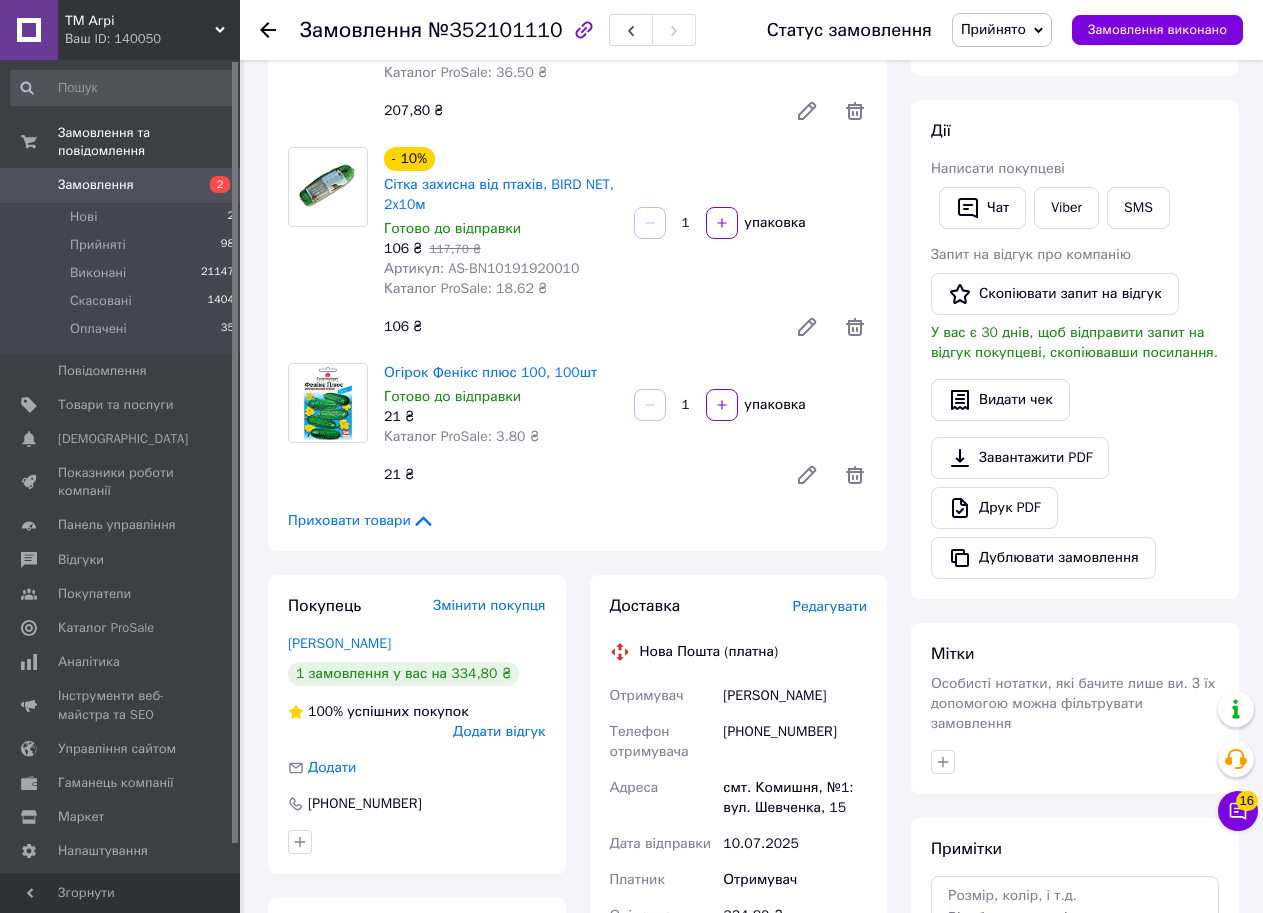 click on "Редагувати" at bounding box center [830, 606] 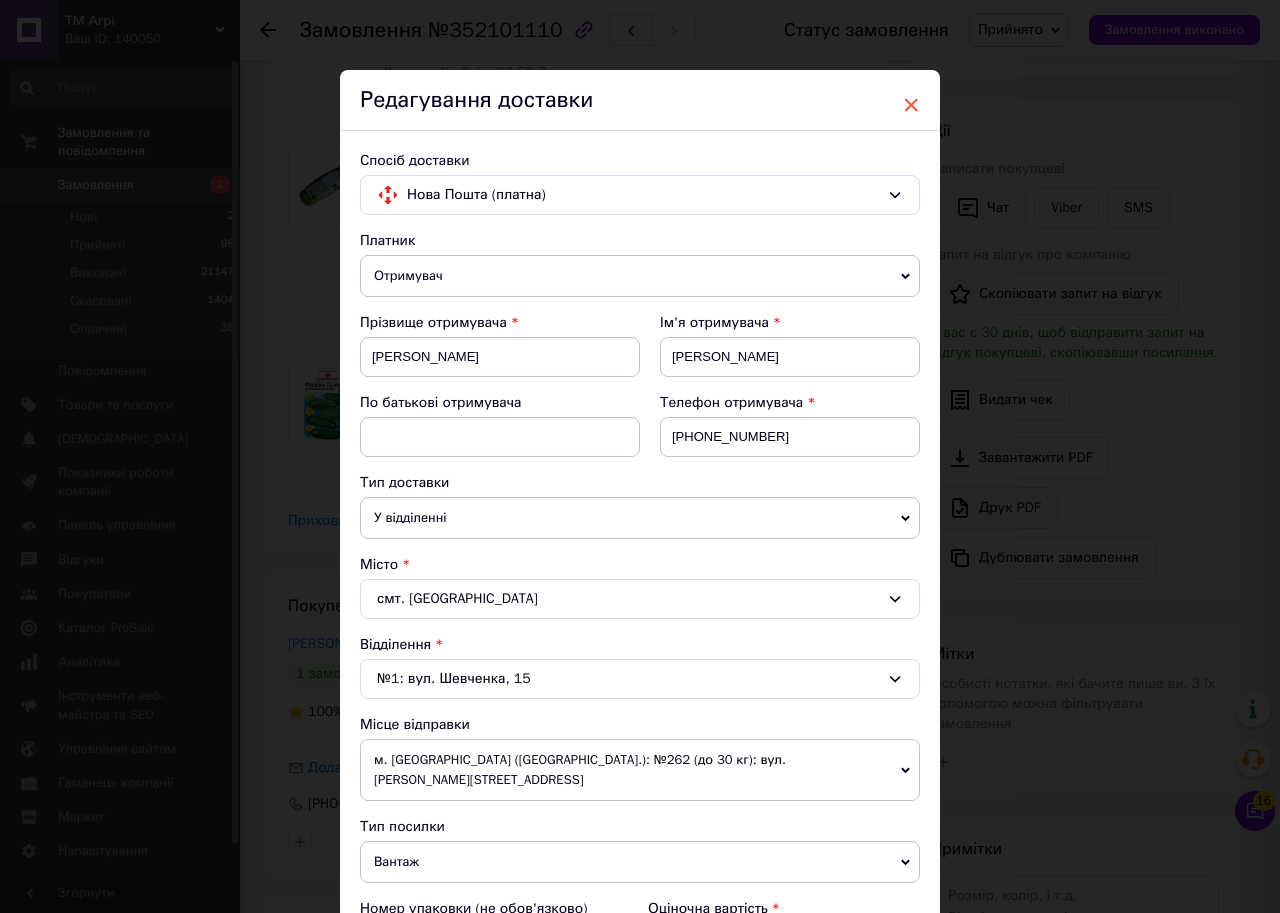 click on "×" at bounding box center (911, 105) 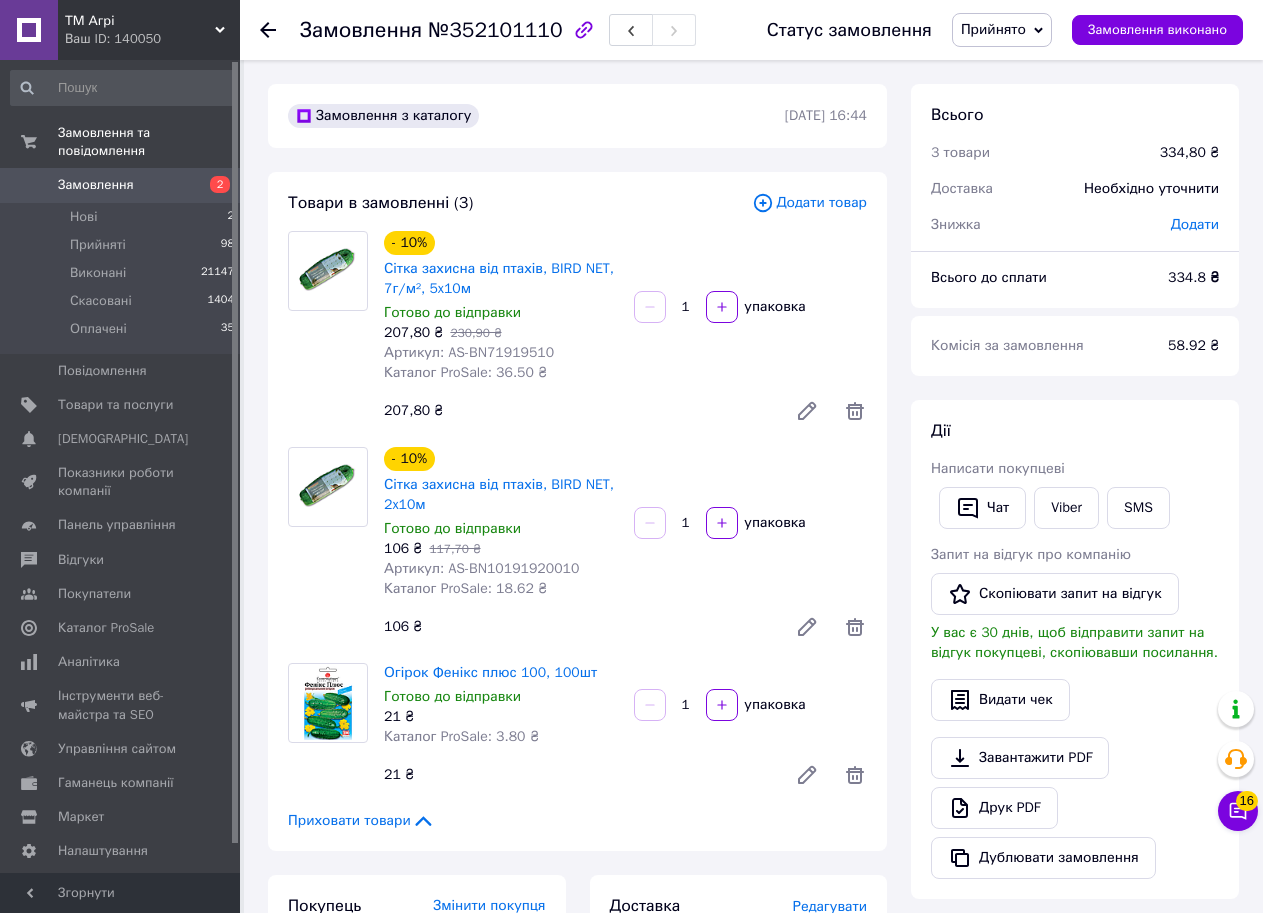 scroll, scrollTop: 700, scrollLeft: 0, axis: vertical 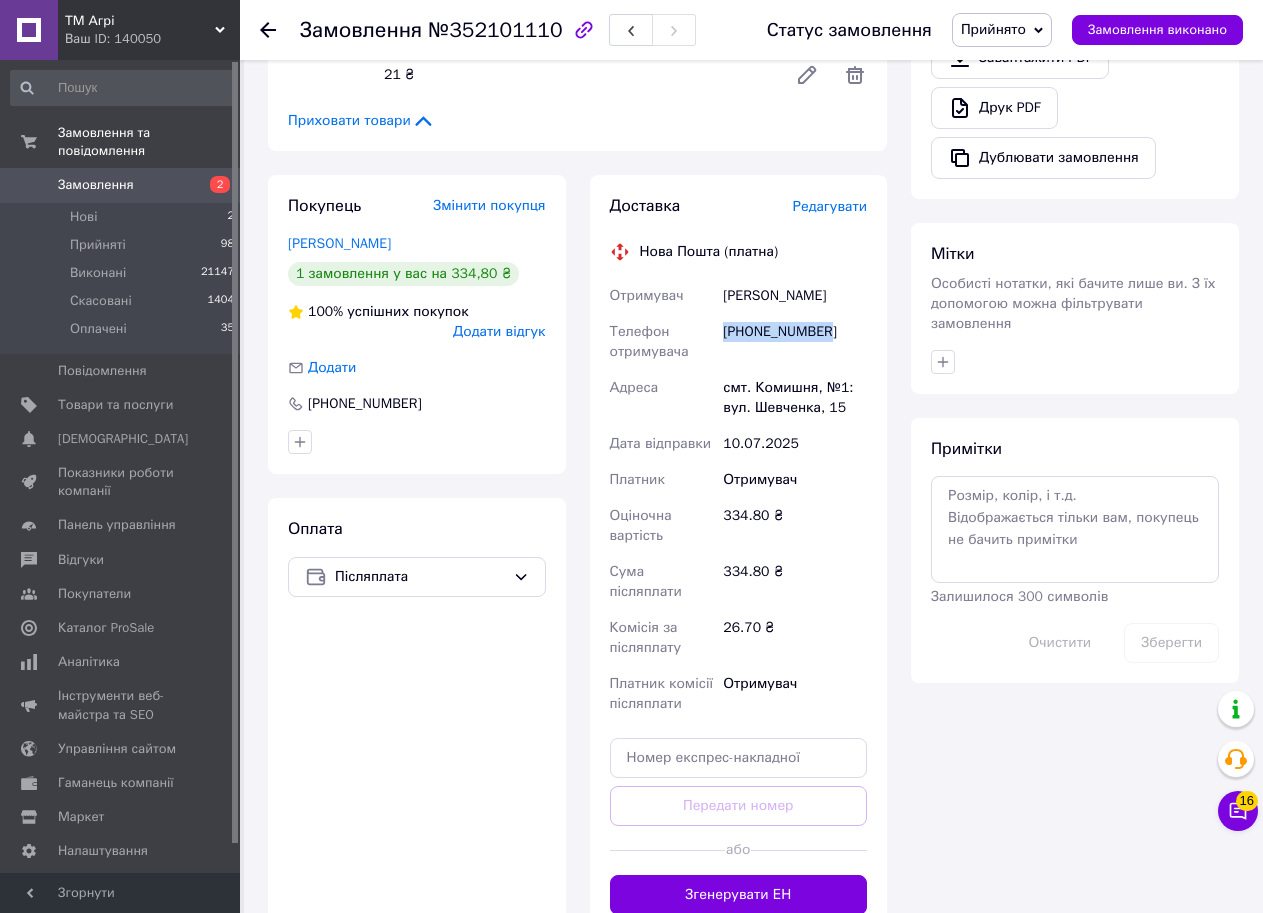 drag, startPoint x: 838, startPoint y: 331, endPoint x: 721, endPoint y: 331, distance: 117 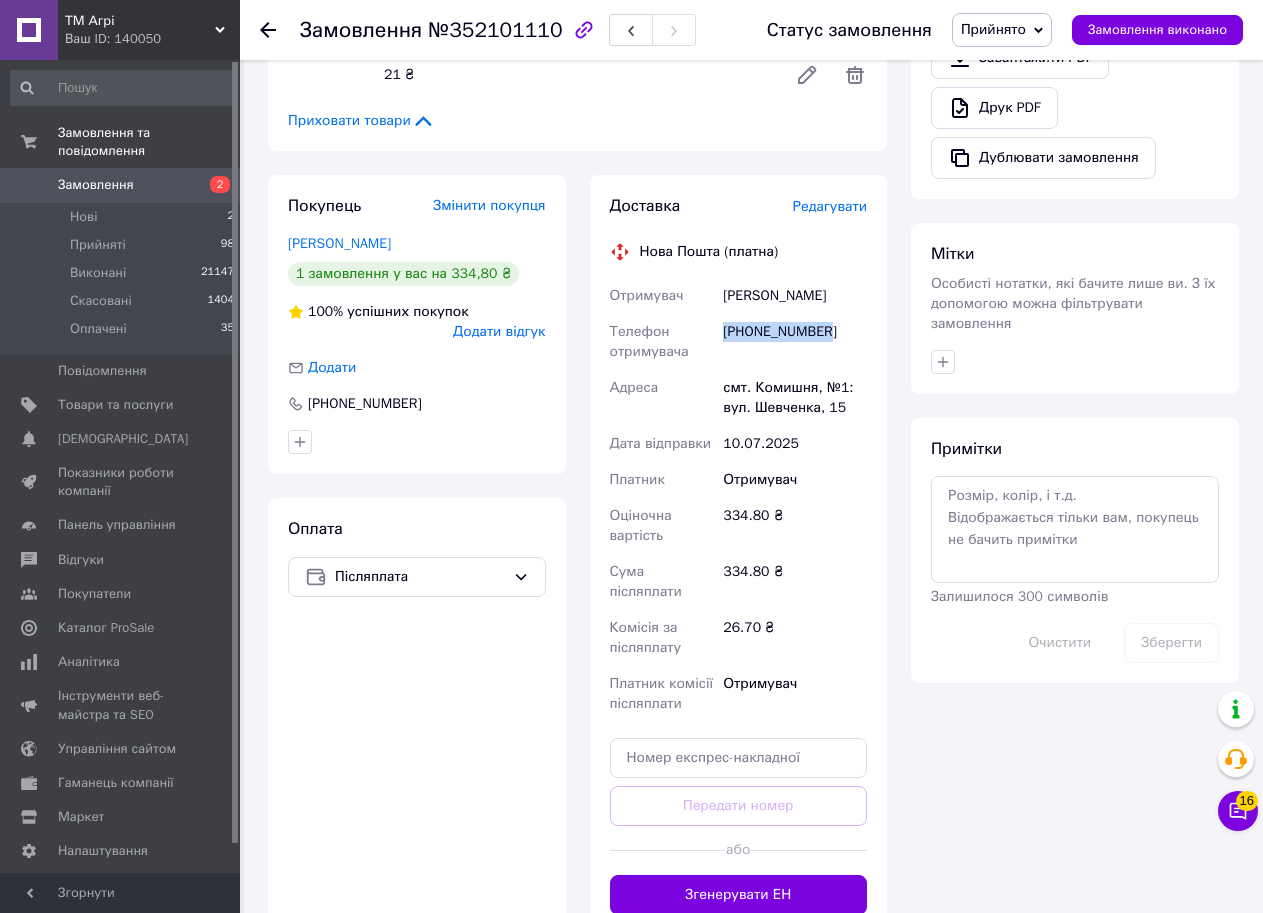 click on "[PHONE_NUMBER]" at bounding box center (795, 342) 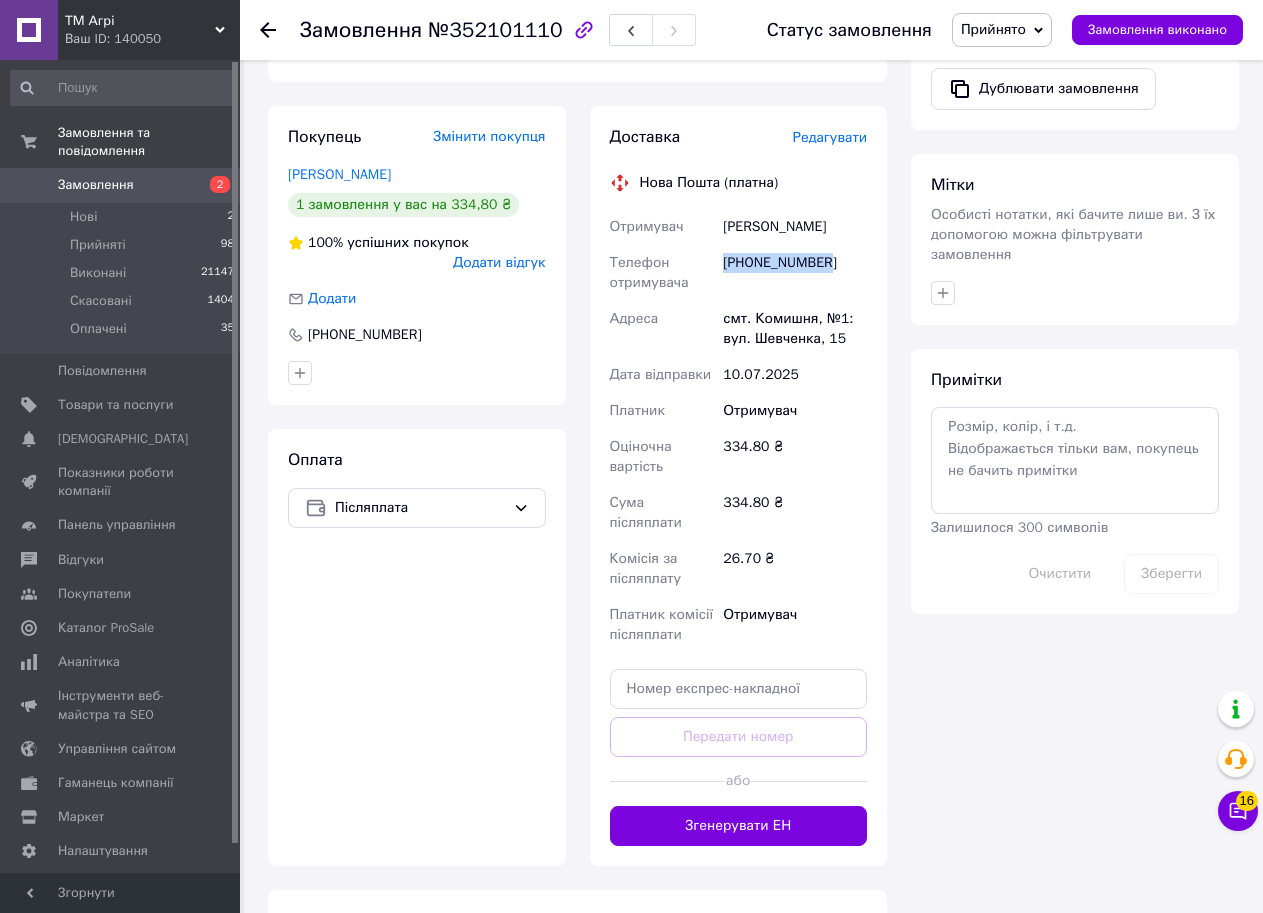 scroll, scrollTop: 900, scrollLeft: 0, axis: vertical 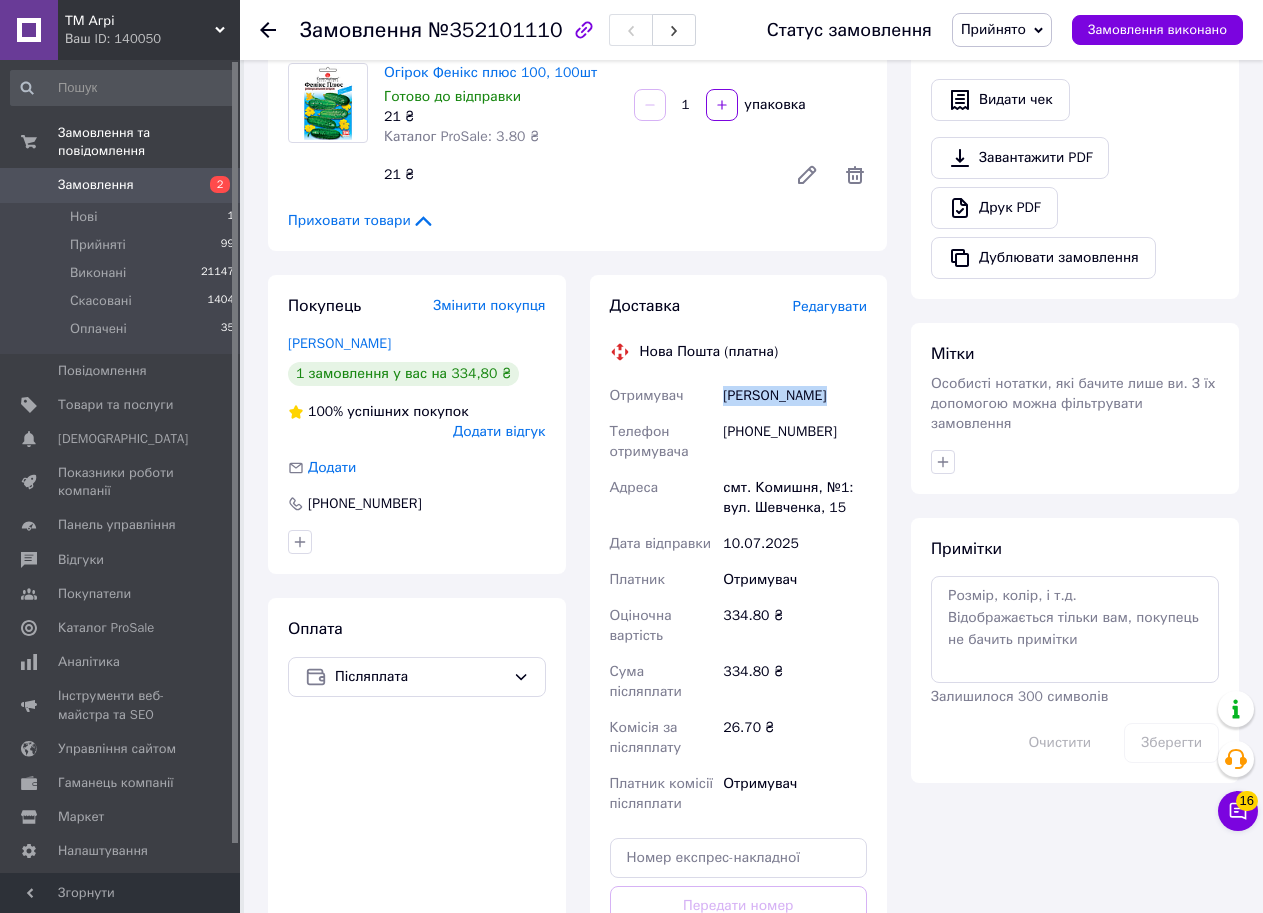 drag, startPoint x: 833, startPoint y: 396, endPoint x: 718, endPoint y: 396, distance: 115 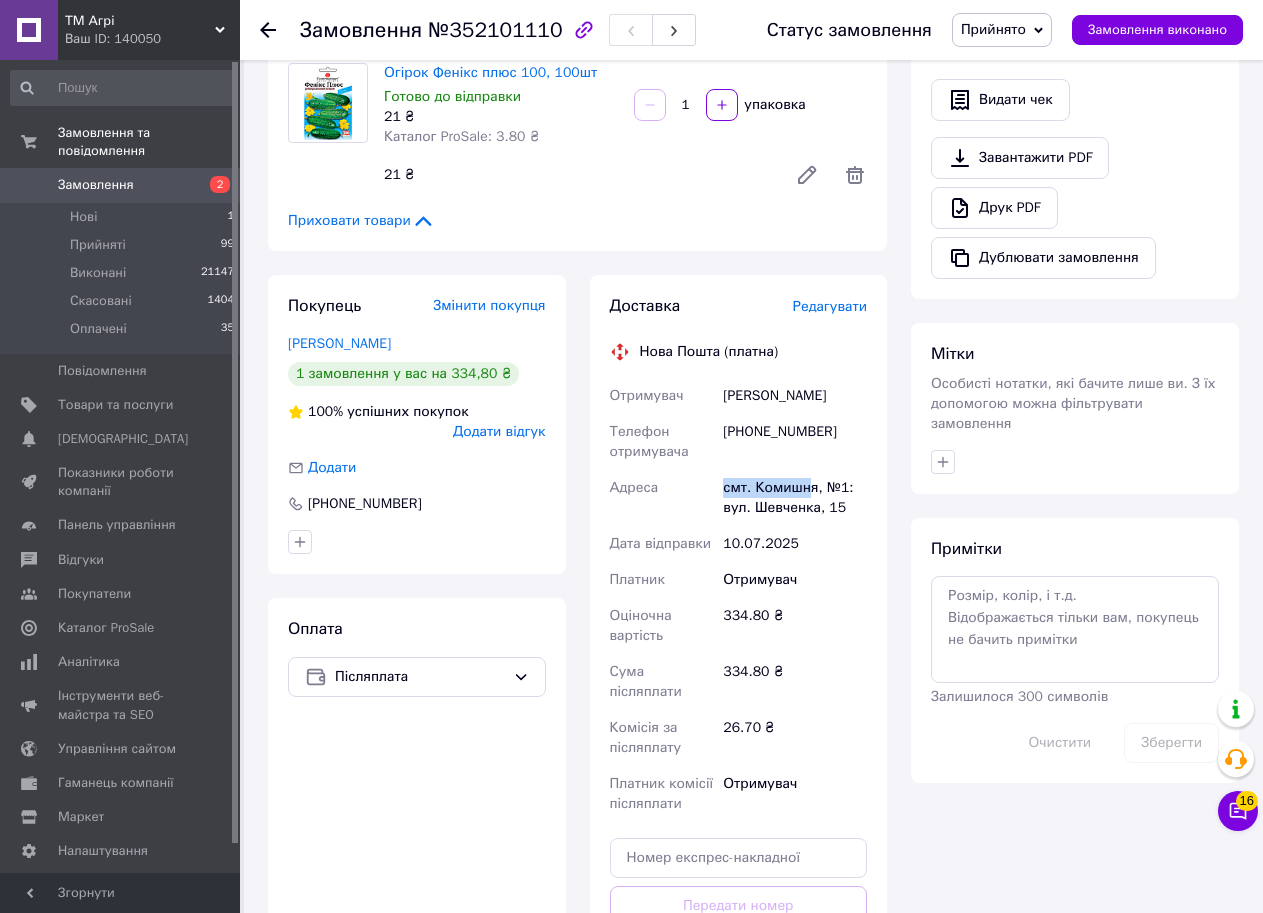 drag, startPoint x: 807, startPoint y: 484, endPoint x: 705, endPoint y: 485, distance: 102.0049 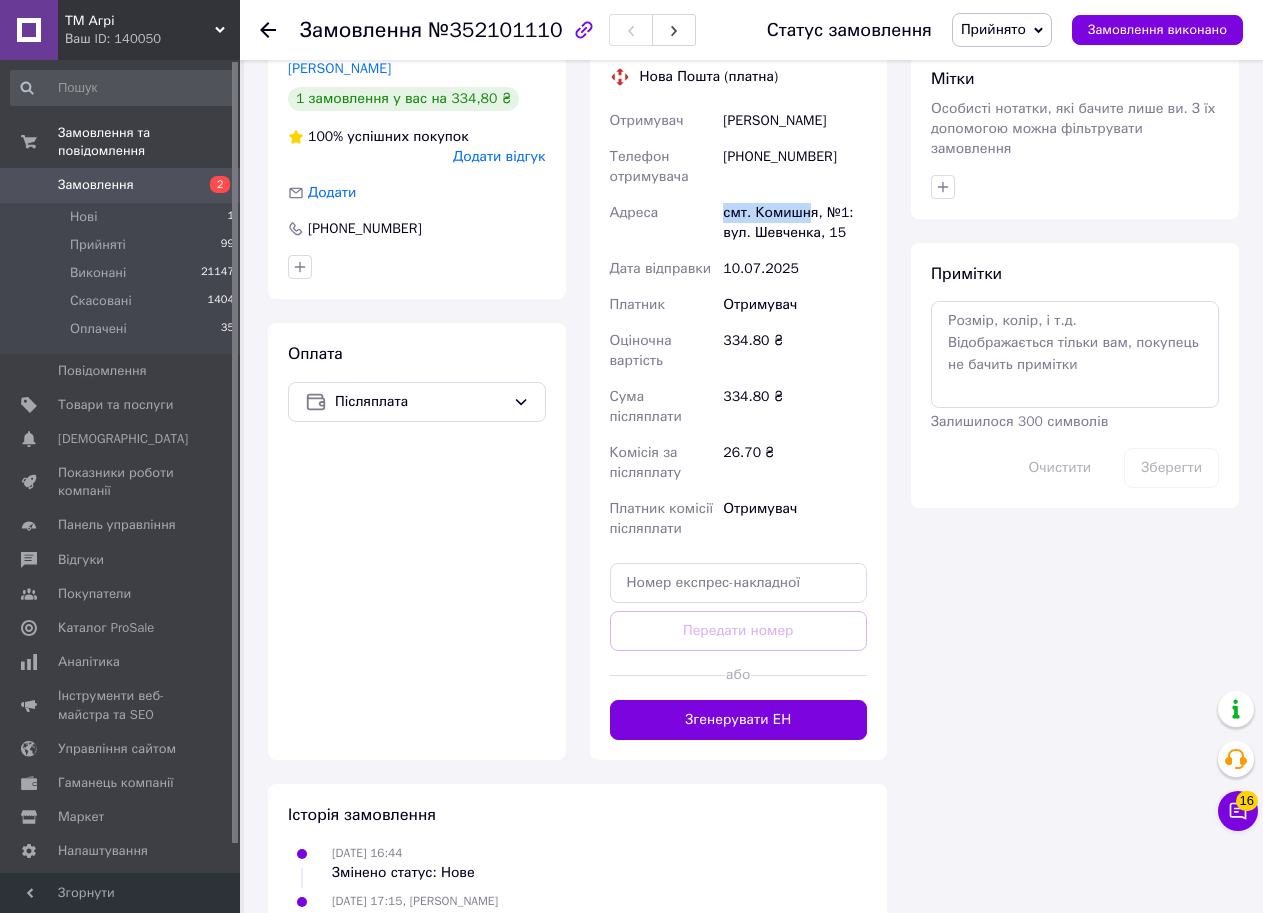 scroll, scrollTop: 900, scrollLeft: 0, axis: vertical 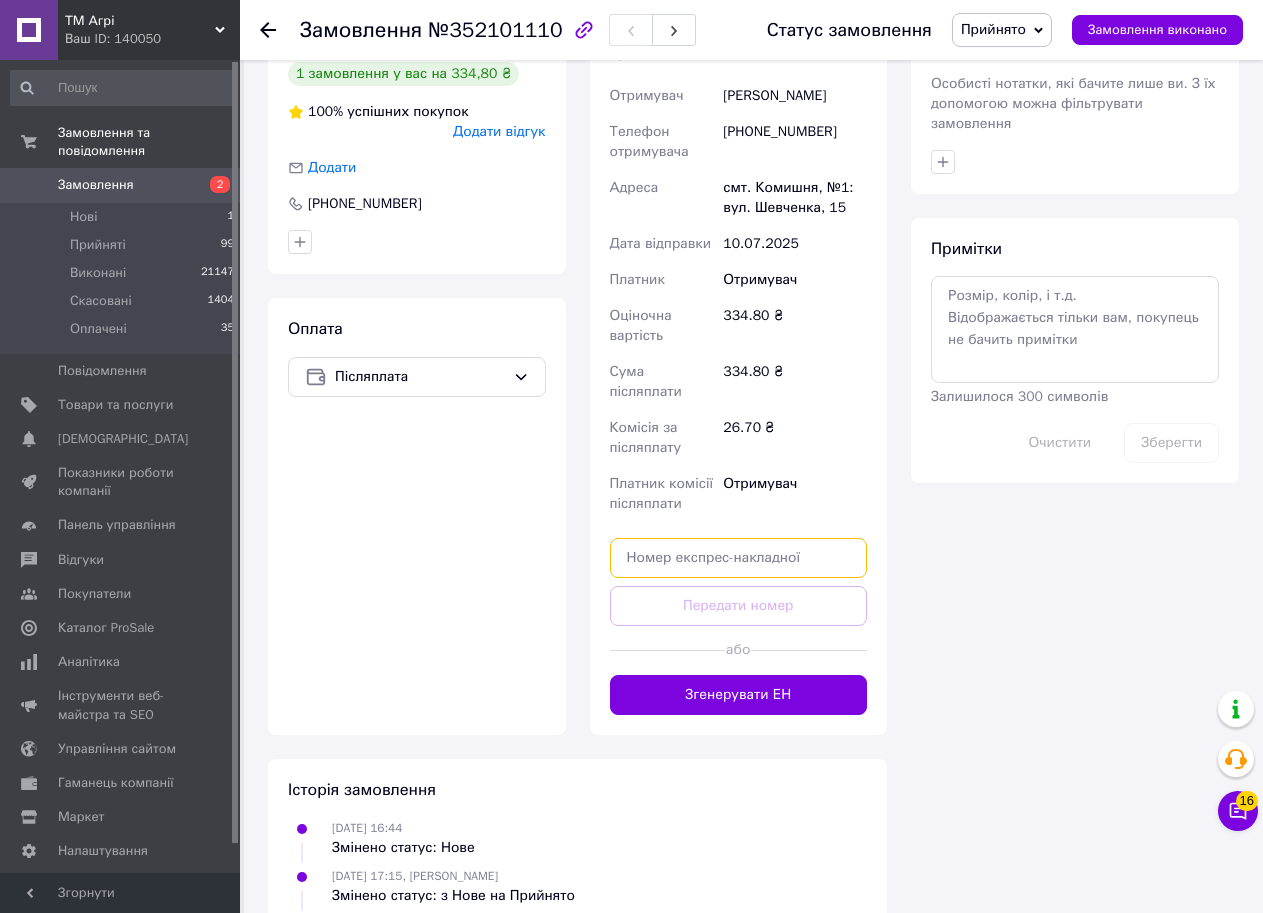click at bounding box center (739, 558) 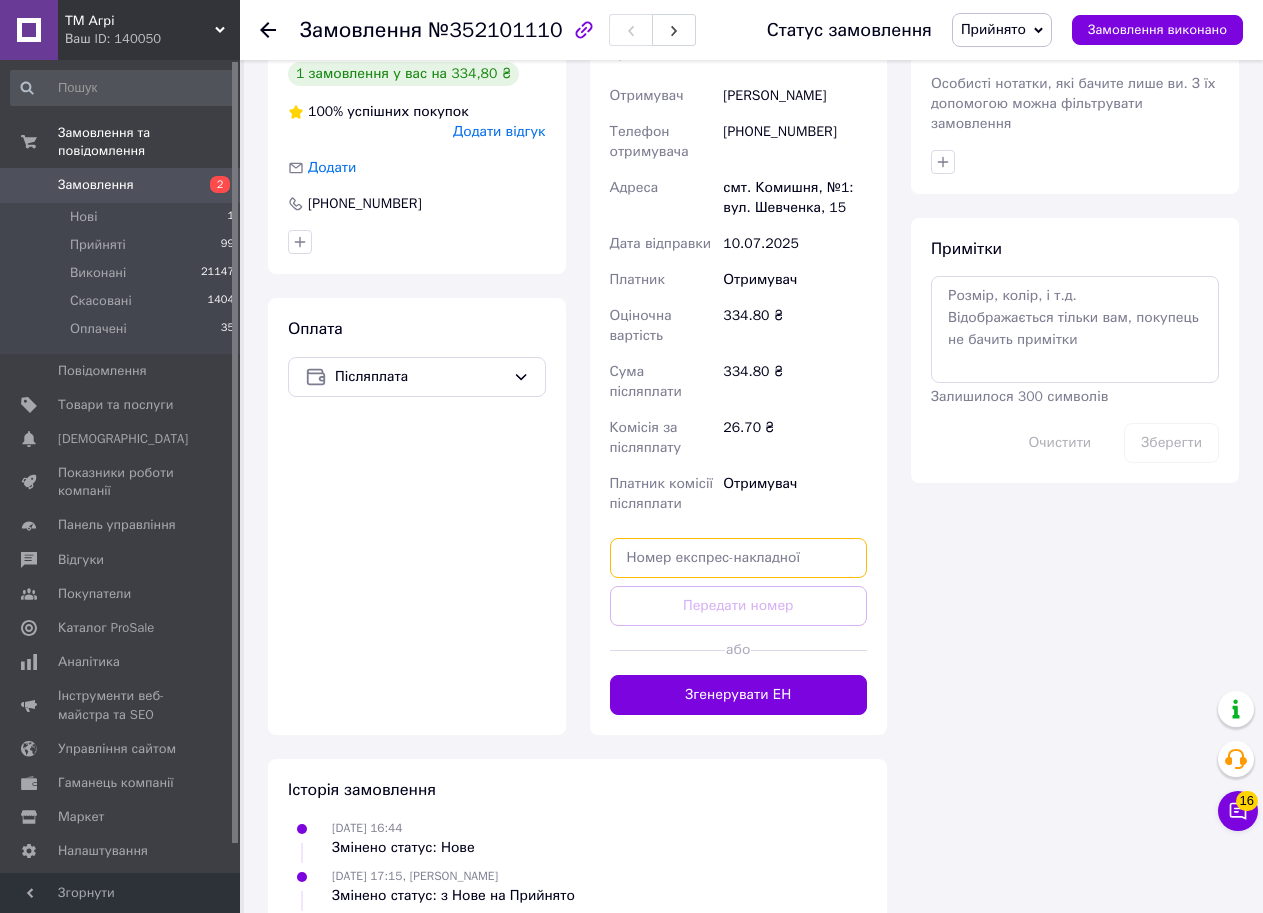 paste on "20451203339544" 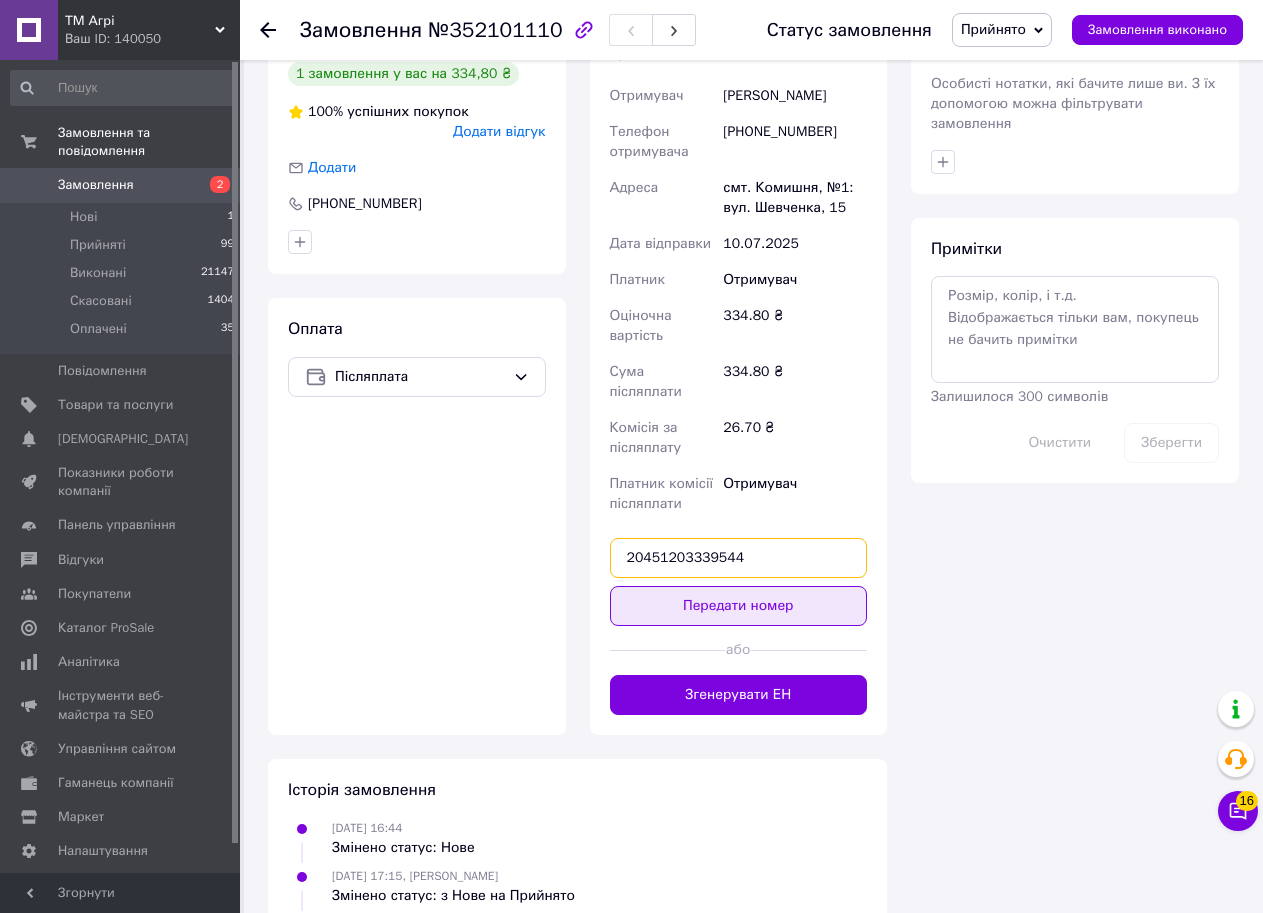 type on "20451203339544" 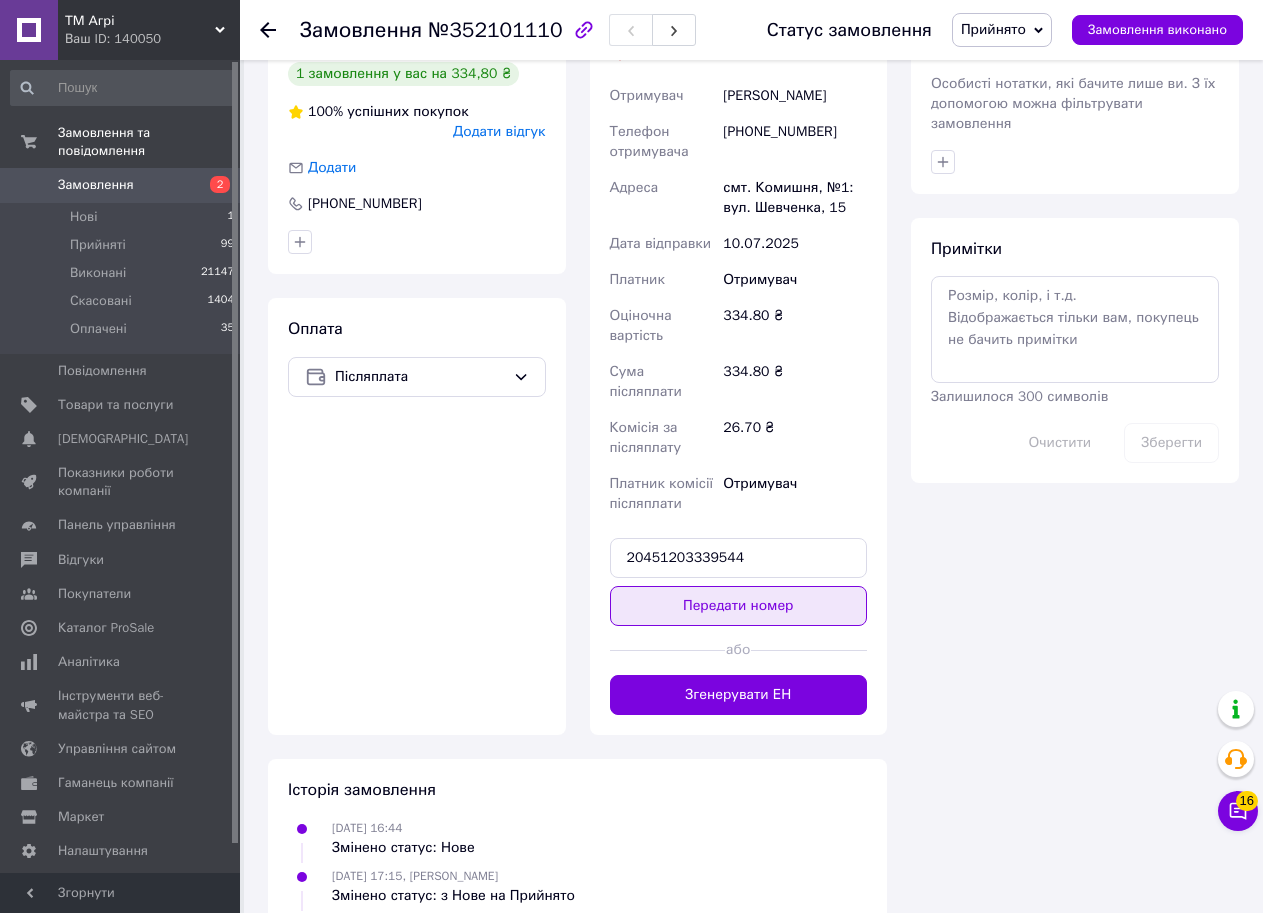 click on "Передати номер" at bounding box center (739, 606) 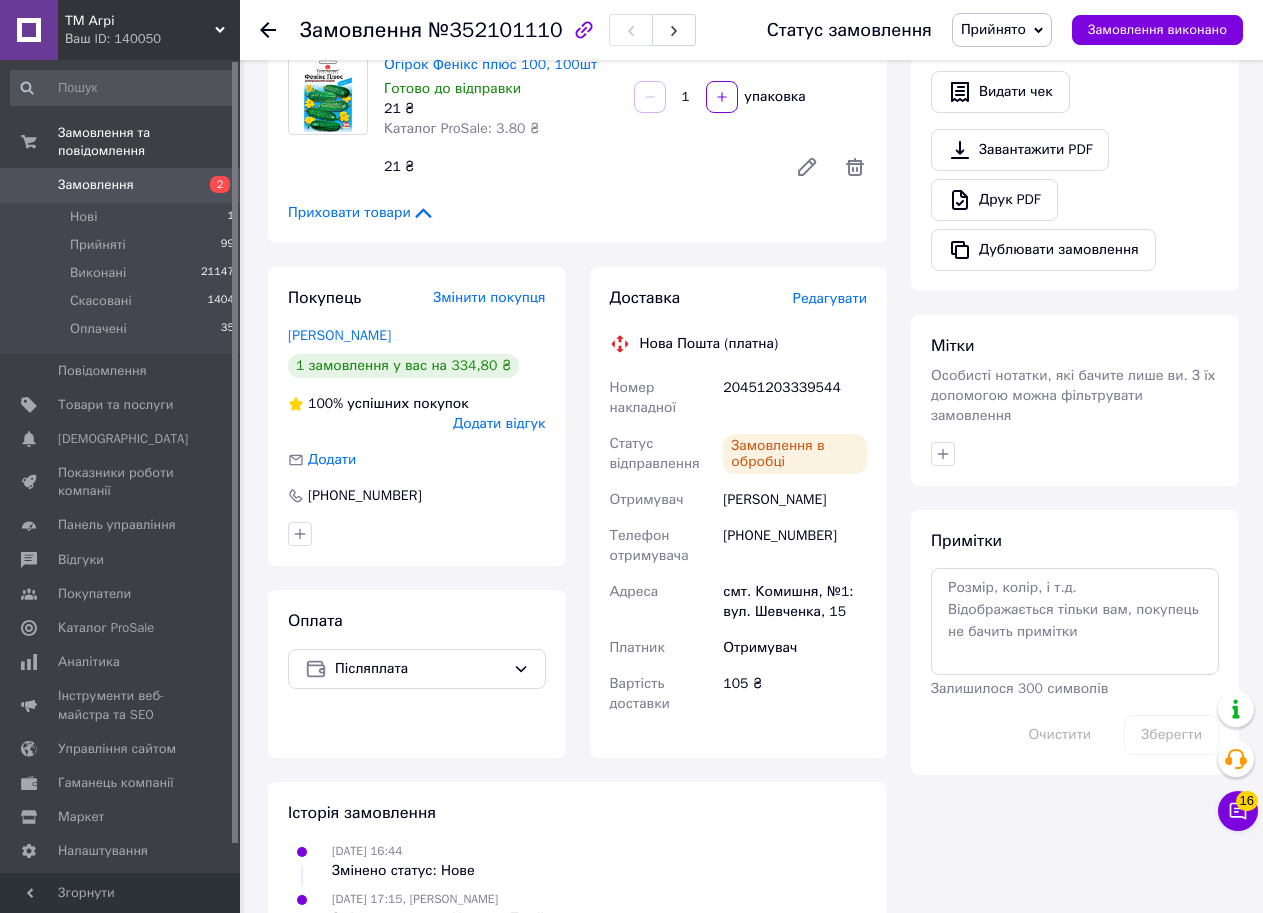 scroll, scrollTop: 0, scrollLeft: 0, axis: both 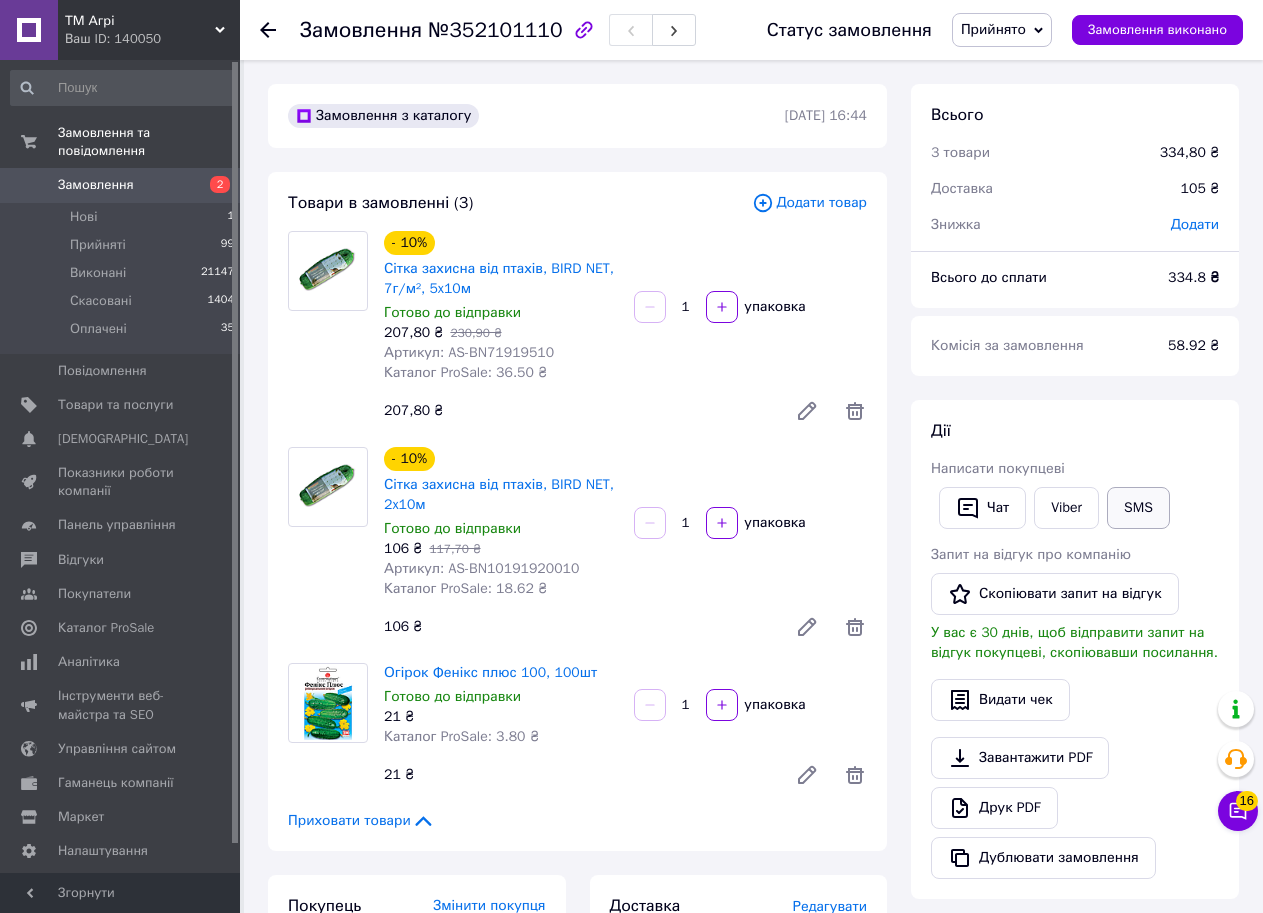 click on "SMS" at bounding box center [1138, 508] 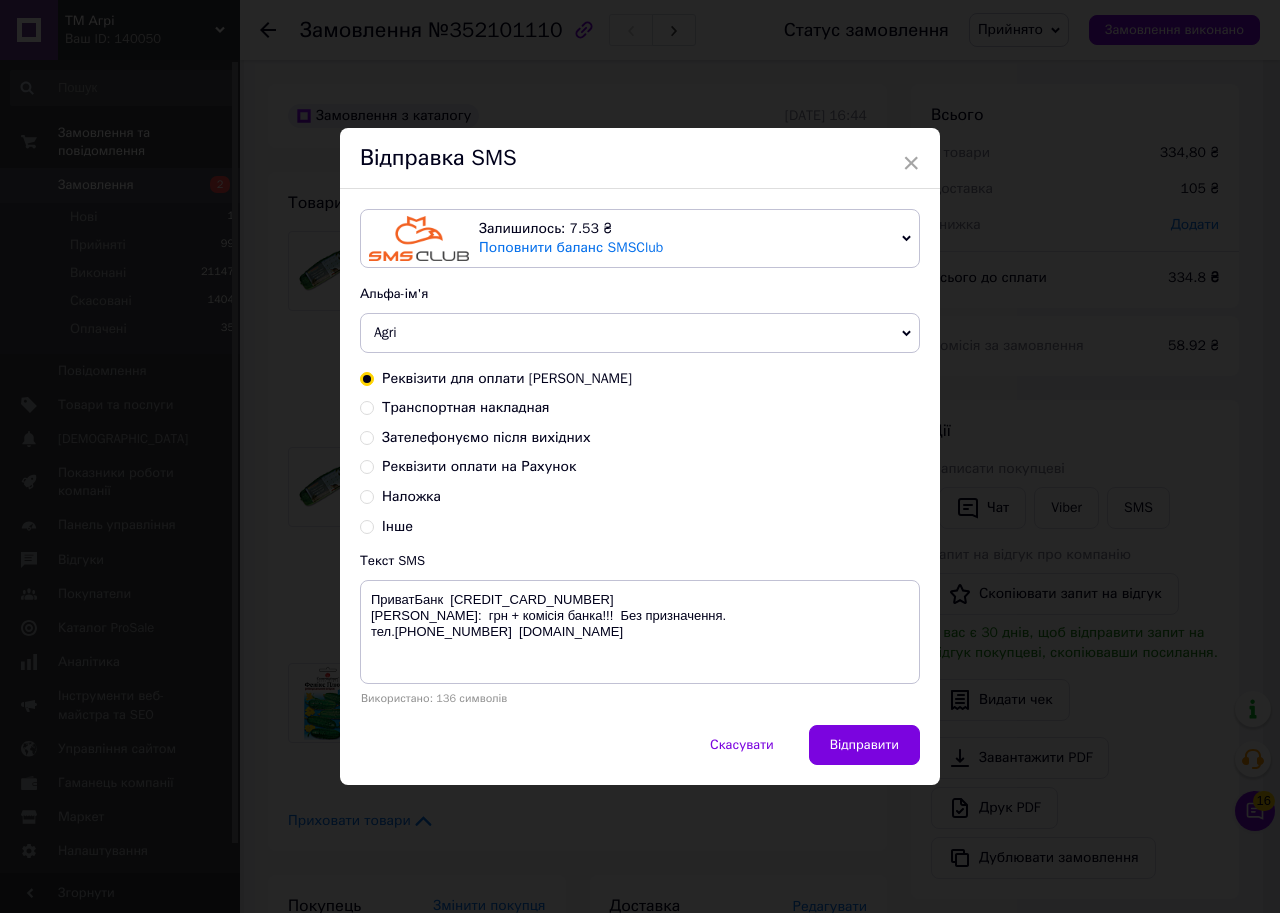click on "Транспортная накладная" at bounding box center [466, 407] 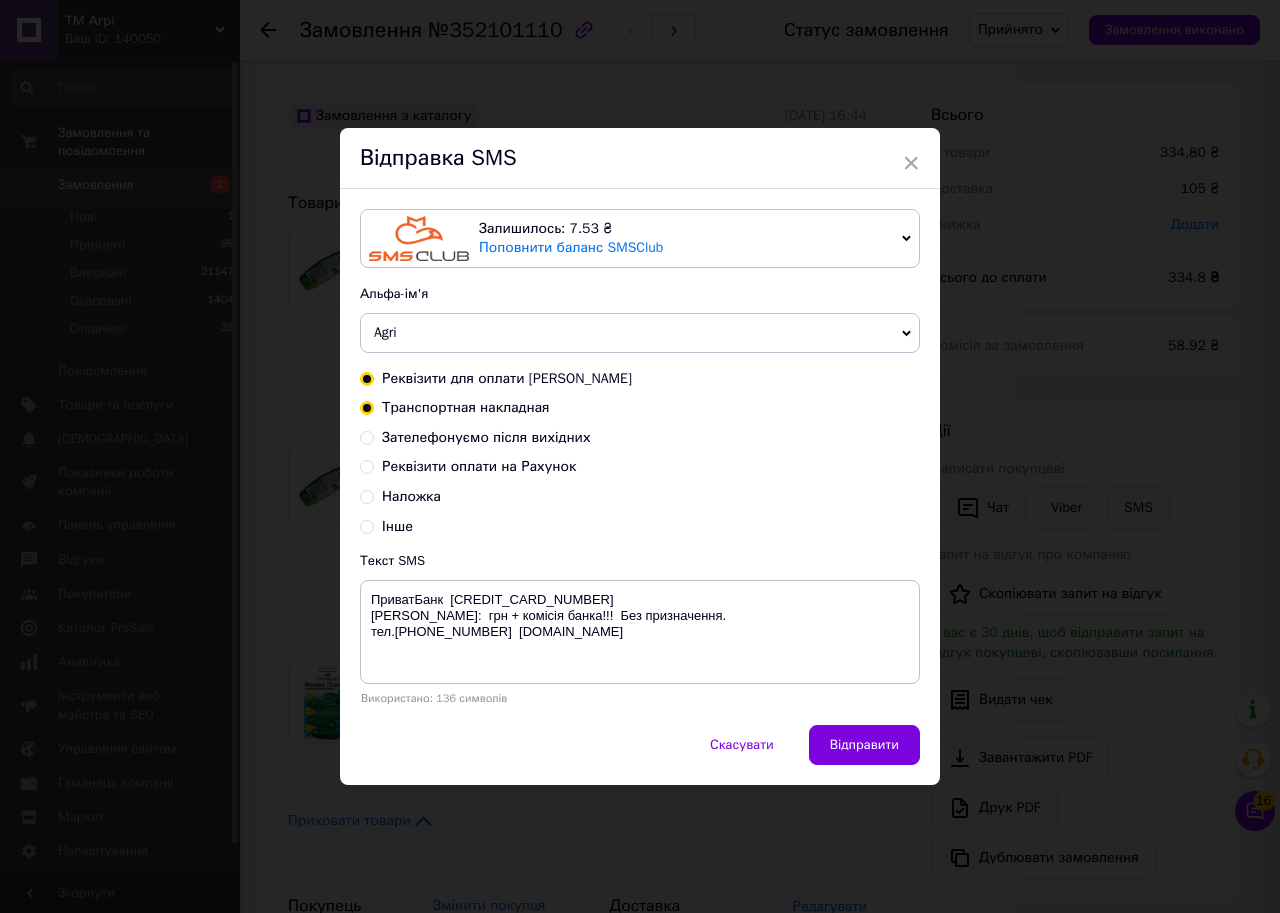 radio on "true" 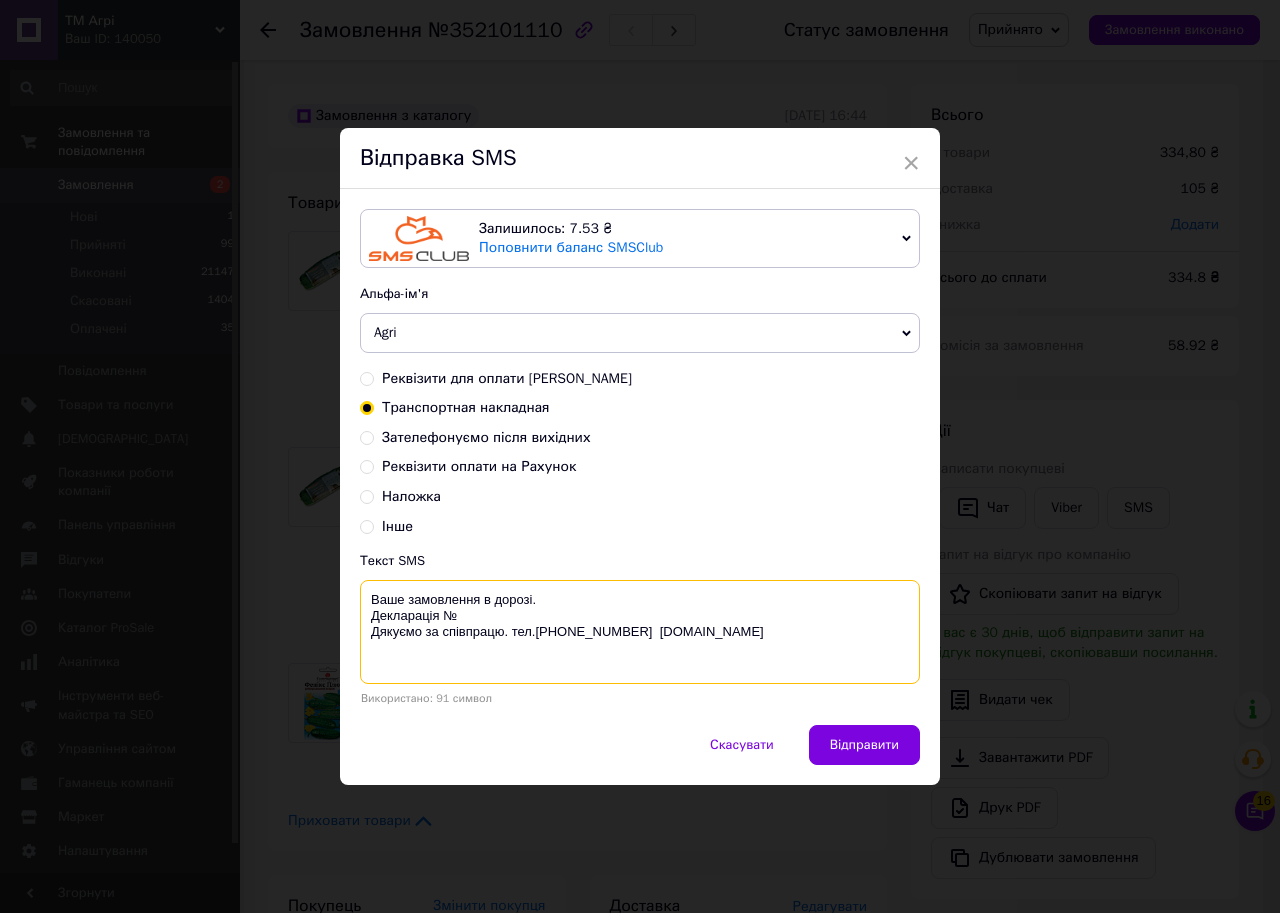 click on "Ваше замовлення в дорозі.
Декларація №
Дякуємо за співпрацю. тел.+380664110650  Agri.in.ua" at bounding box center (640, 632) 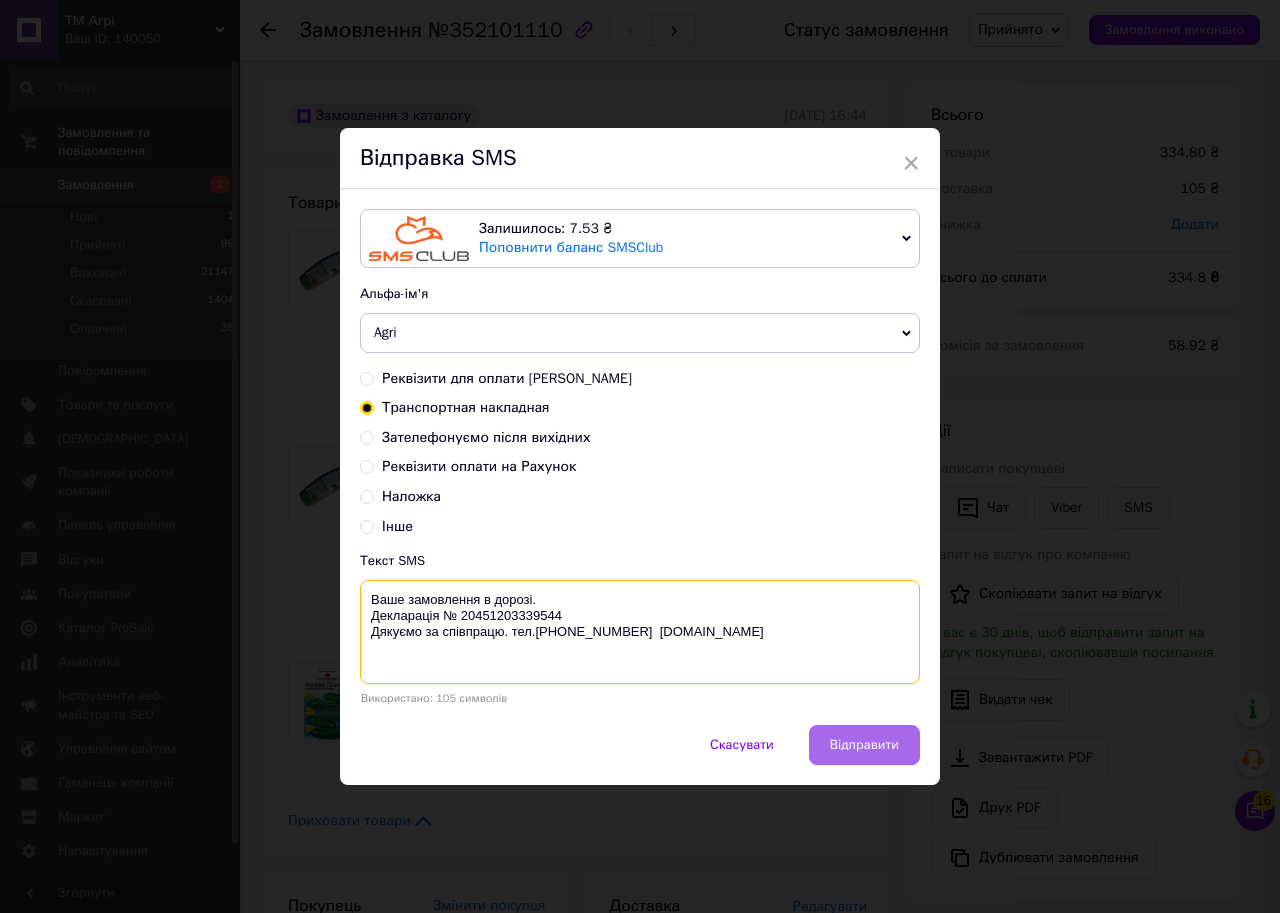 type on "Ваше замовлення в дорозі.
Декларація № 20451203339544
Дякуємо за співпрацю. тел.+380664110650  Agri.in.ua" 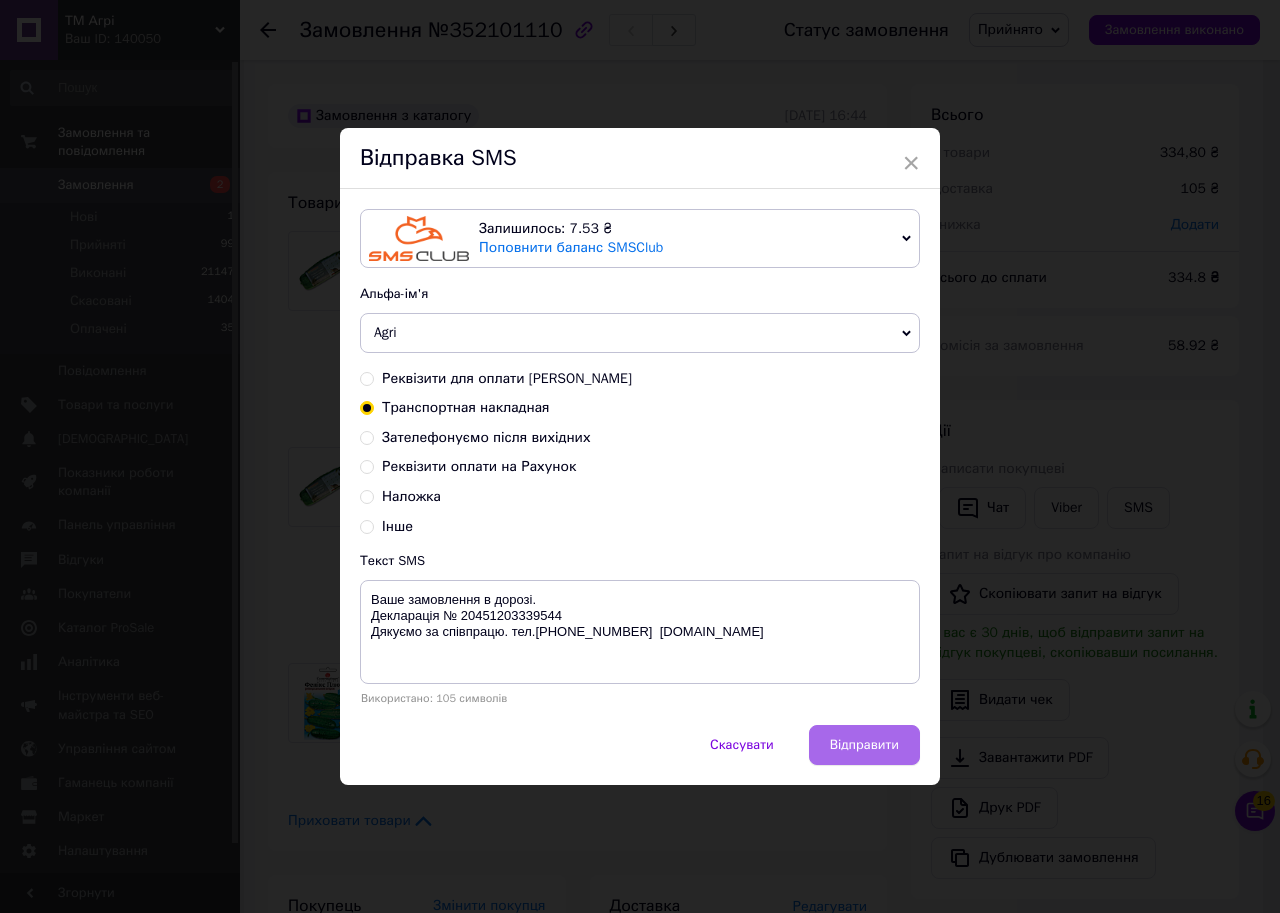 click on "Відправити" at bounding box center [864, 745] 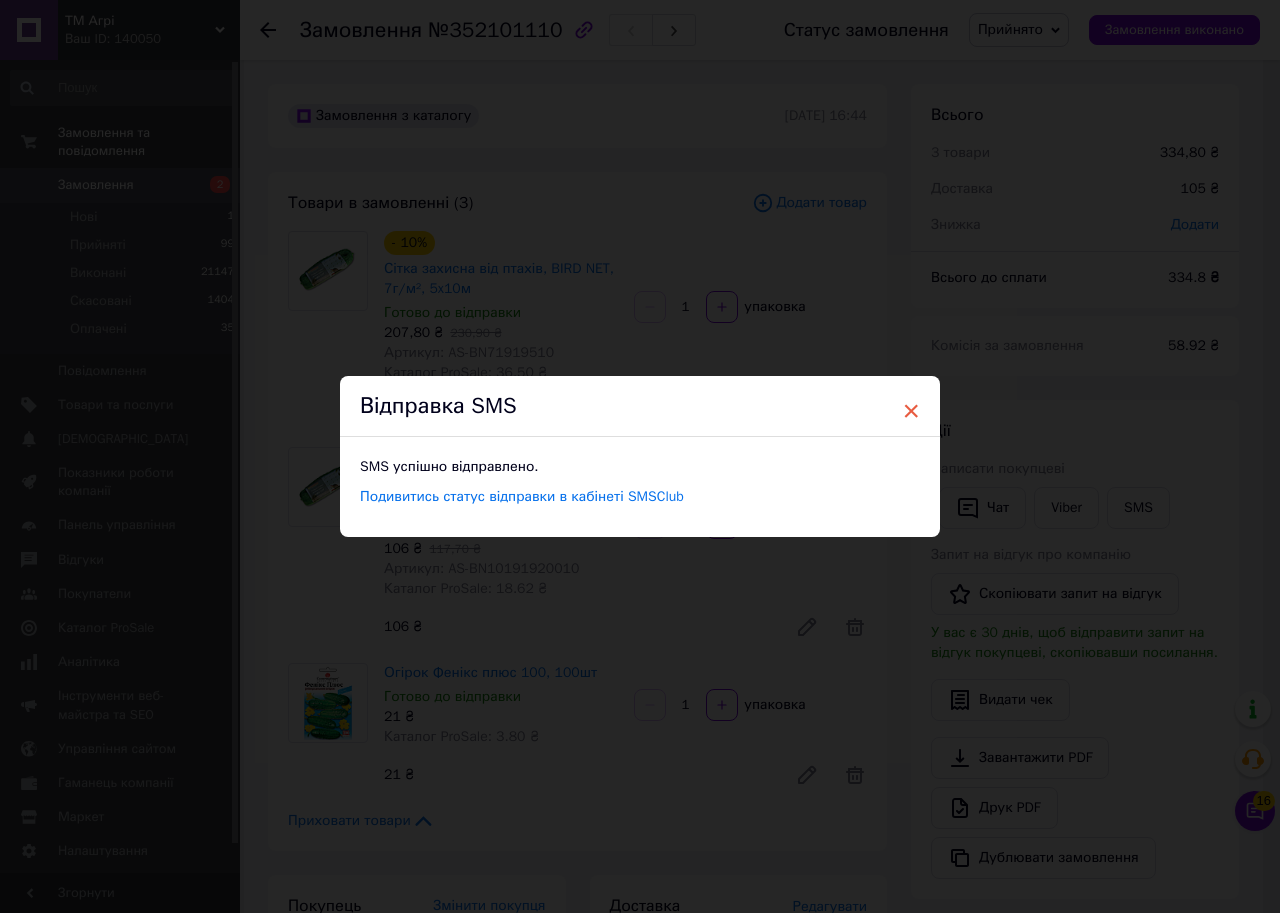 click on "×" at bounding box center (911, 411) 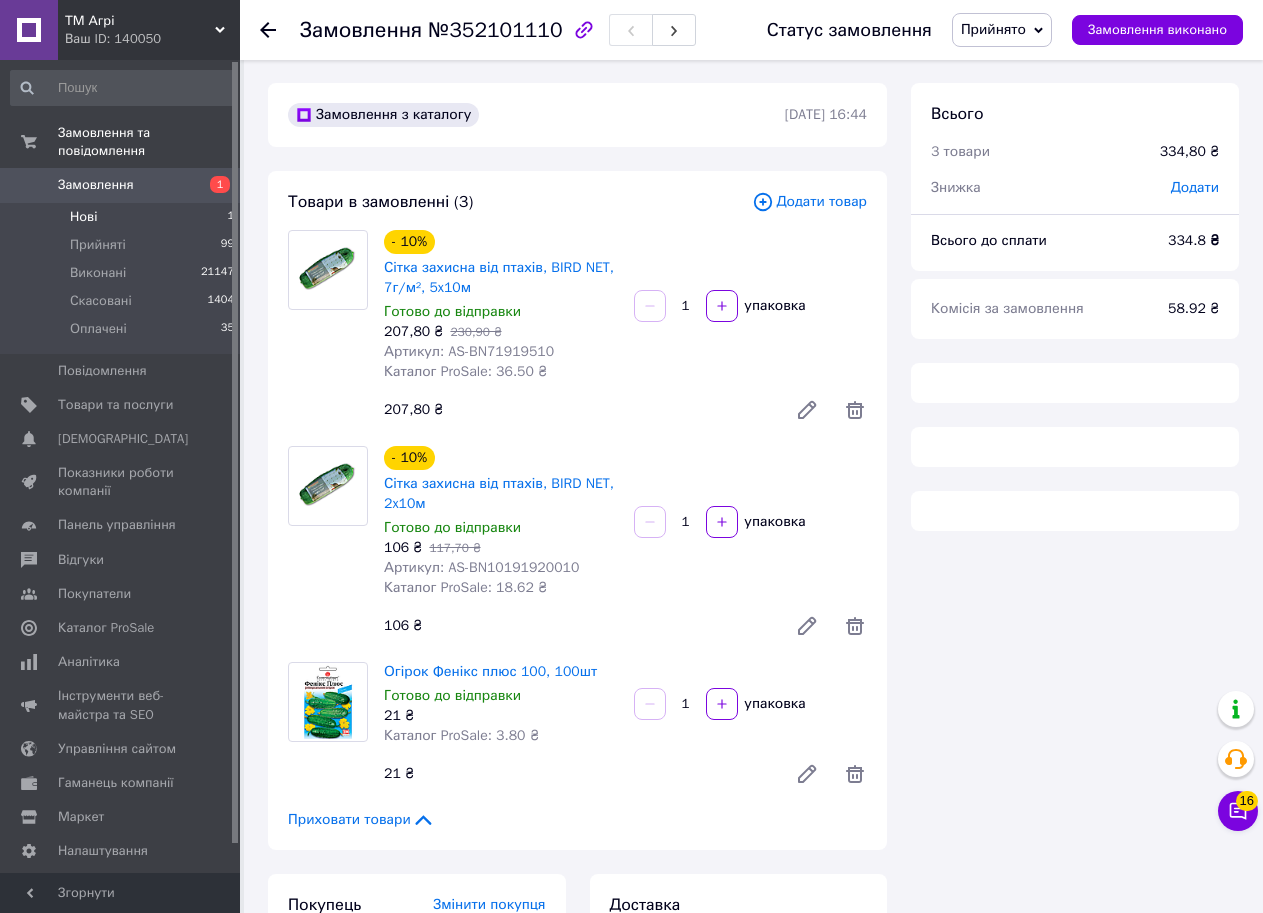 scroll, scrollTop: 1, scrollLeft: 0, axis: vertical 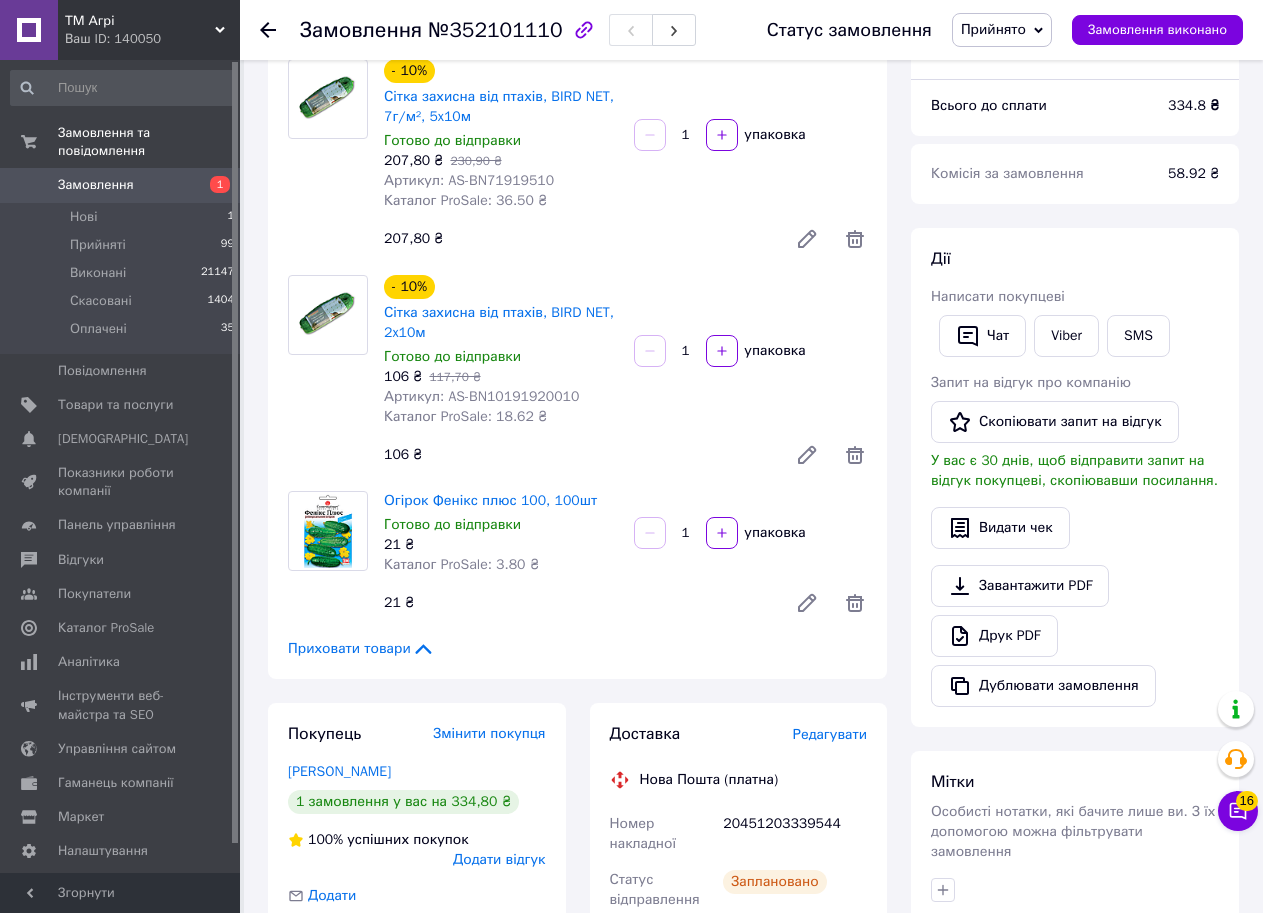 click on "Замовлення" at bounding box center [96, 185] 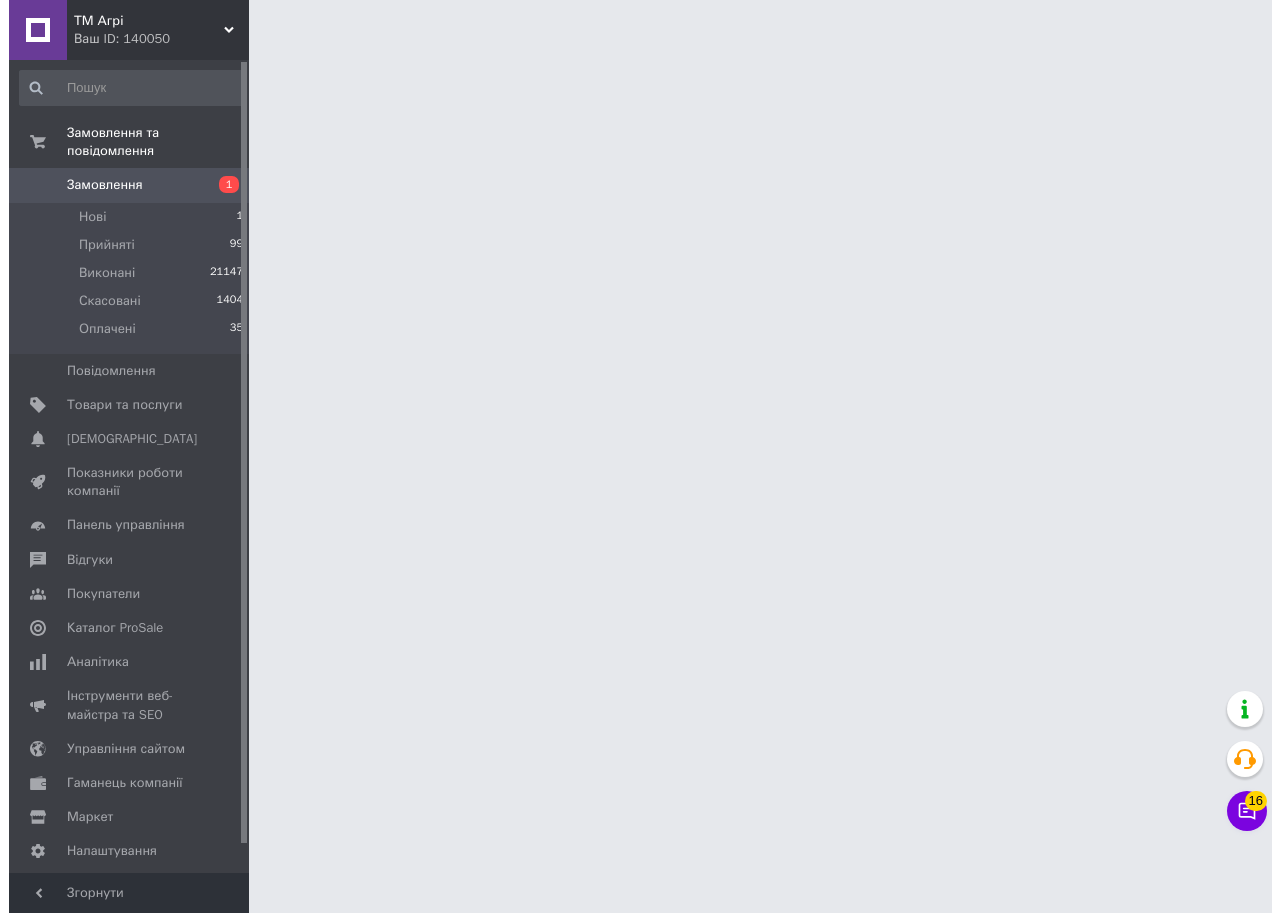 scroll, scrollTop: 0, scrollLeft: 0, axis: both 